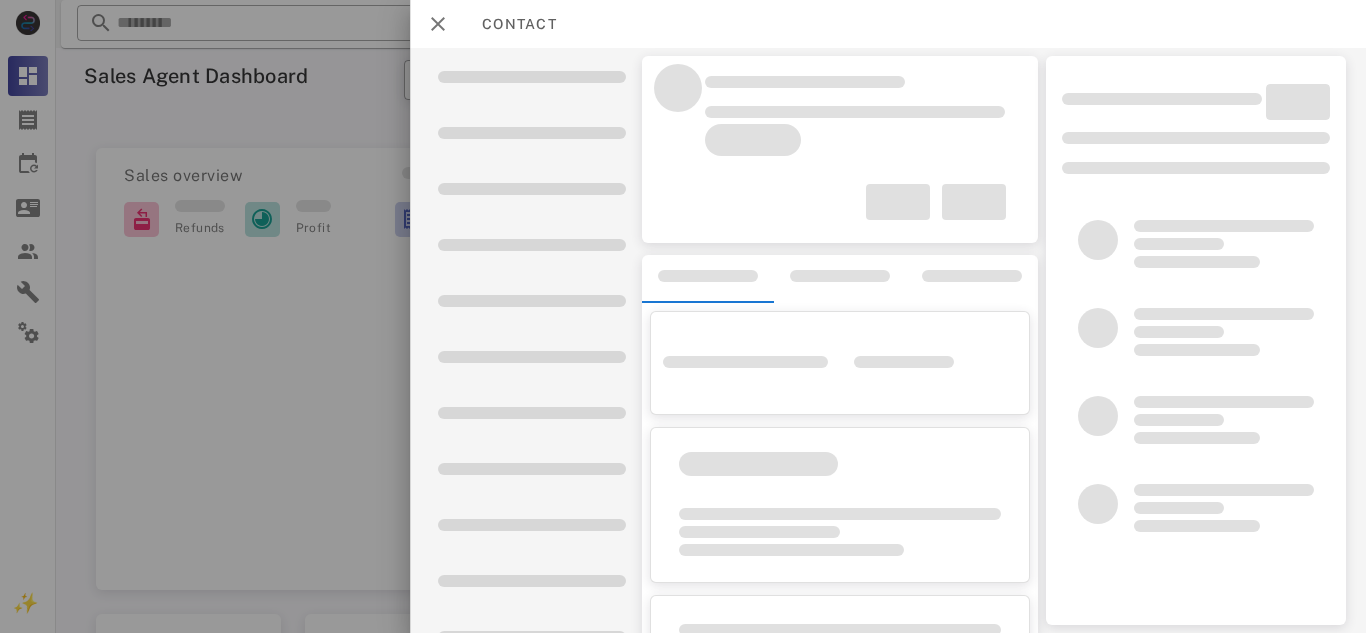 scroll, scrollTop: 0, scrollLeft: 0, axis: both 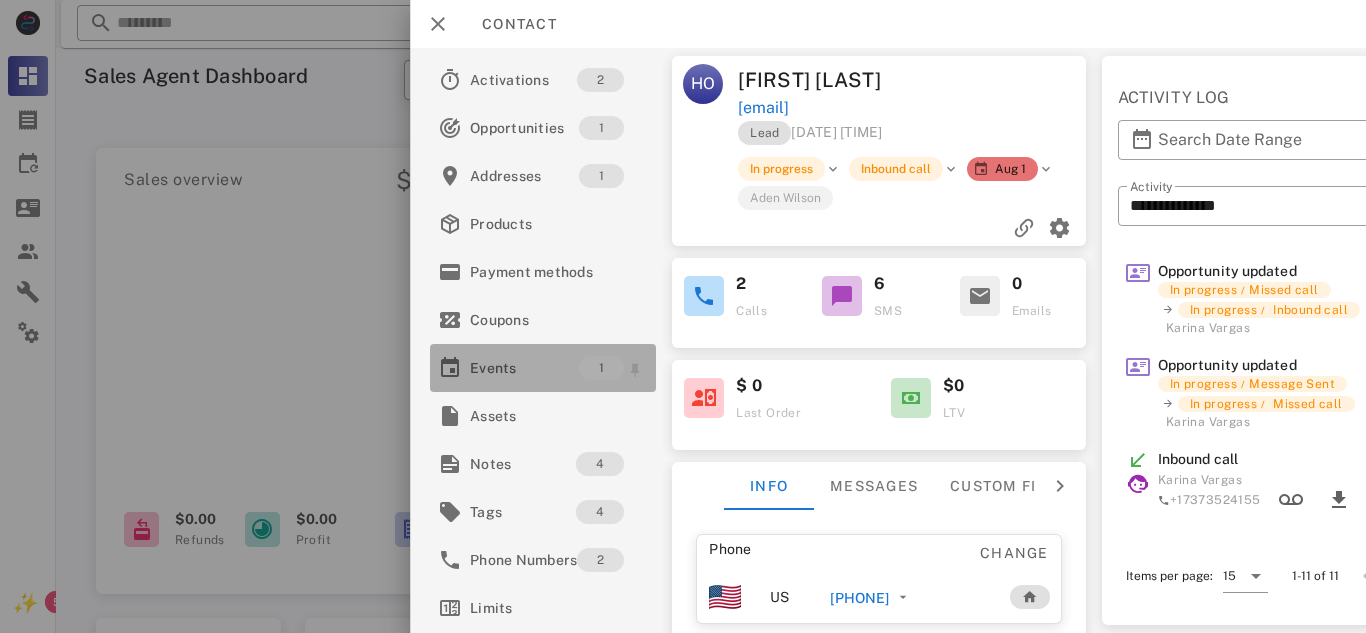 click on "Events" at bounding box center (524, 368) 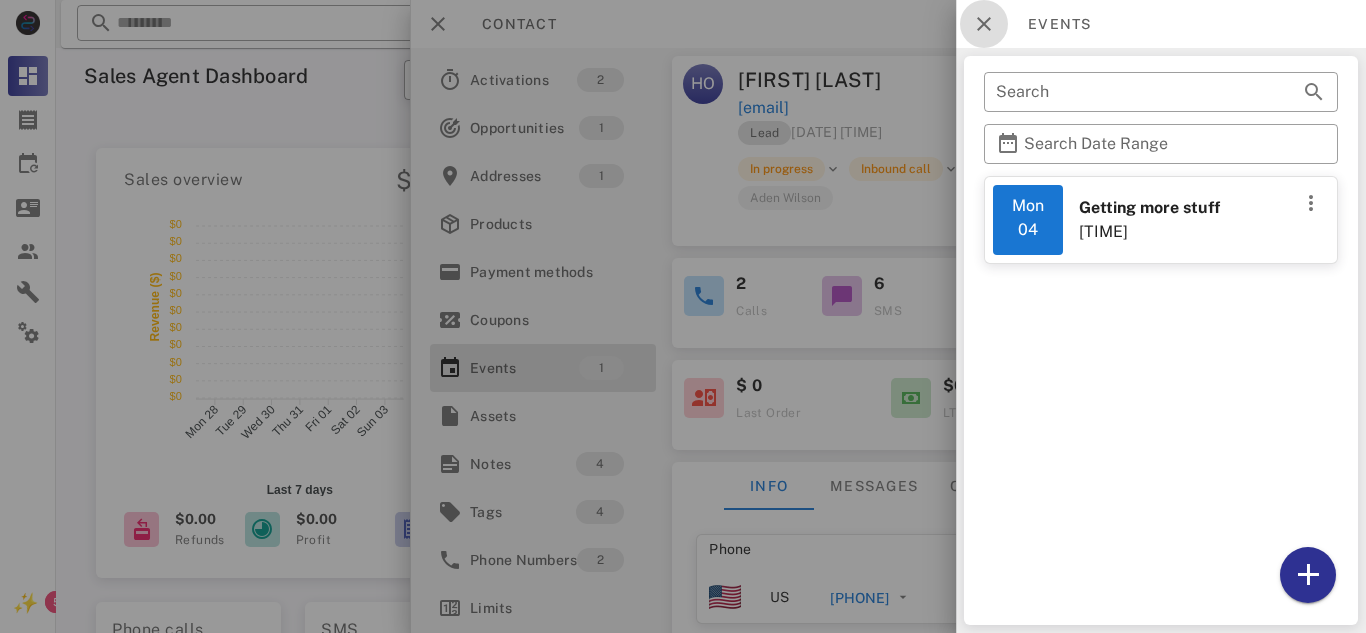 click at bounding box center (984, 24) 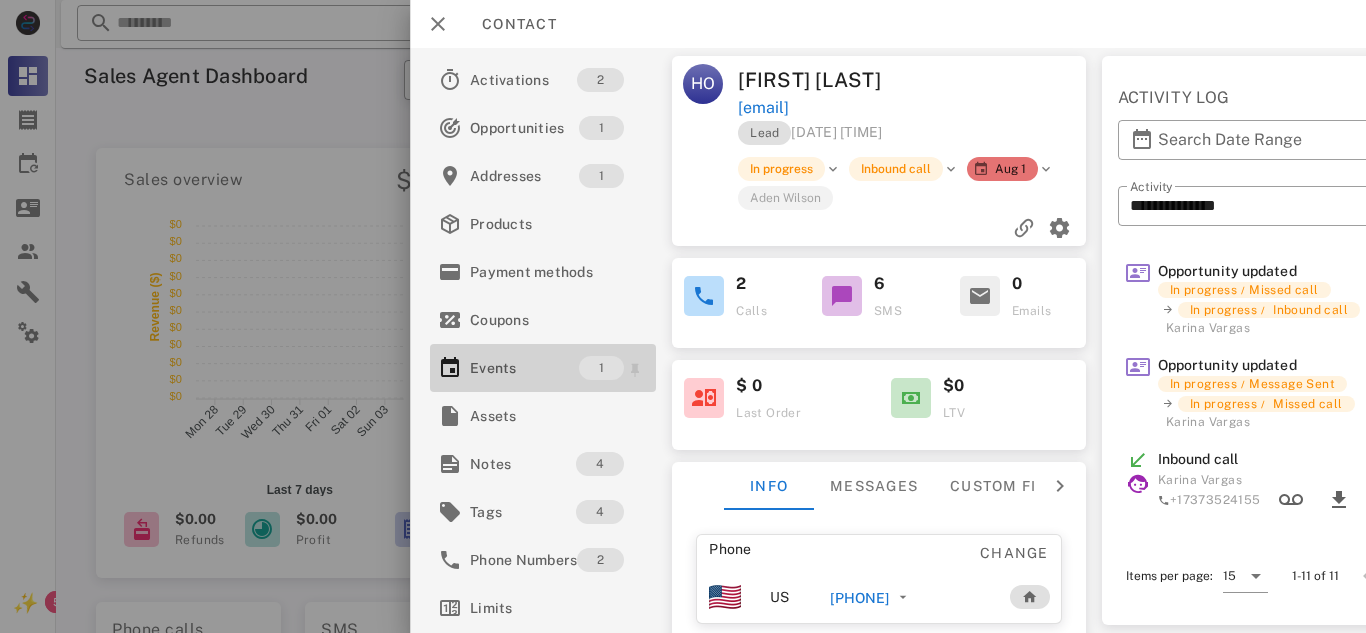 click on "Events  1" at bounding box center (543, 368) 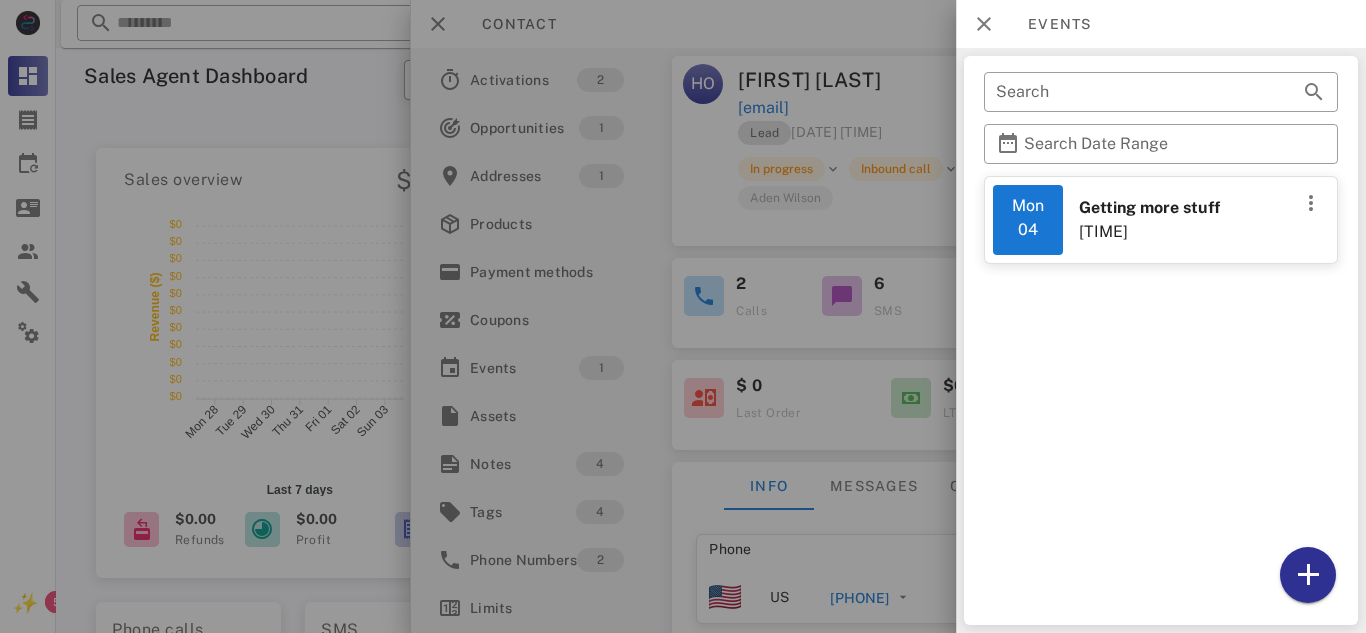 click on "Mon   [DATE]" at bounding box center [1028, 220] 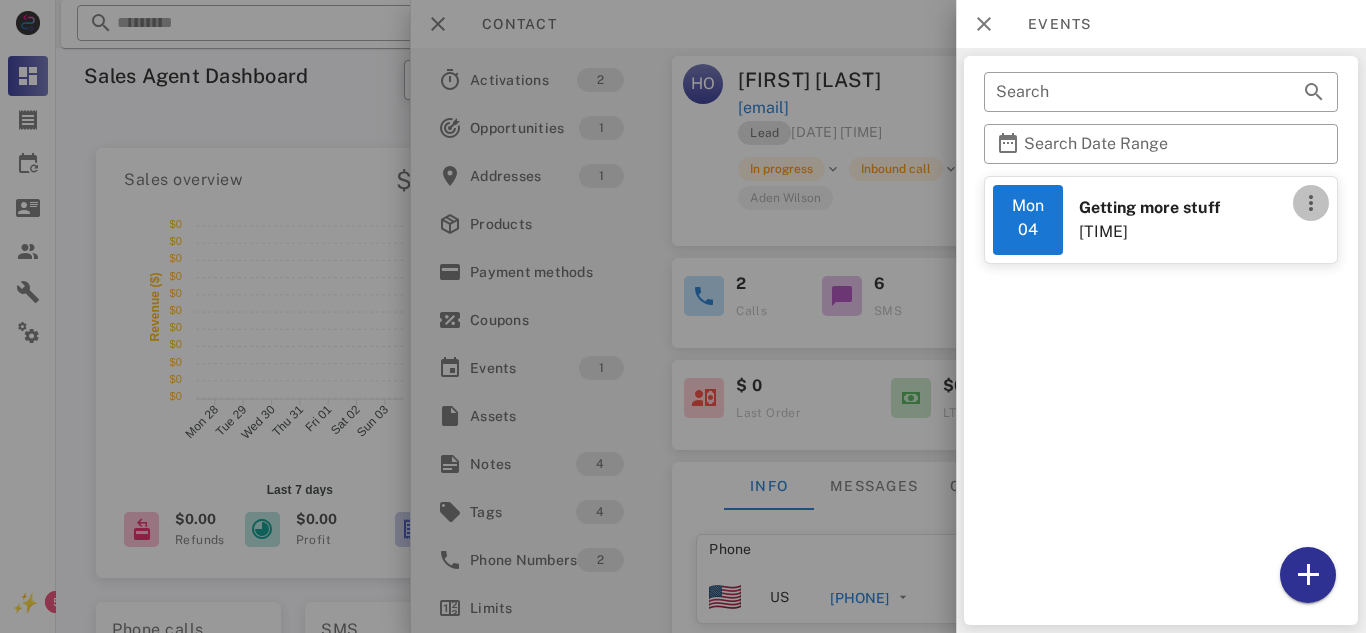 click at bounding box center [1311, 203] 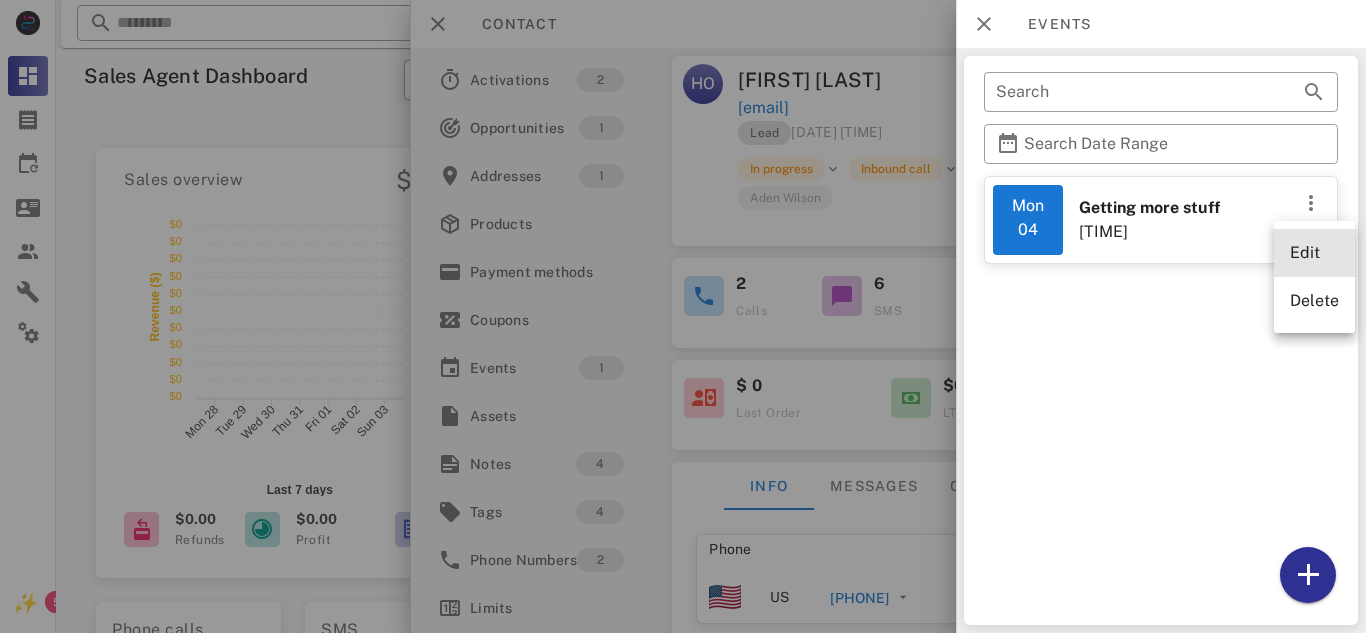 click on "Edit" at bounding box center [1314, 253] 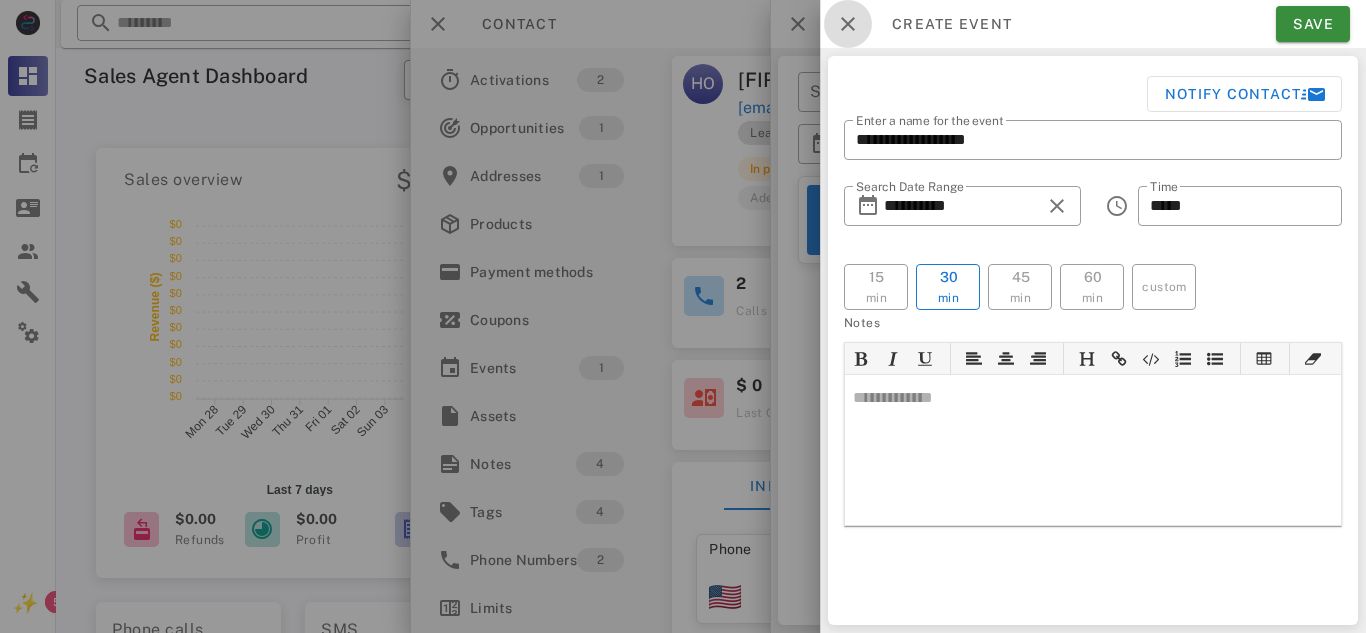 click at bounding box center [848, 24] 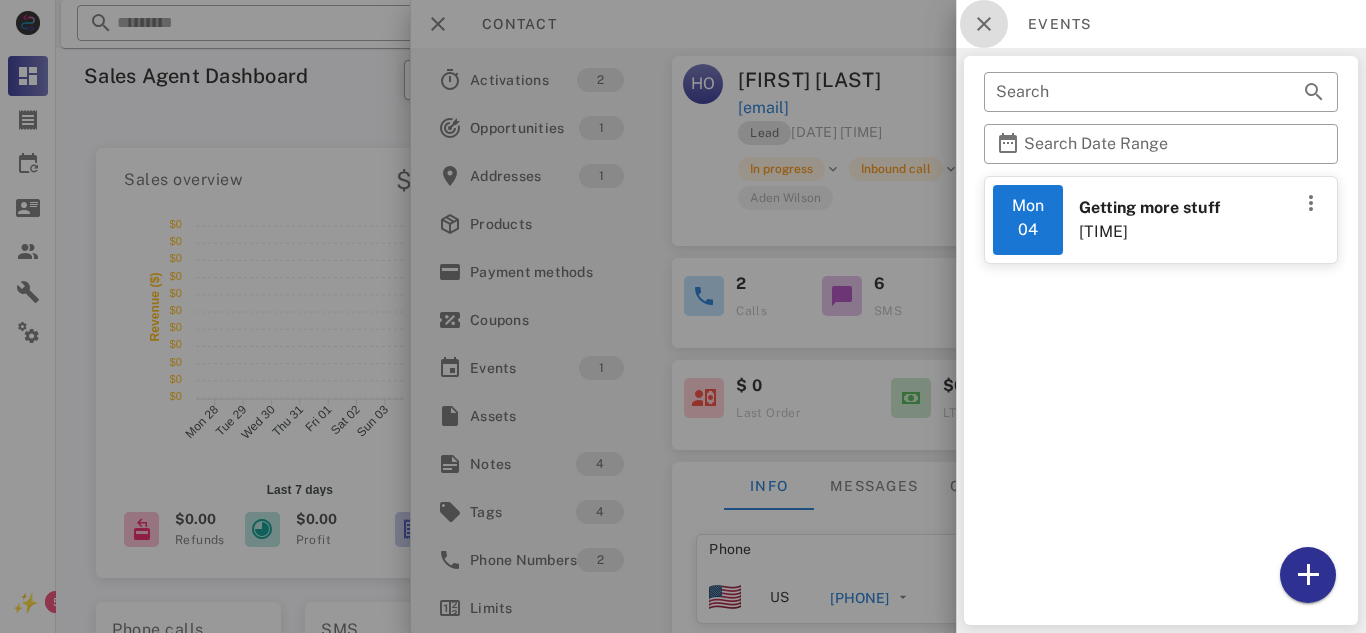 click at bounding box center (984, 24) 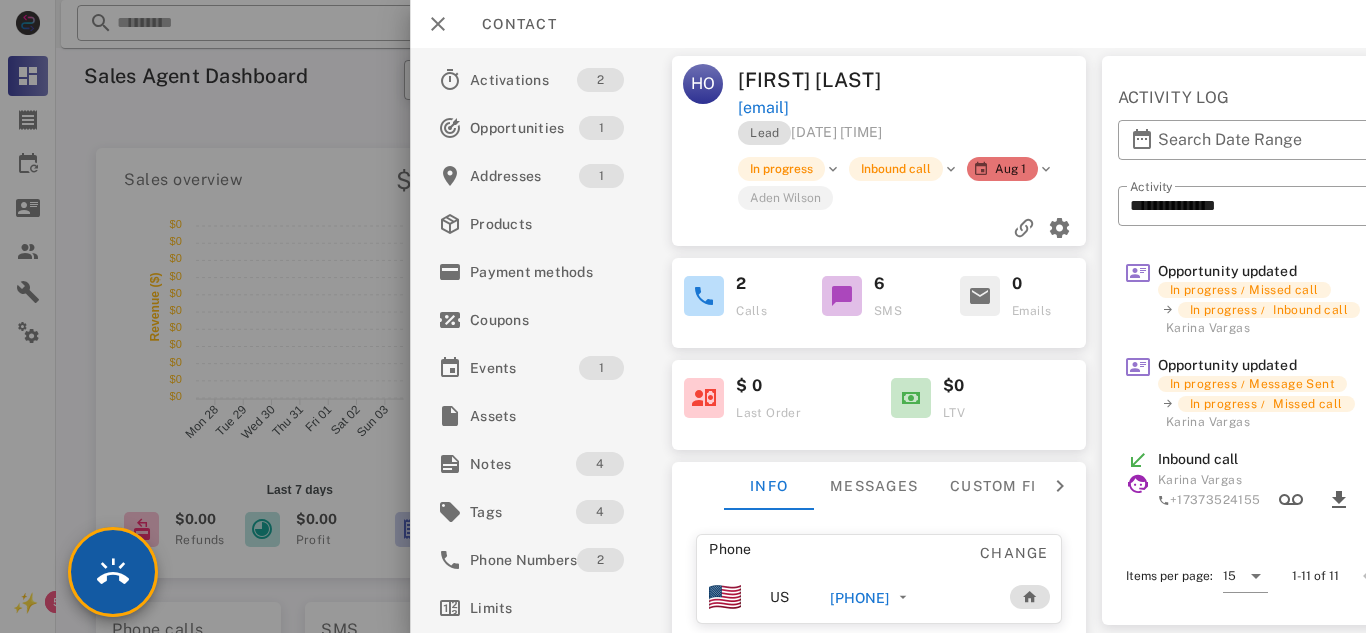 click at bounding box center (113, 572) 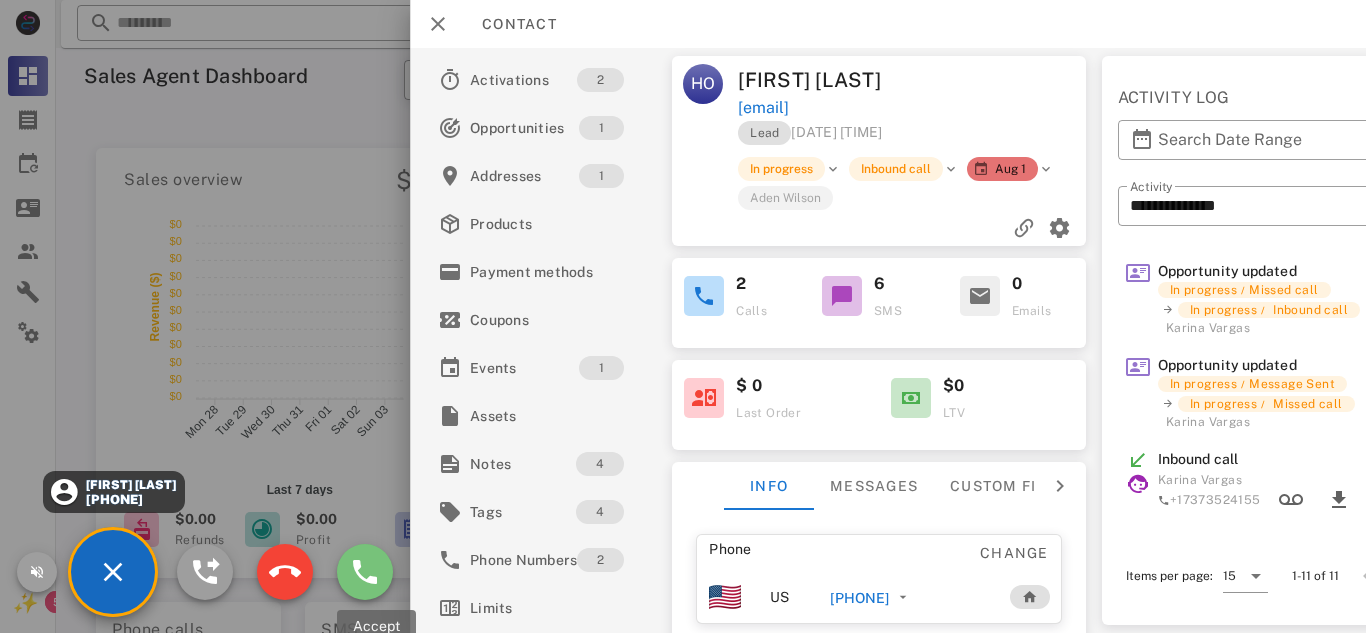 click at bounding box center [365, 572] 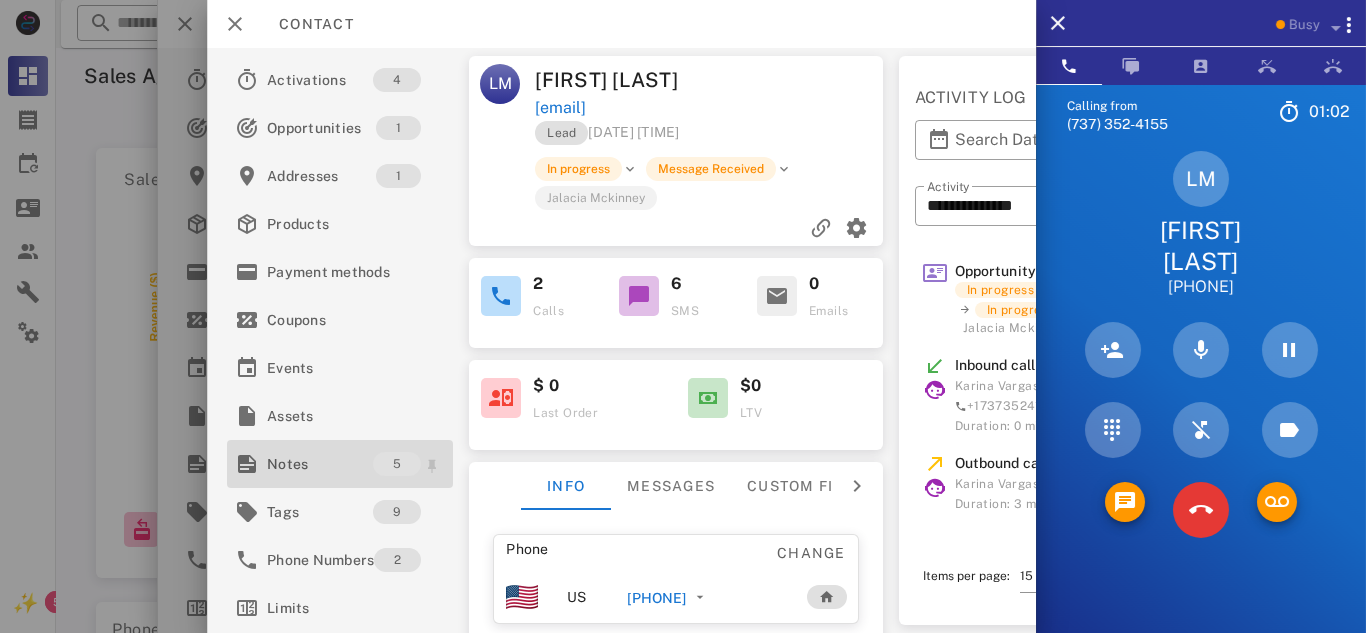 click on "Notes" at bounding box center (320, 464) 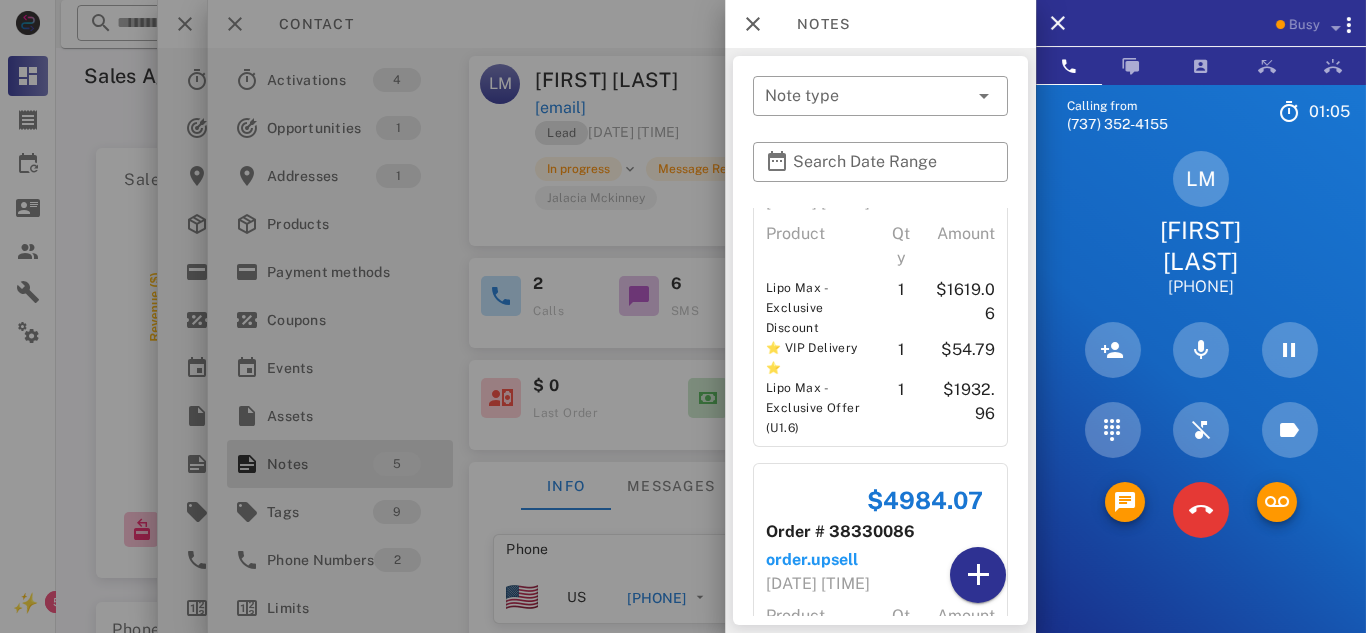 scroll, scrollTop: 1198, scrollLeft: 0, axis: vertical 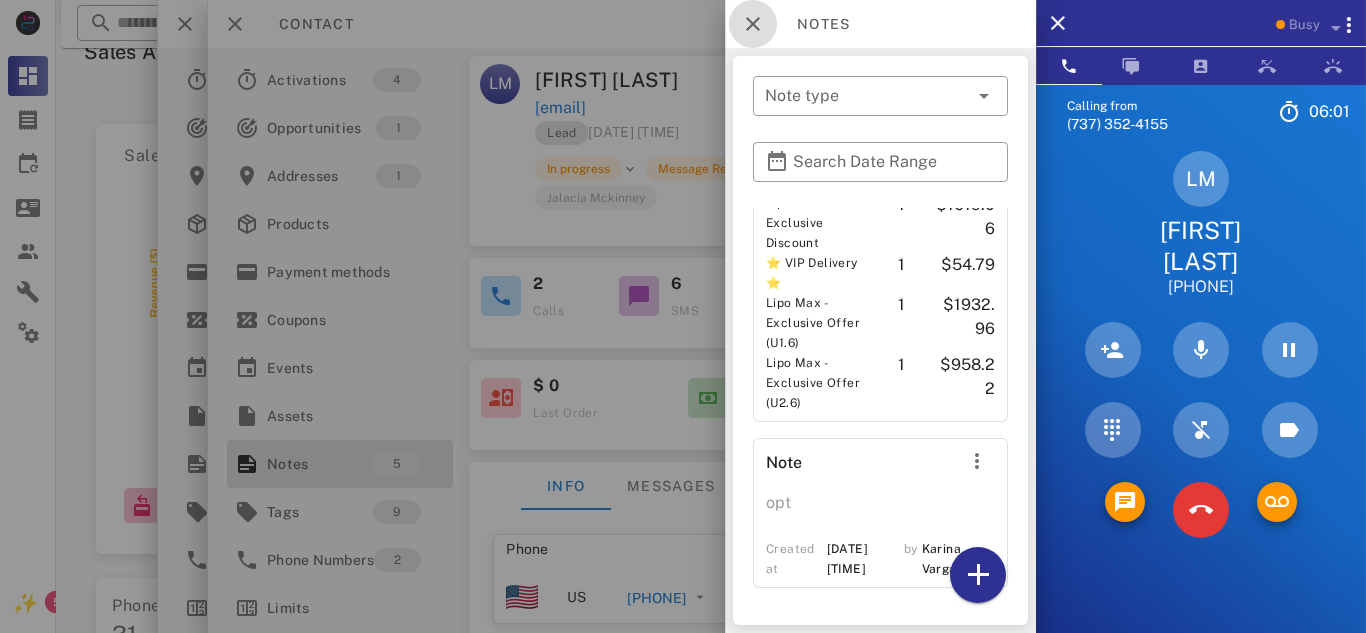 click at bounding box center [753, 24] 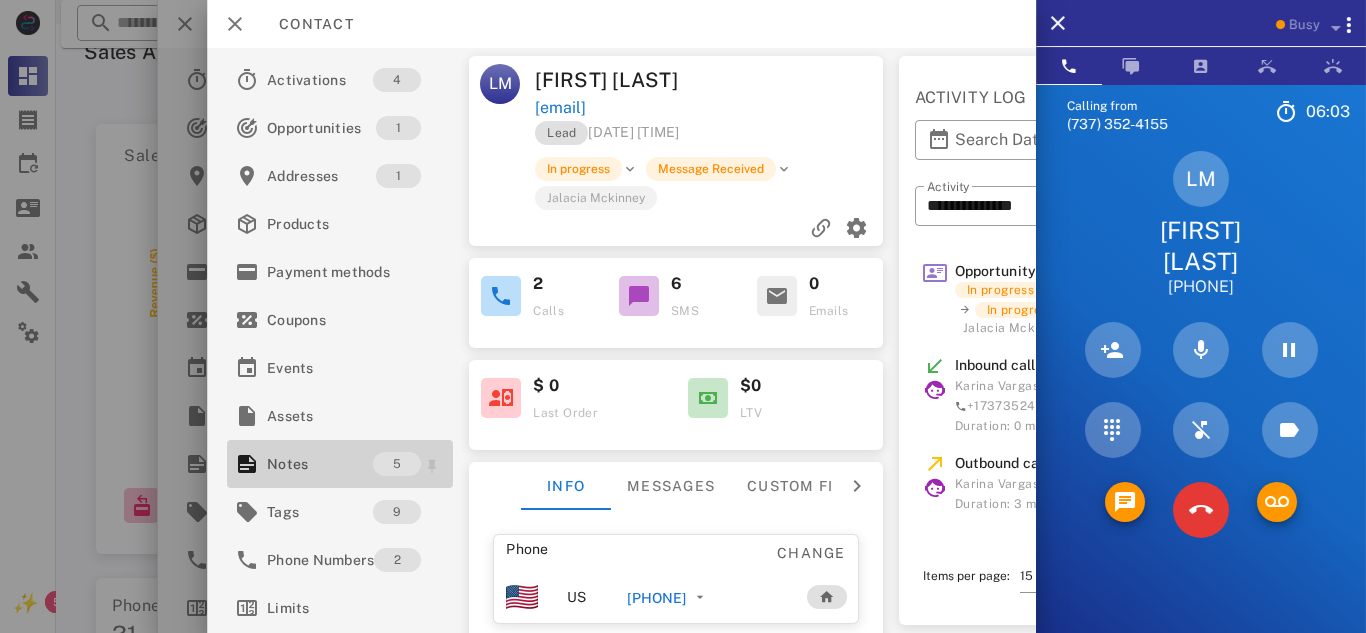 click on "Notes" at bounding box center (320, 464) 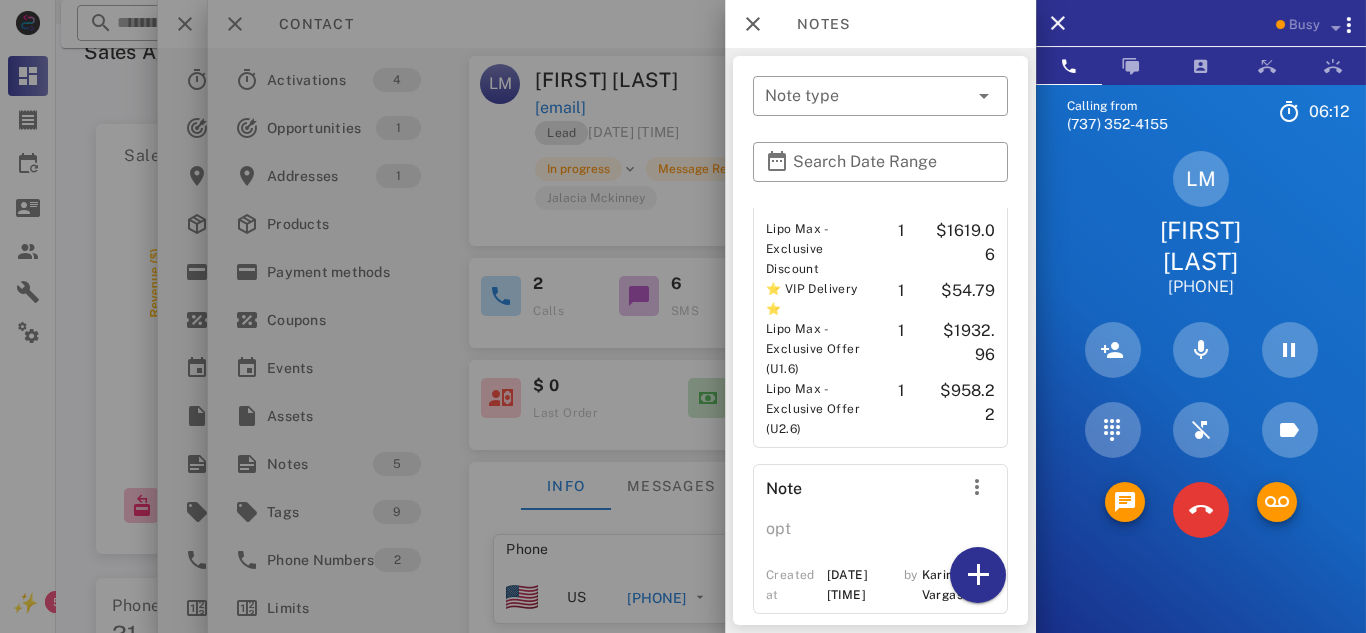 scroll, scrollTop: 1198, scrollLeft: 0, axis: vertical 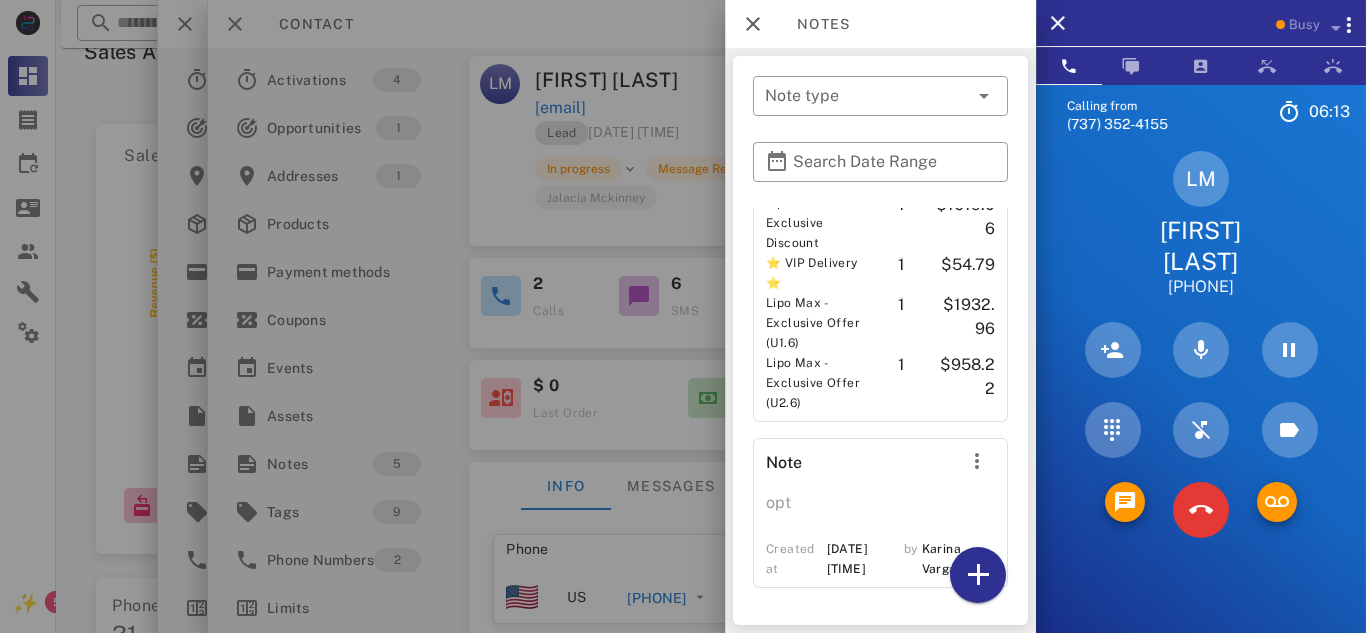 click at bounding box center (683, 316) 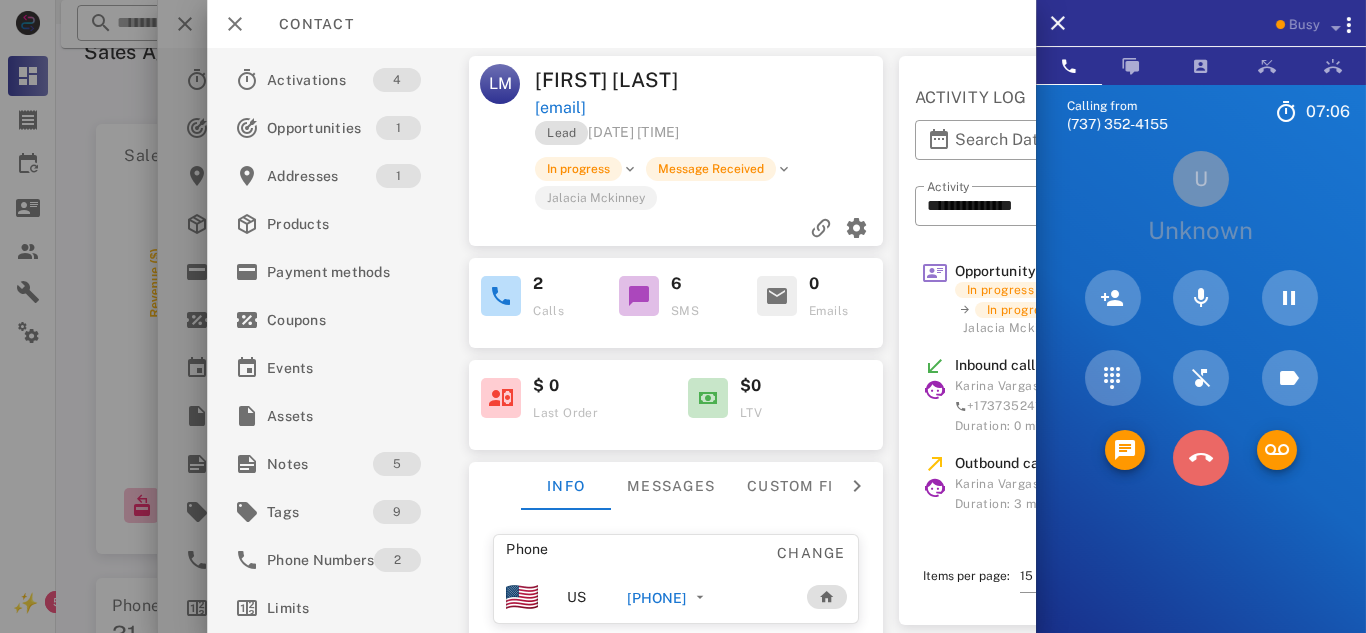 click at bounding box center (1201, 458) 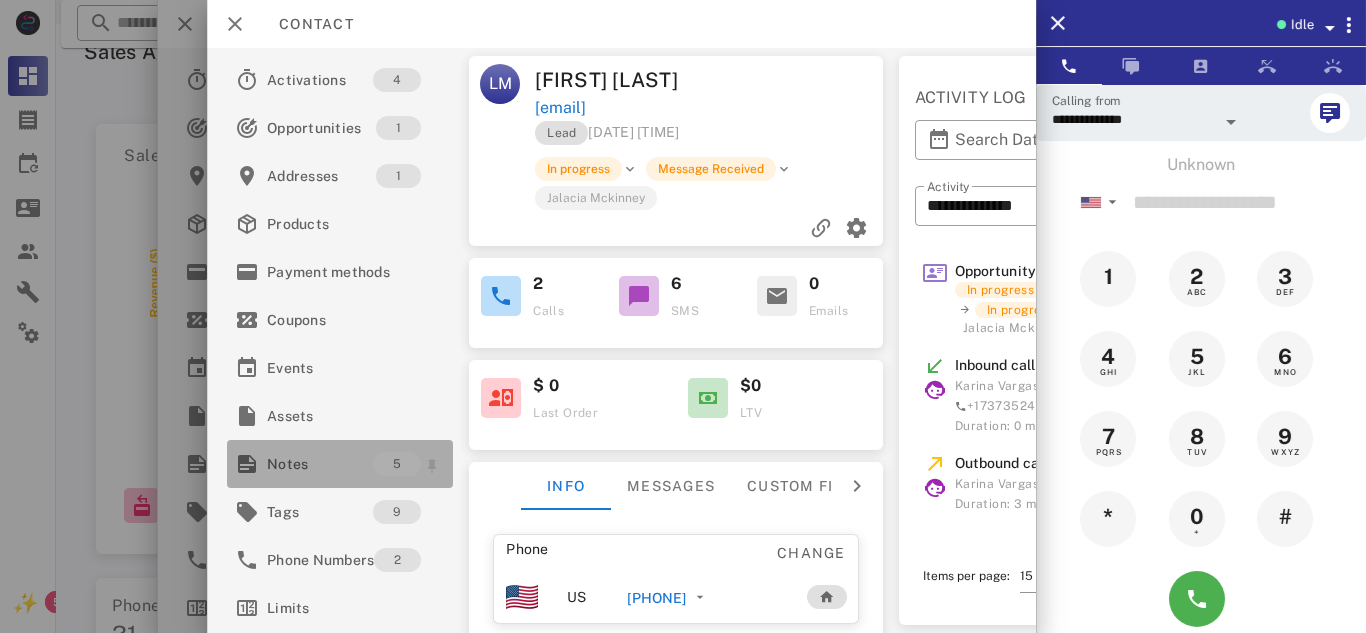 click on "Notes" at bounding box center (320, 464) 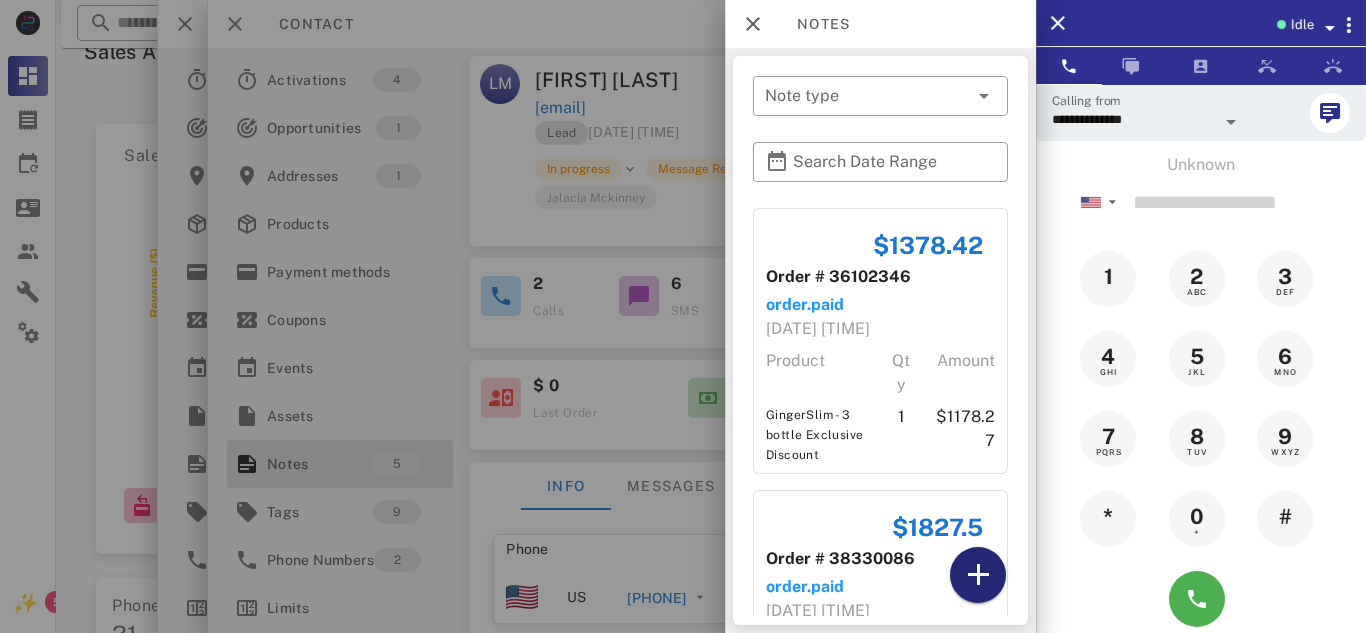 click at bounding box center (978, 575) 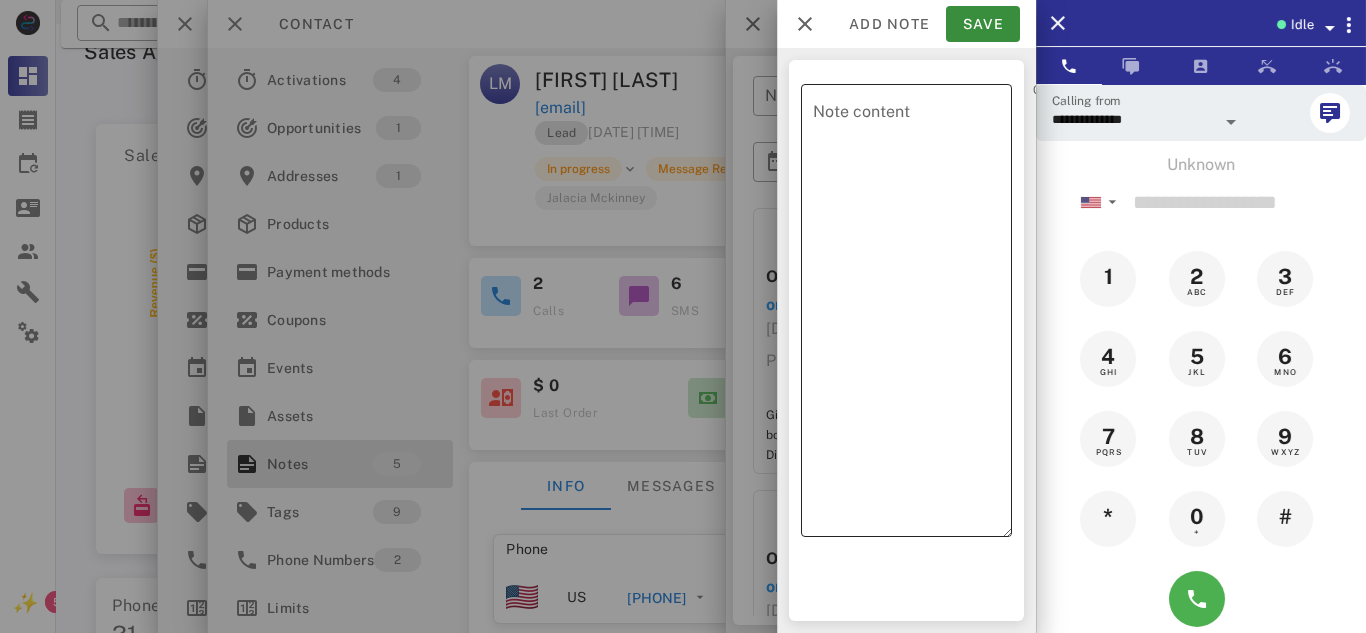 click on "Note content" at bounding box center (912, 315) 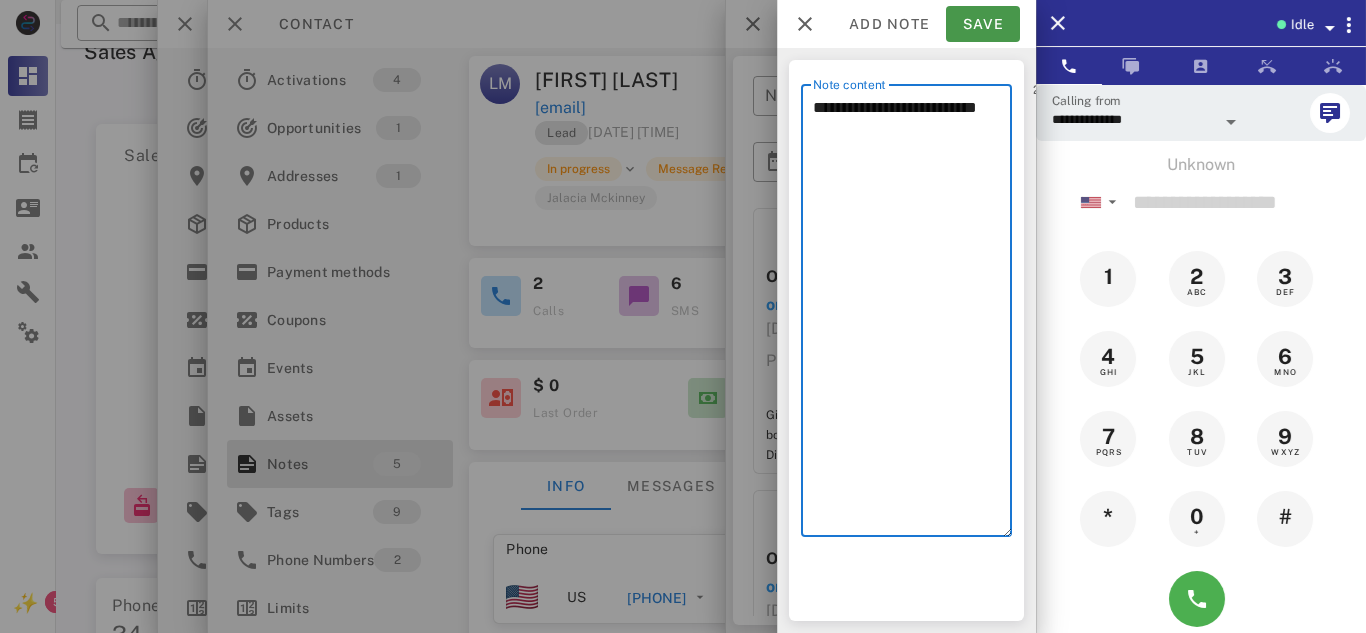 type on "**********" 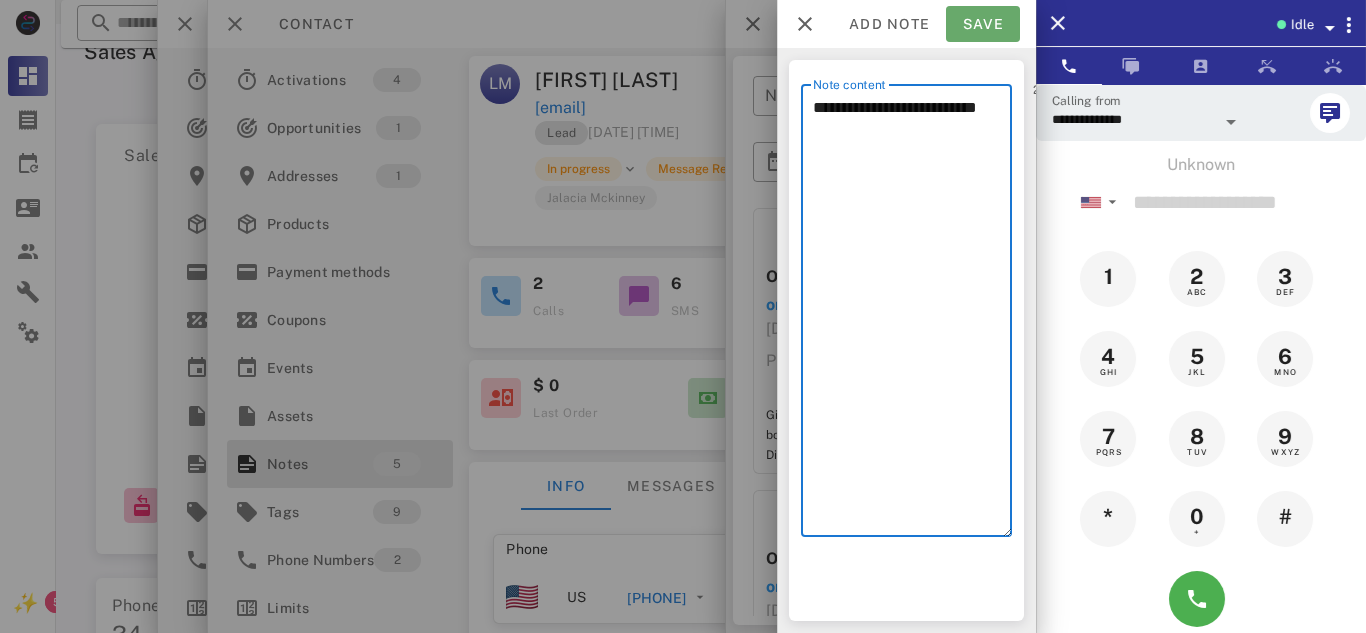 click on "Save" at bounding box center [983, 24] 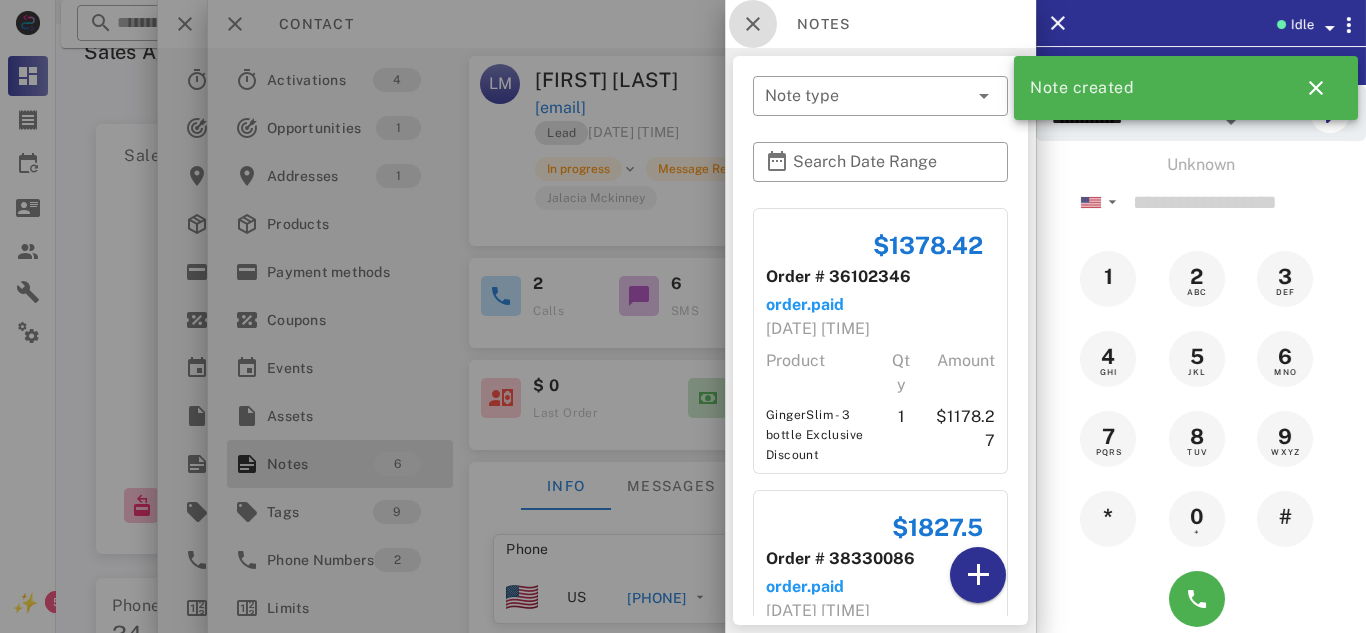 click at bounding box center (753, 24) 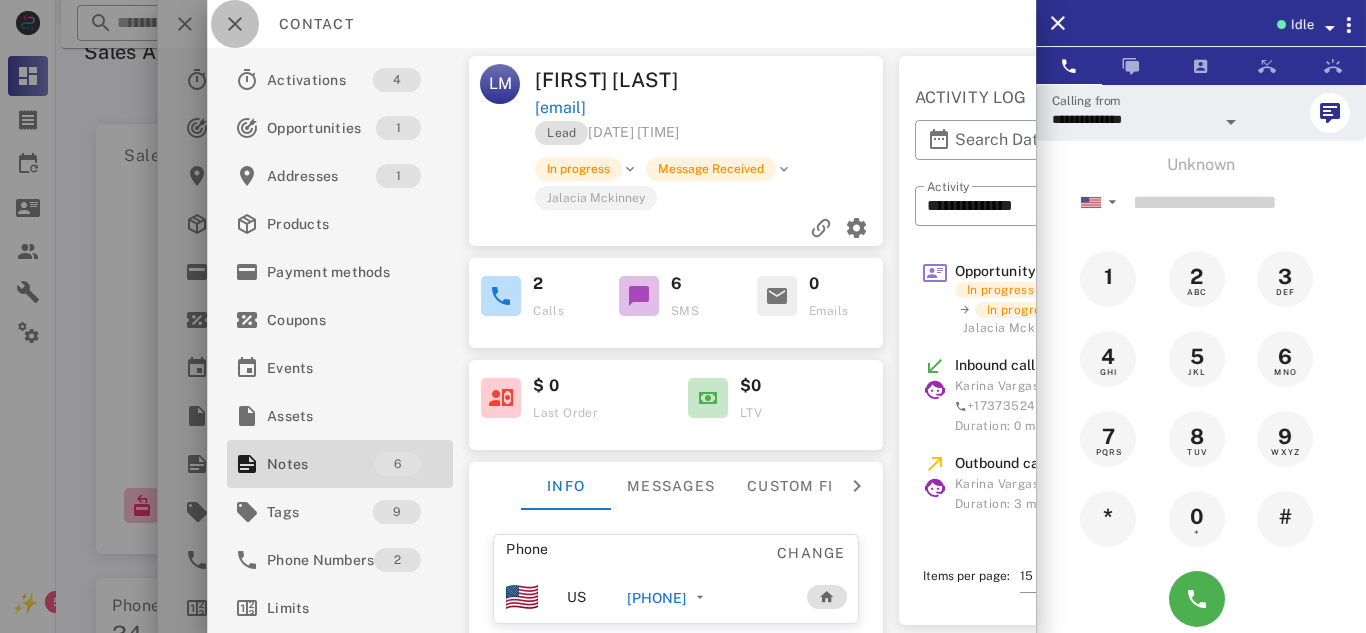 click at bounding box center [235, 24] 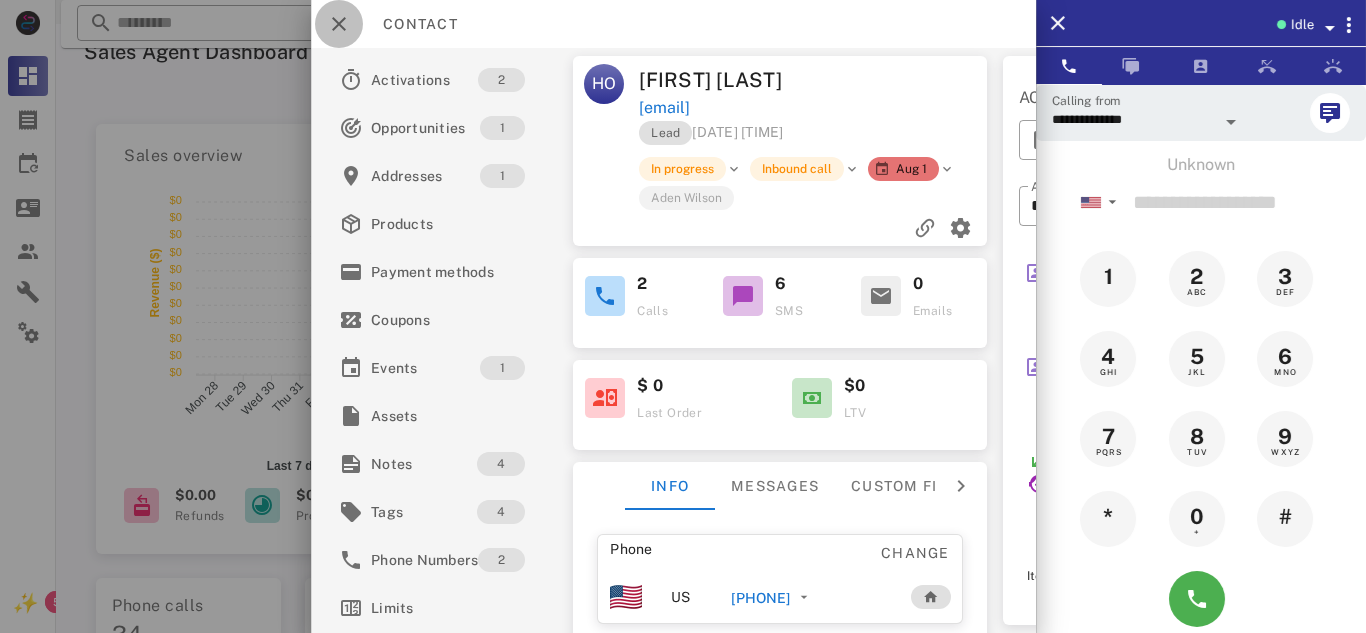 click at bounding box center [339, 24] 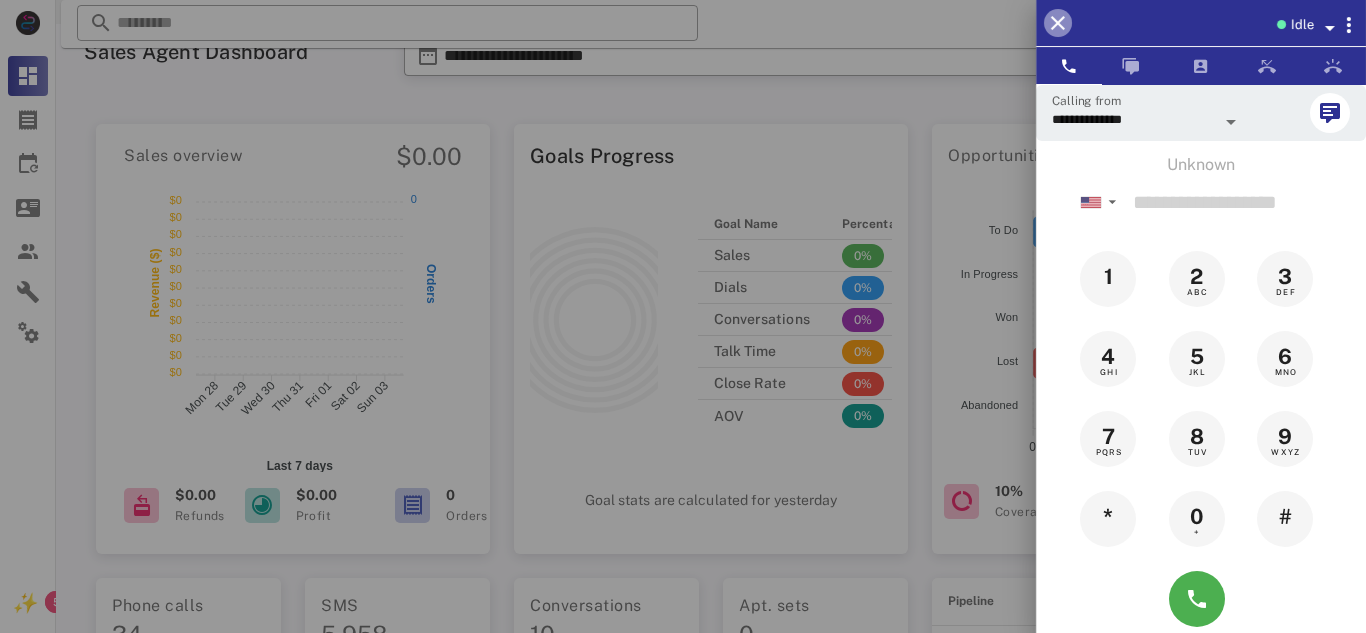 click at bounding box center [1058, 23] 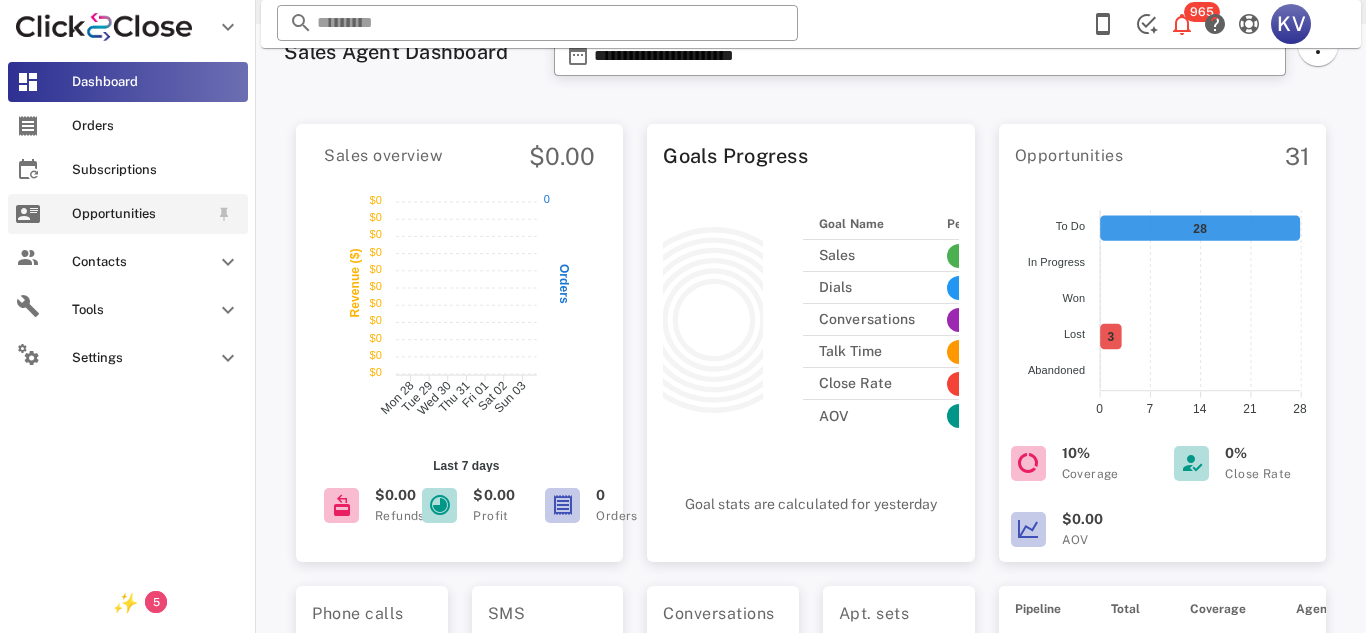click on "Opportunities" at bounding box center (140, 214) 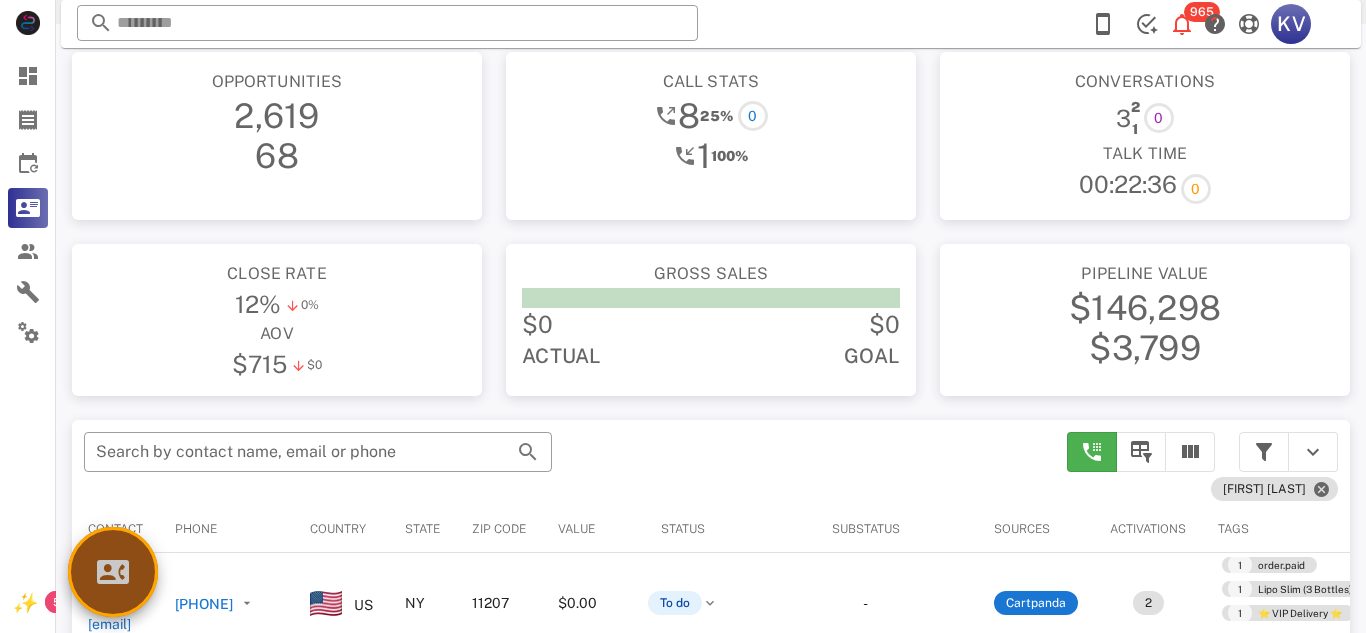 click at bounding box center (113, 572) 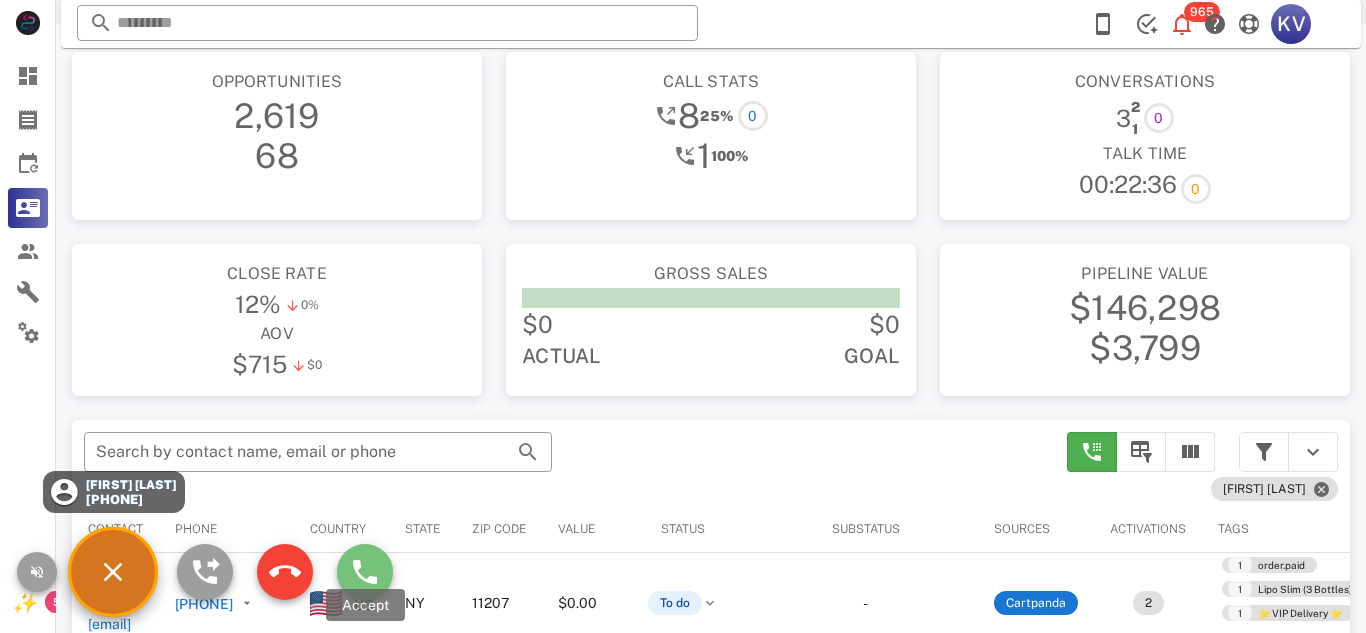 click at bounding box center [365, 572] 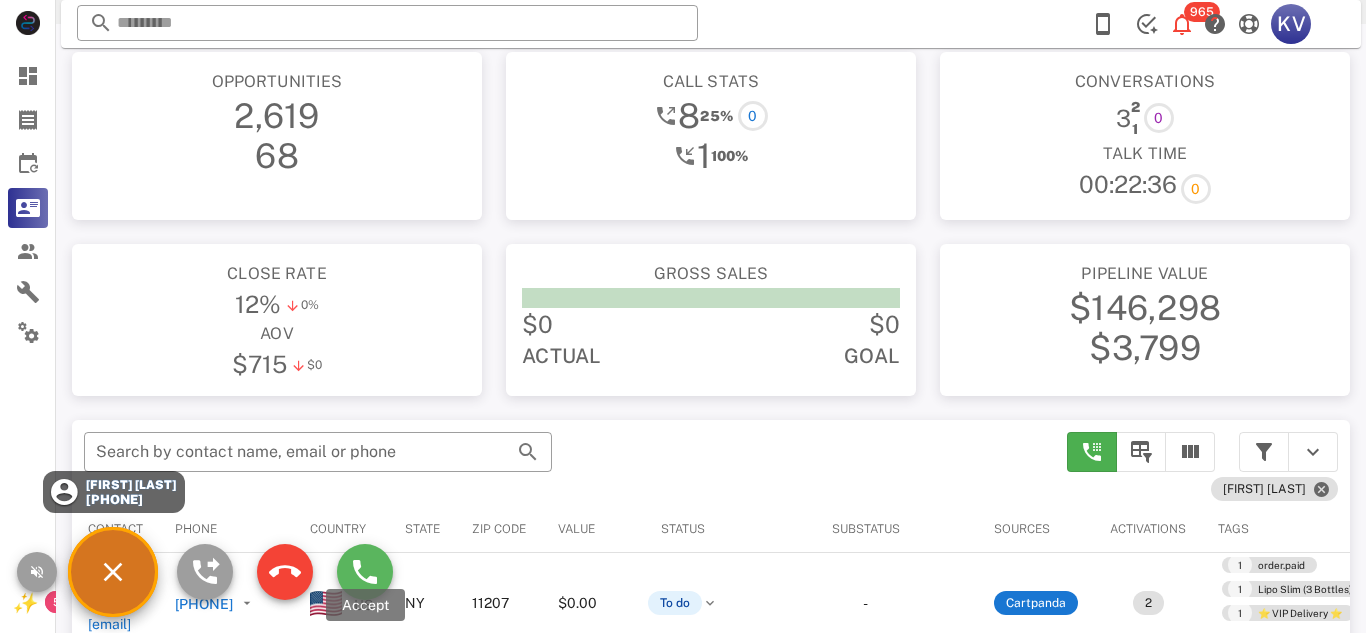 type on "**********" 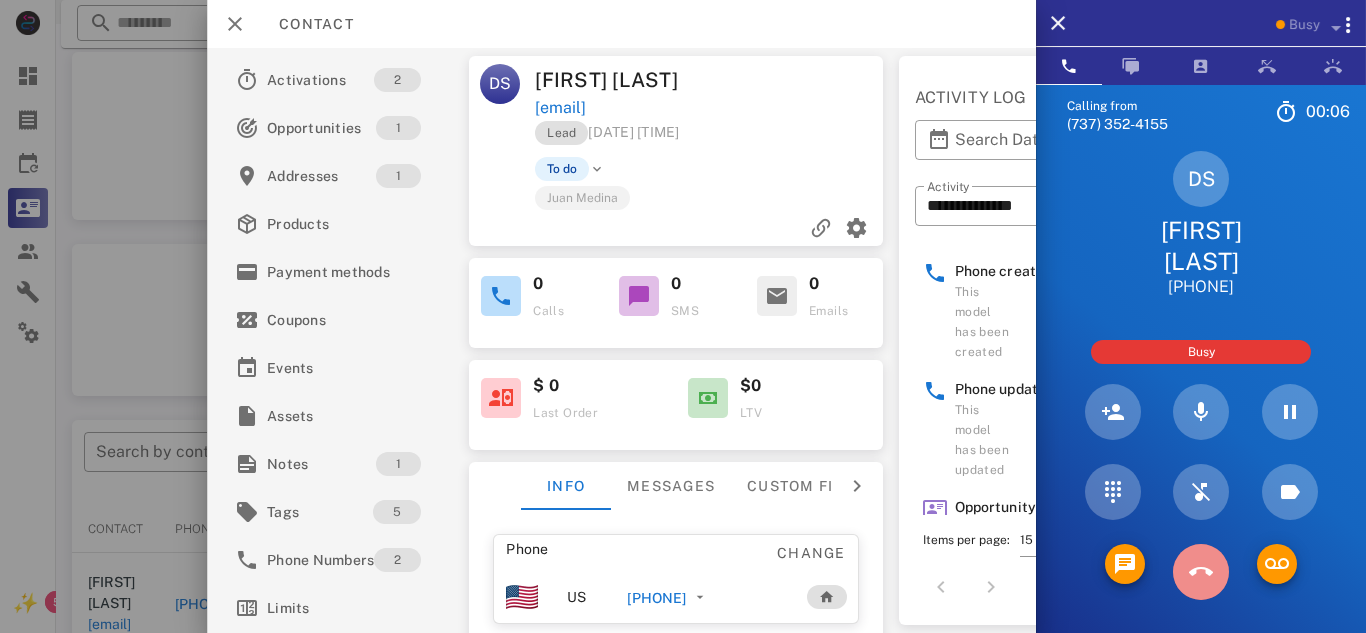 click at bounding box center [1201, 572] 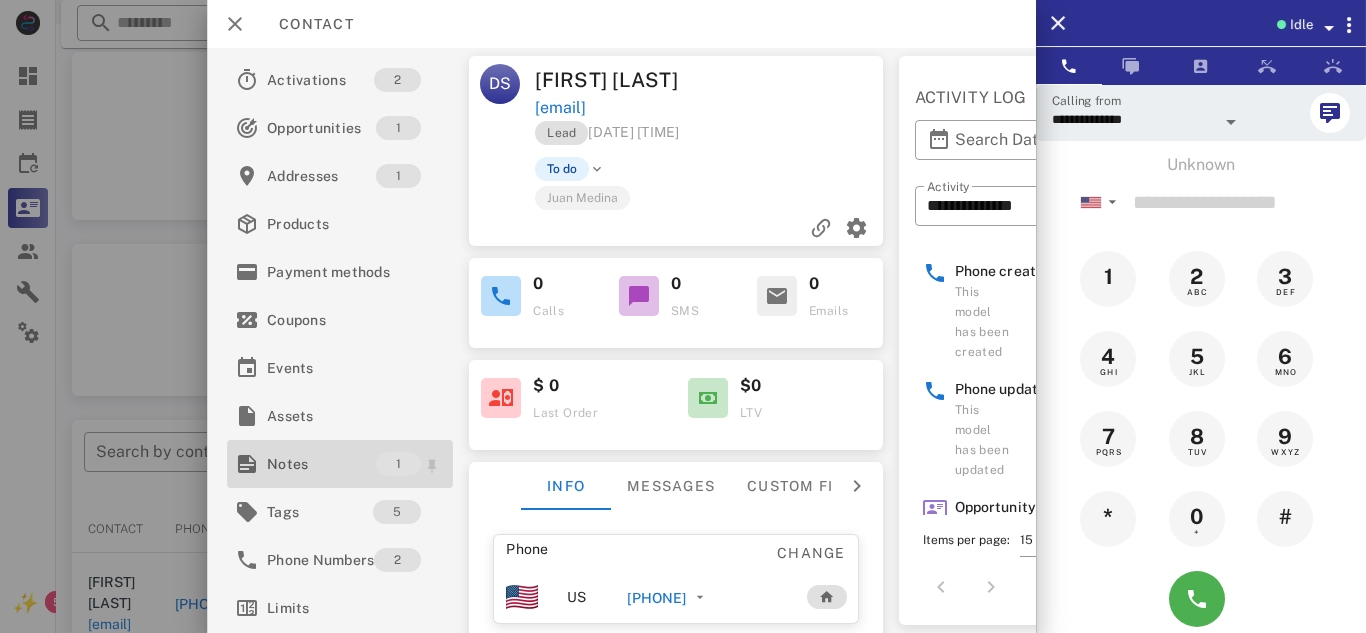click on "Notes" at bounding box center [321, 464] 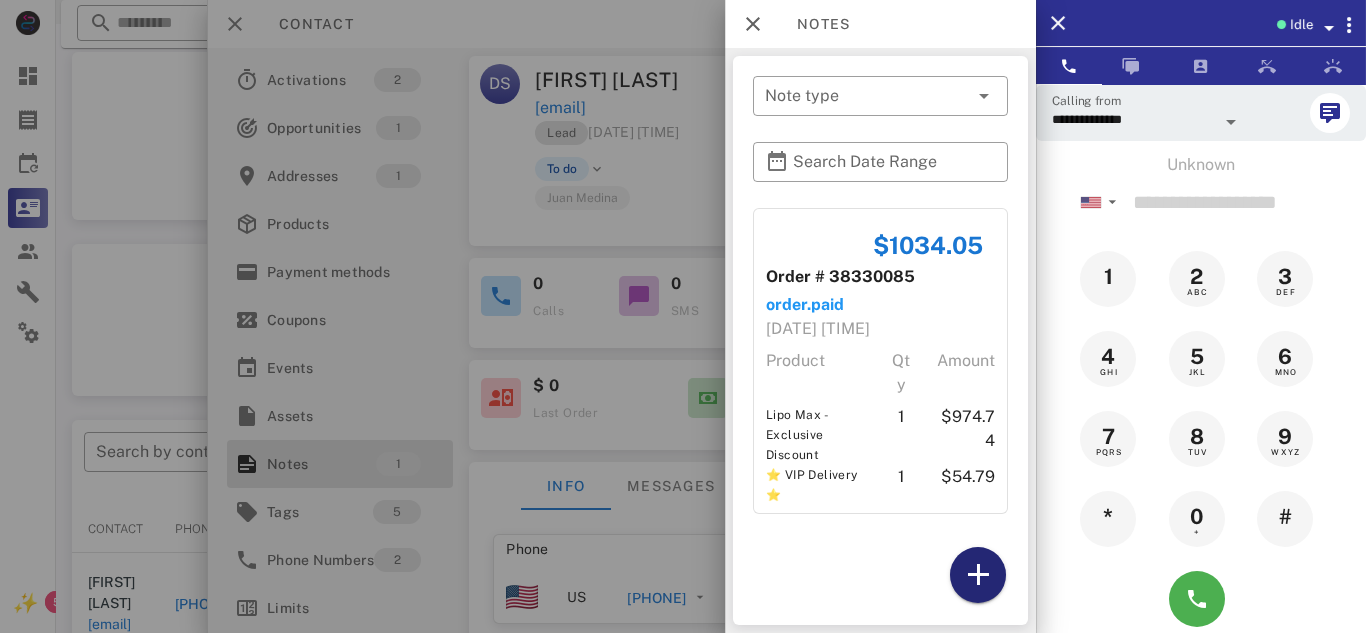 click at bounding box center (978, 575) 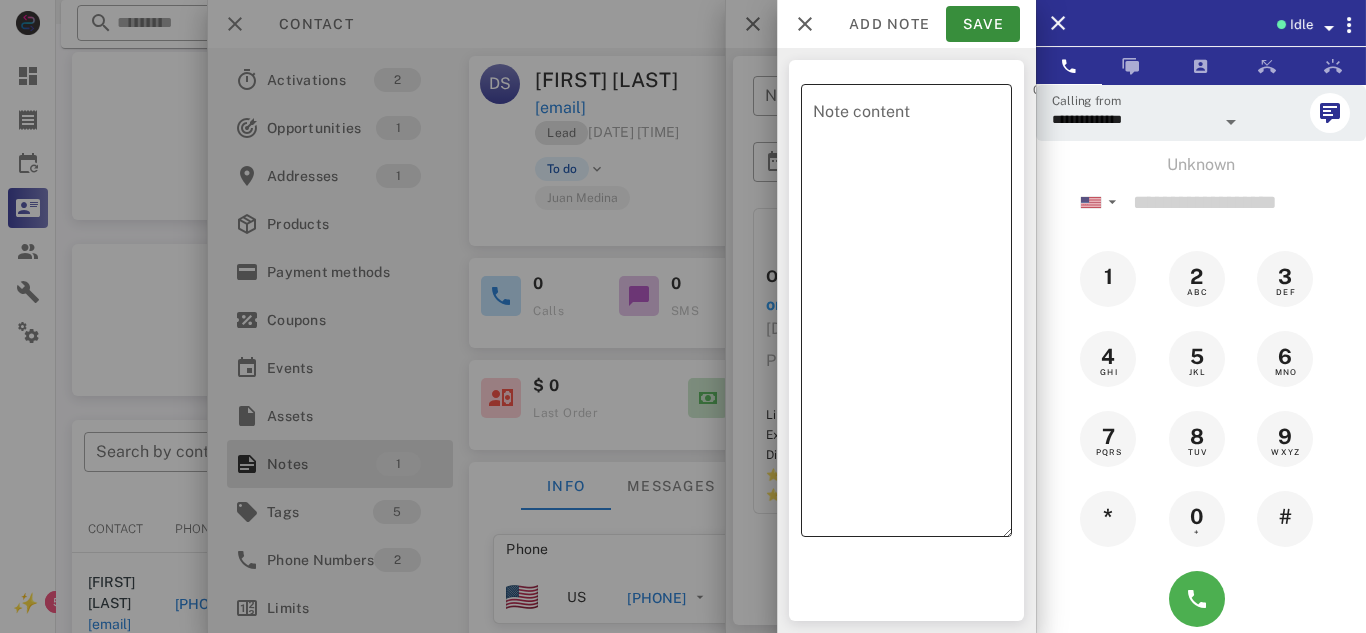 click on "Note content" at bounding box center (912, 315) 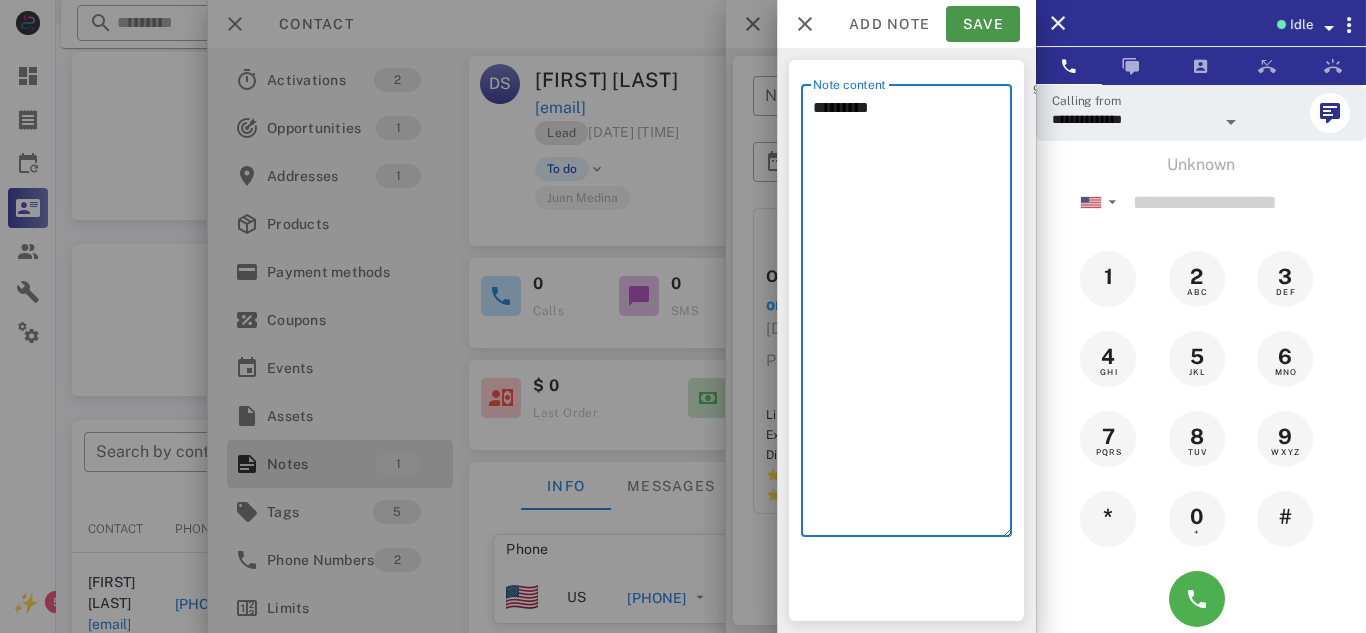 type on "*********" 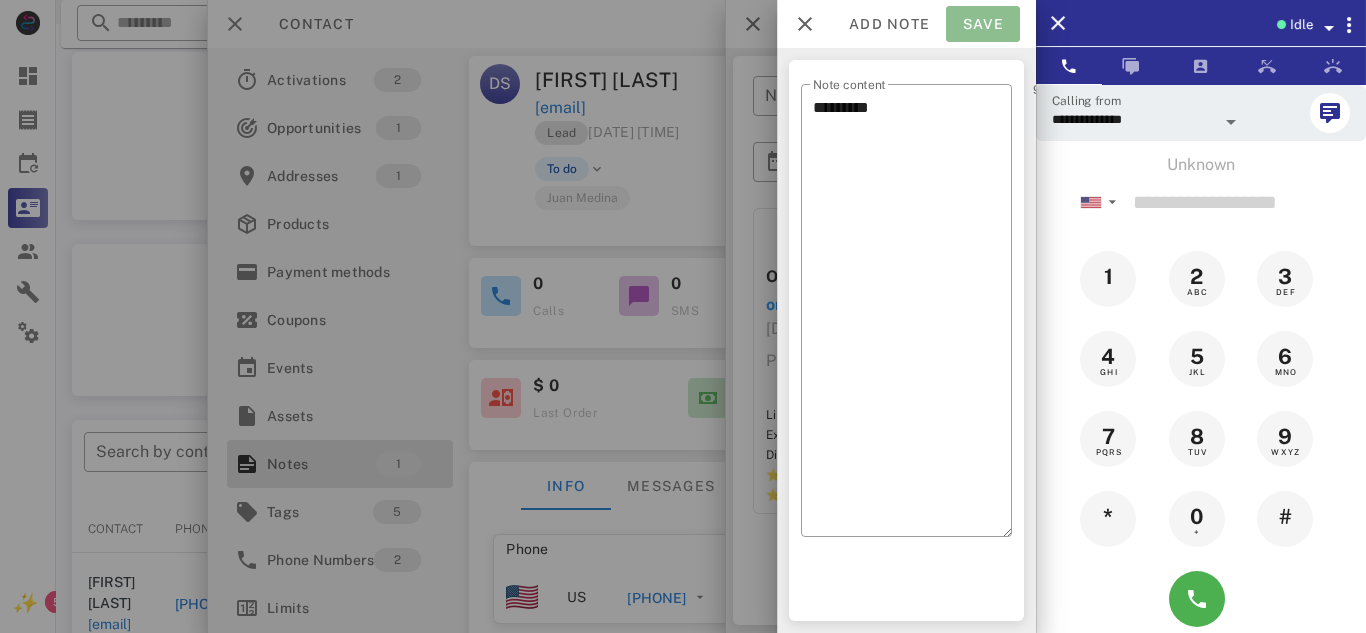 click on "Save" at bounding box center (983, 24) 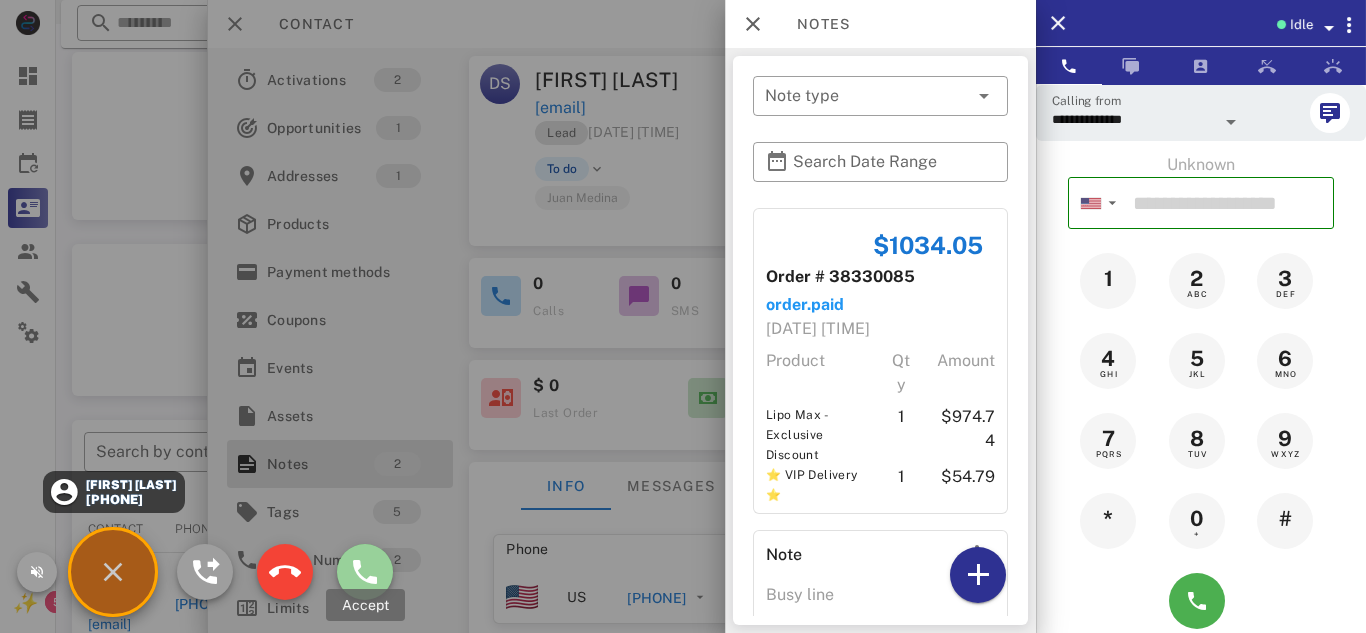 click at bounding box center [365, 572] 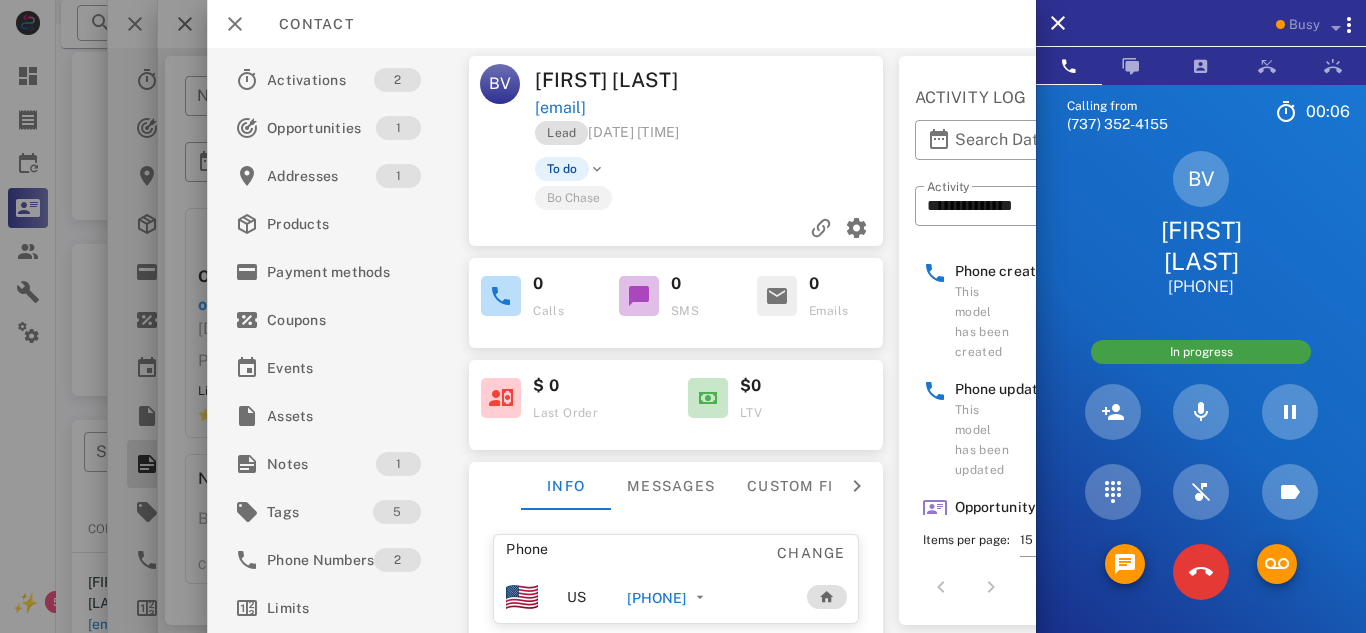 click on "Calling from [PHONE]  [TIME]  Unknown      ▼     Australia
+61
Canada
+1
Guam
+1671
Mexico (México)
+52
New Zealand
+64
United Kingdom
+44
United States
+1
1 2 ABC 3 DEF 4 GHI 5 JKL 6 MNO 7 PQRS 8 TUV 9 WXYZ * 0 + #  BV   [FIRST] [LAST]  [PHONE]  In progress  Directory ​  KW  [FIRST] [LAST]  Idle   WC  [FIRST] [LAST]  Idle   A1  Agent 131  Idle   AA  [FIRST] [LAST]  Idle   AR  [FIRST] [LAST]  Idle   BG  [FIRST] [LAST]  Idle   DT  [FIRST] [LAST]  Idle   DB  [FIRST] [LAST]  Idle   KM  [FIRST] [LAST]  Busy   JS  [FIRST] [LAST]  Busy   AL  [FIRST] [LAST]  Busy   LN  [FIRST] [LAST]  Offline   JA  [FIRST] [LAST]  Offline   JH  [FIRST] [LAST]  Offline   NS  [FIRST] [LAST]  Offline   AB  [FIRST] [LAST]  Offline   AD  Accounting Dept  Offline   A1  Agent 101  Offline   A1  Agent 105  Offline   A1  Agent 112  Offline   A1  Agent 125  Offline   A1   A1" at bounding box center (1201, 401) 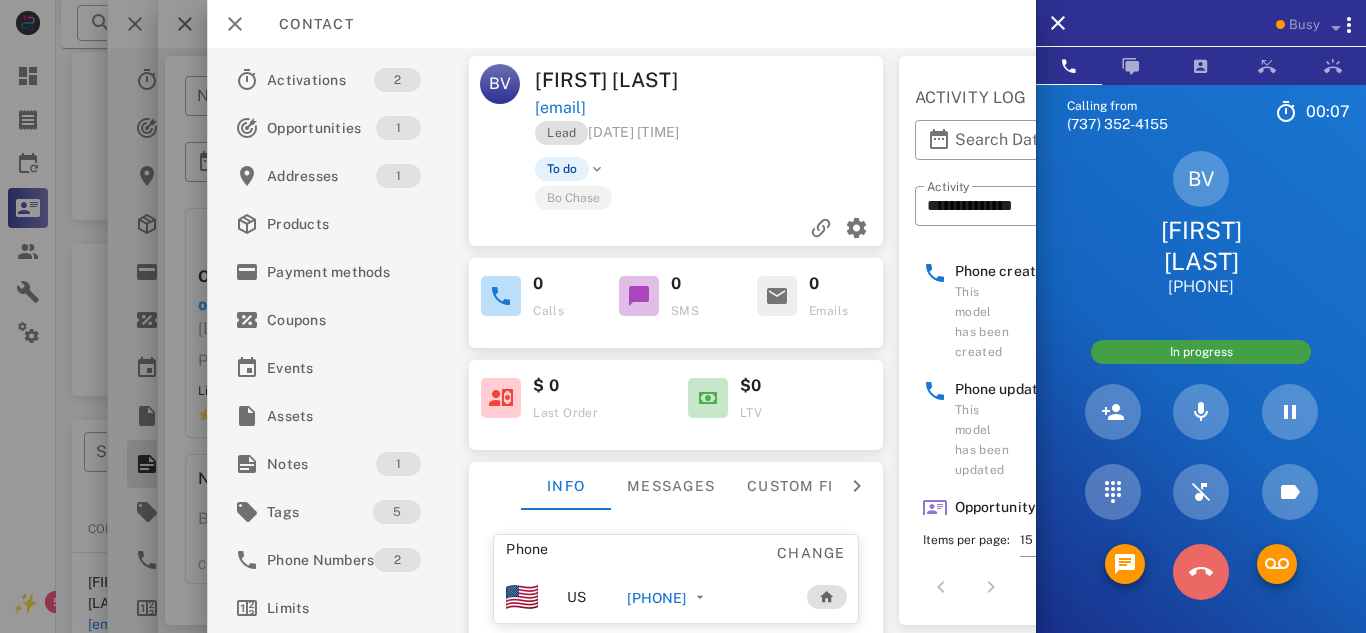 click at bounding box center [1201, 572] 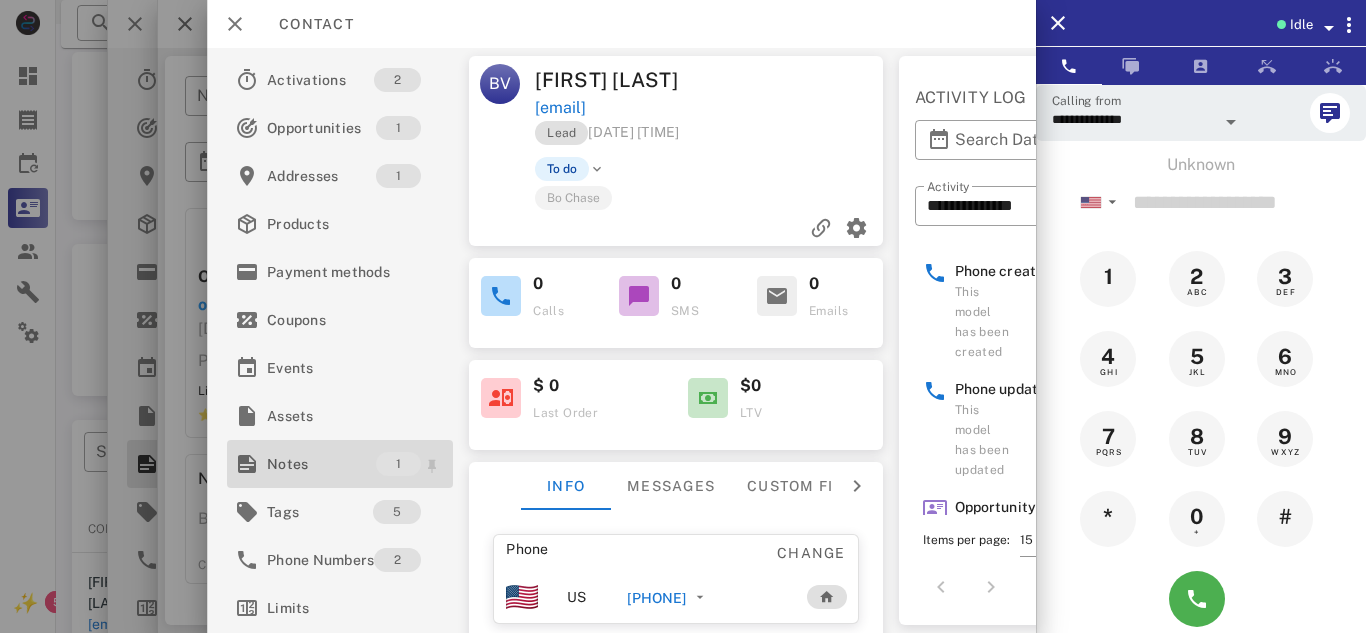 click on "Notes" at bounding box center (321, 464) 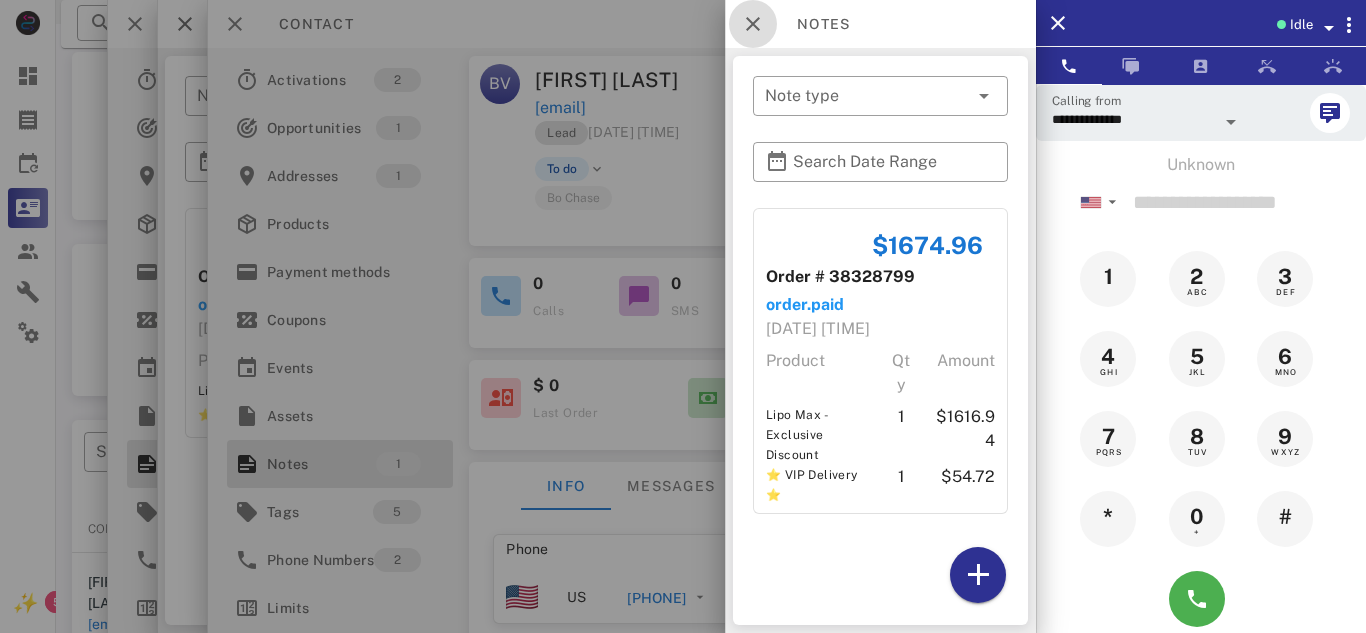 click at bounding box center (753, 24) 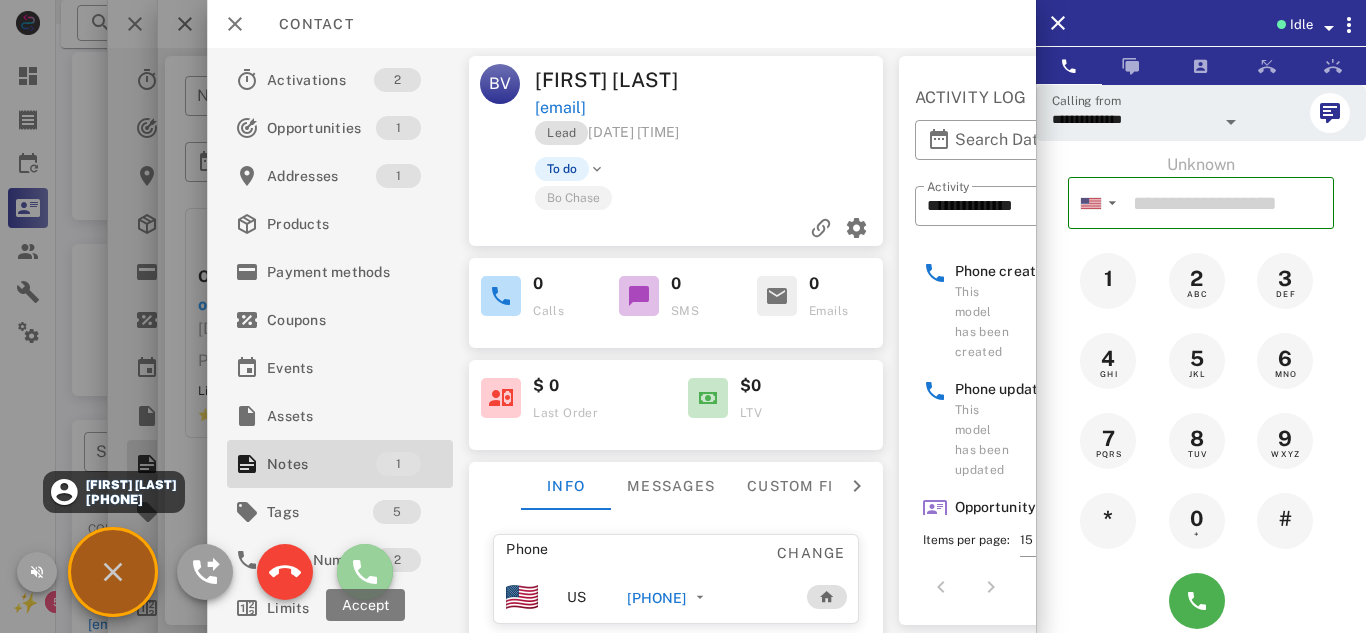 click at bounding box center [365, 572] 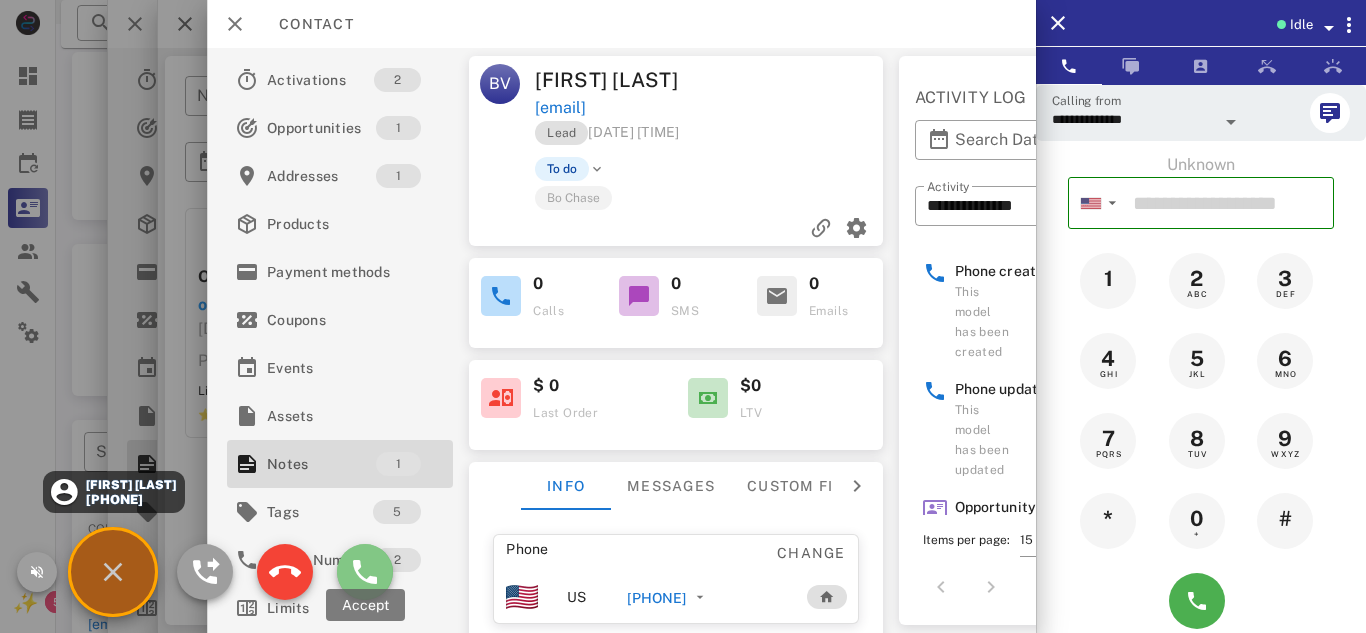 type on "**********" 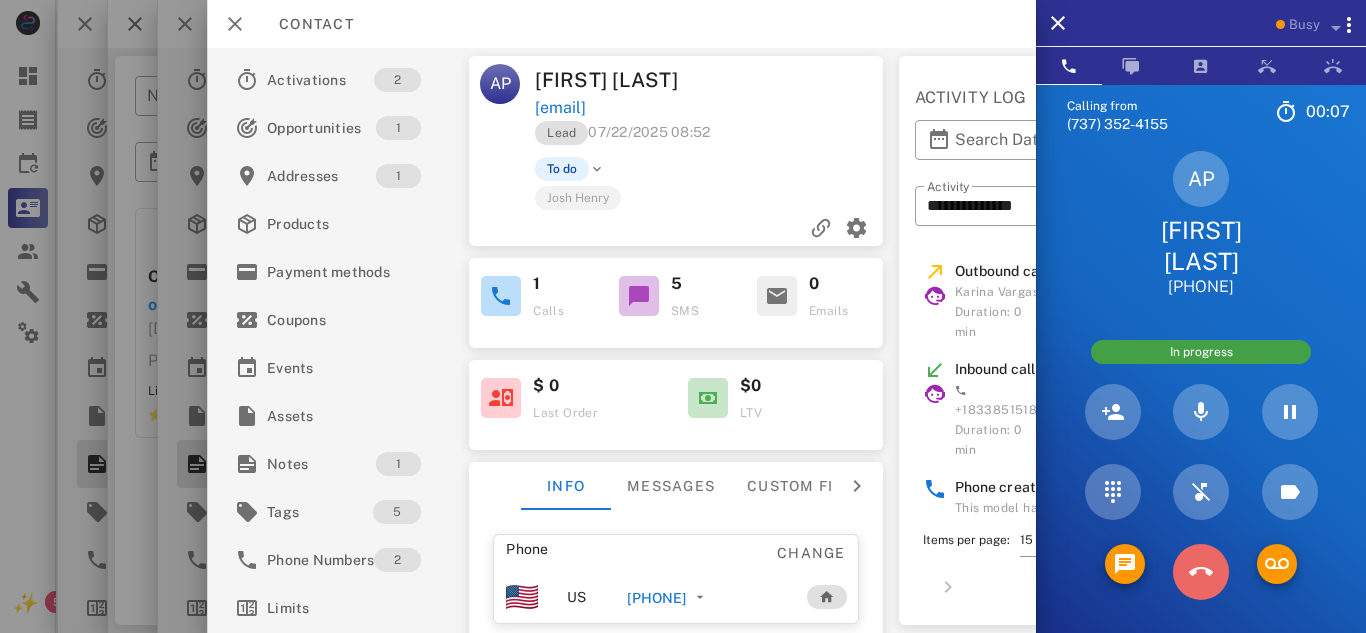 click at bounding box center (1201, 572) 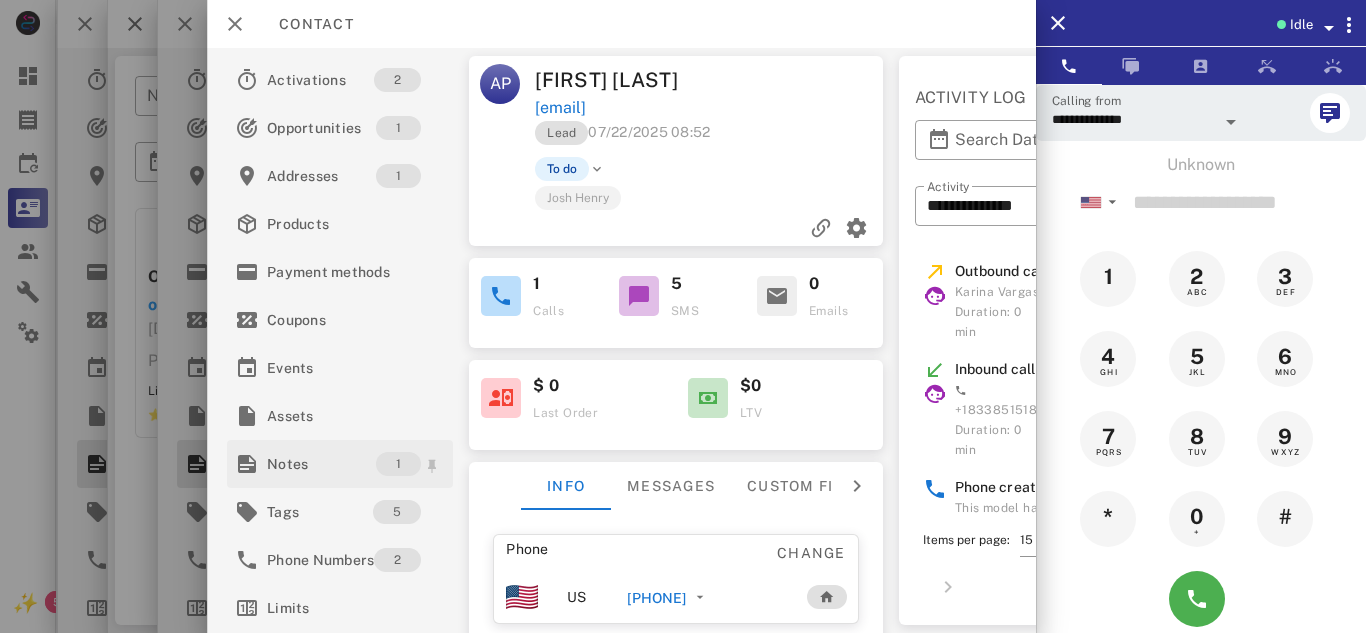 scroll, scrollTop: 10, scrollLeft: 0, axis: vertical 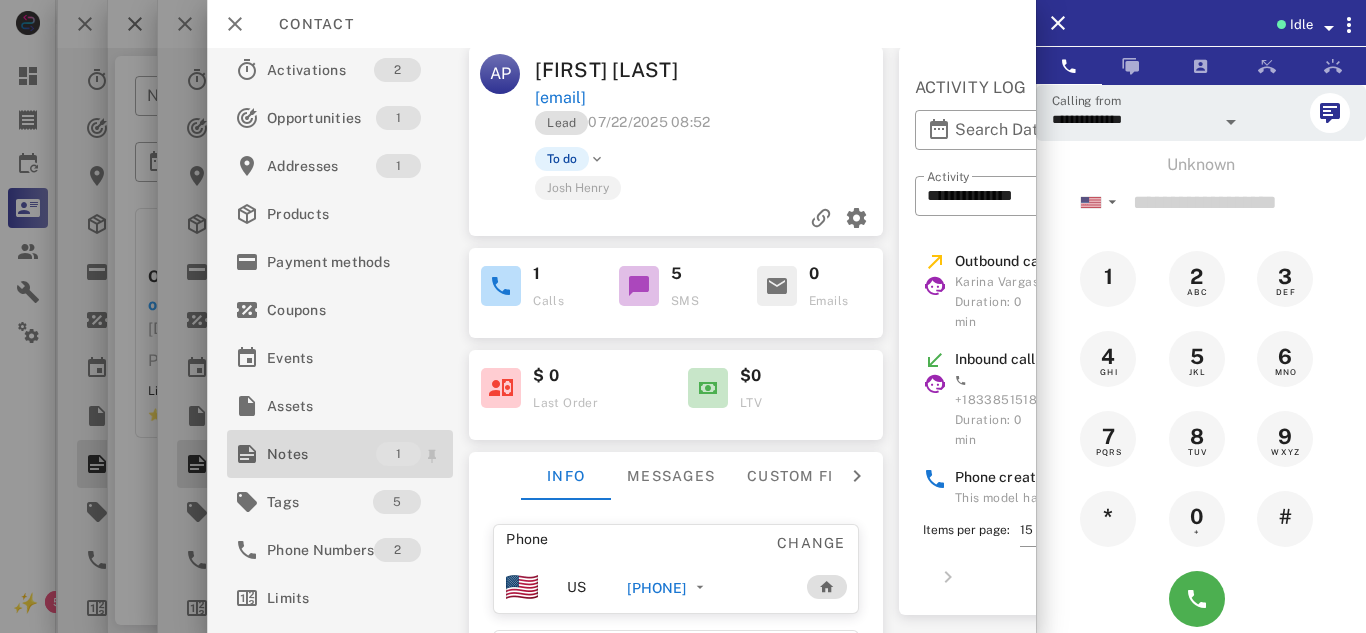 click on "Notes" at bounding box center (321, 454) 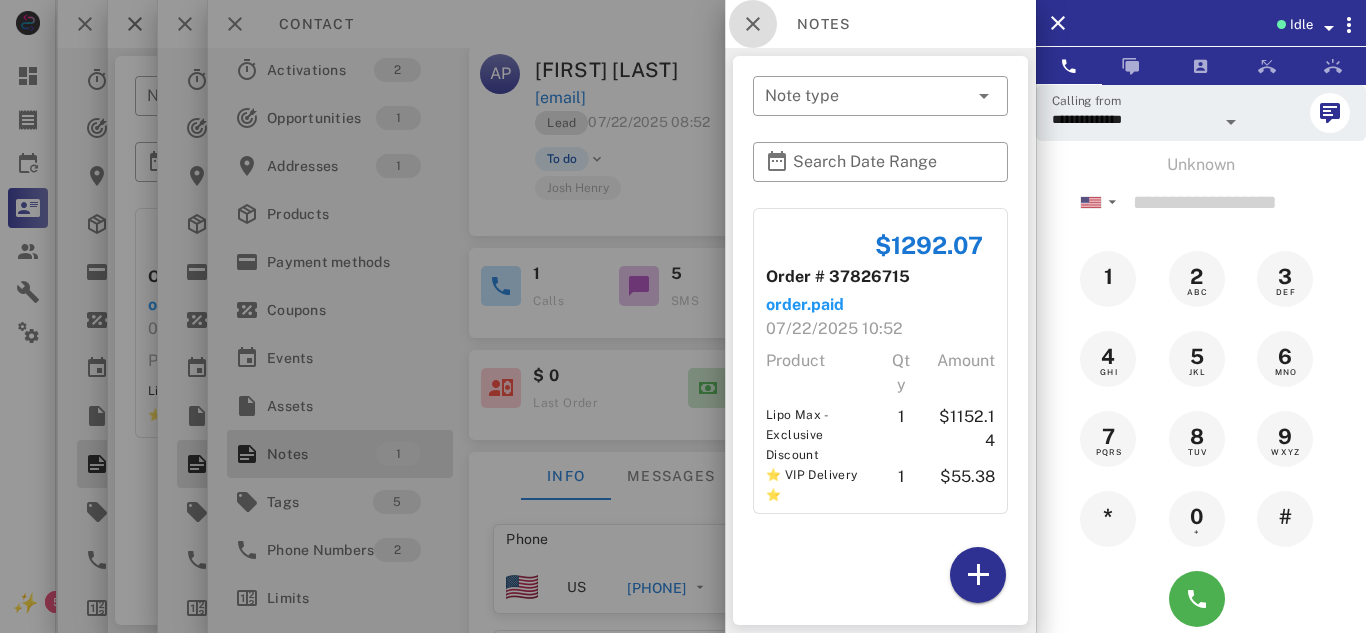 click at bounding box center [753, 24] 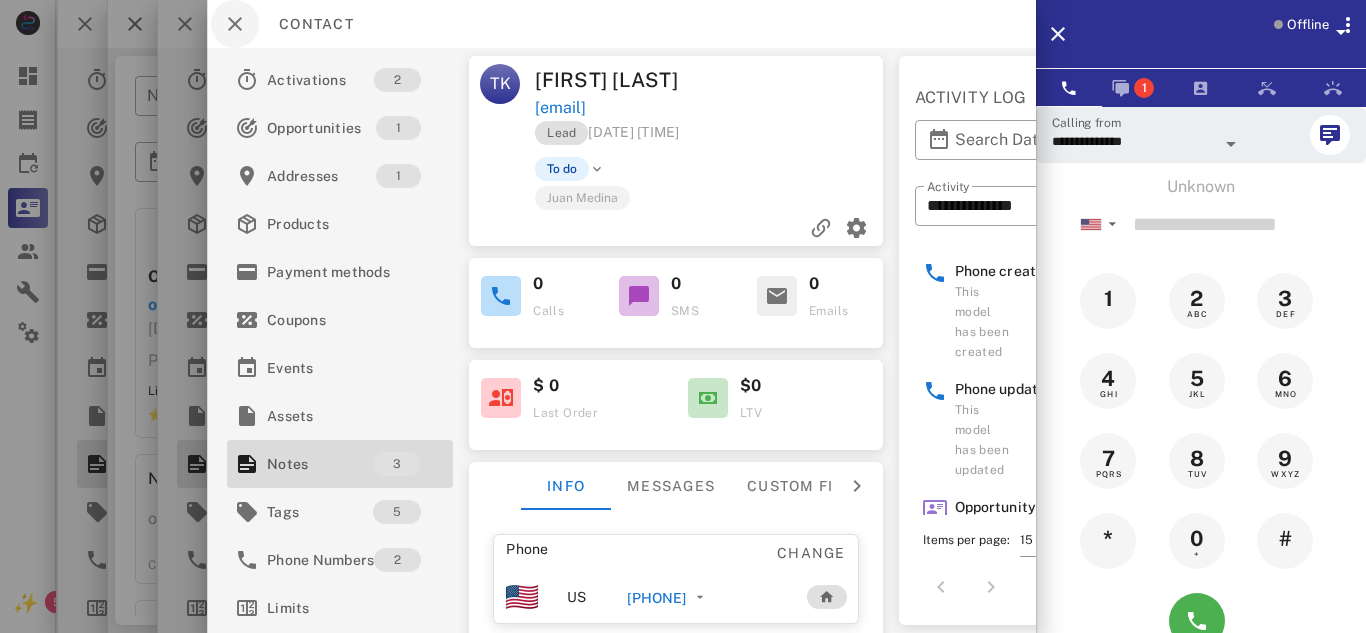 scroll, scrollTop: 0, scrollLeft: 0, axis: both 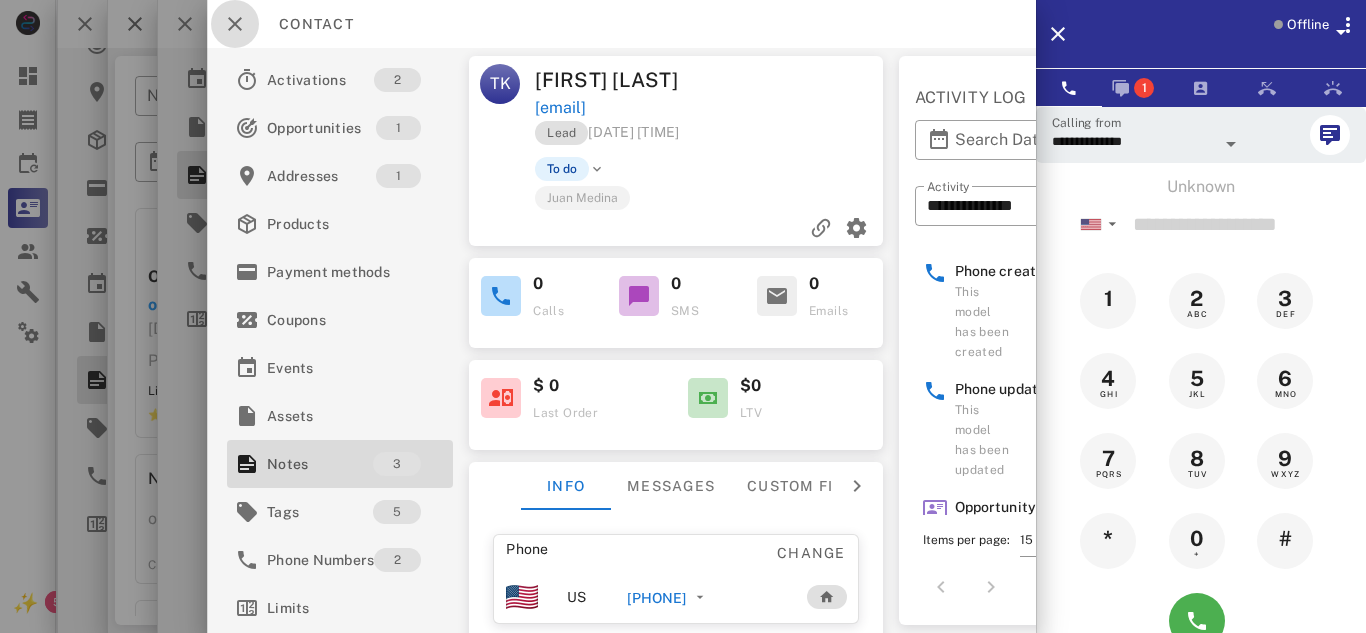 click at bounding box center [235, 24] 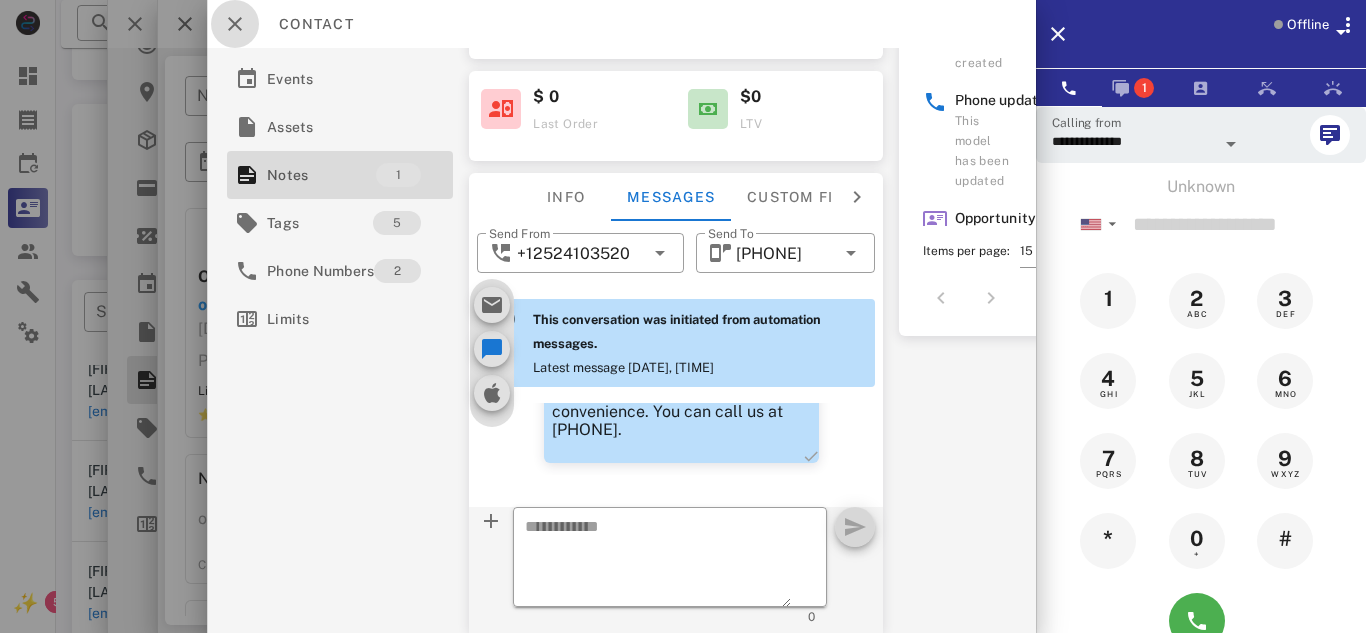 click at bounding box center (235, 24) 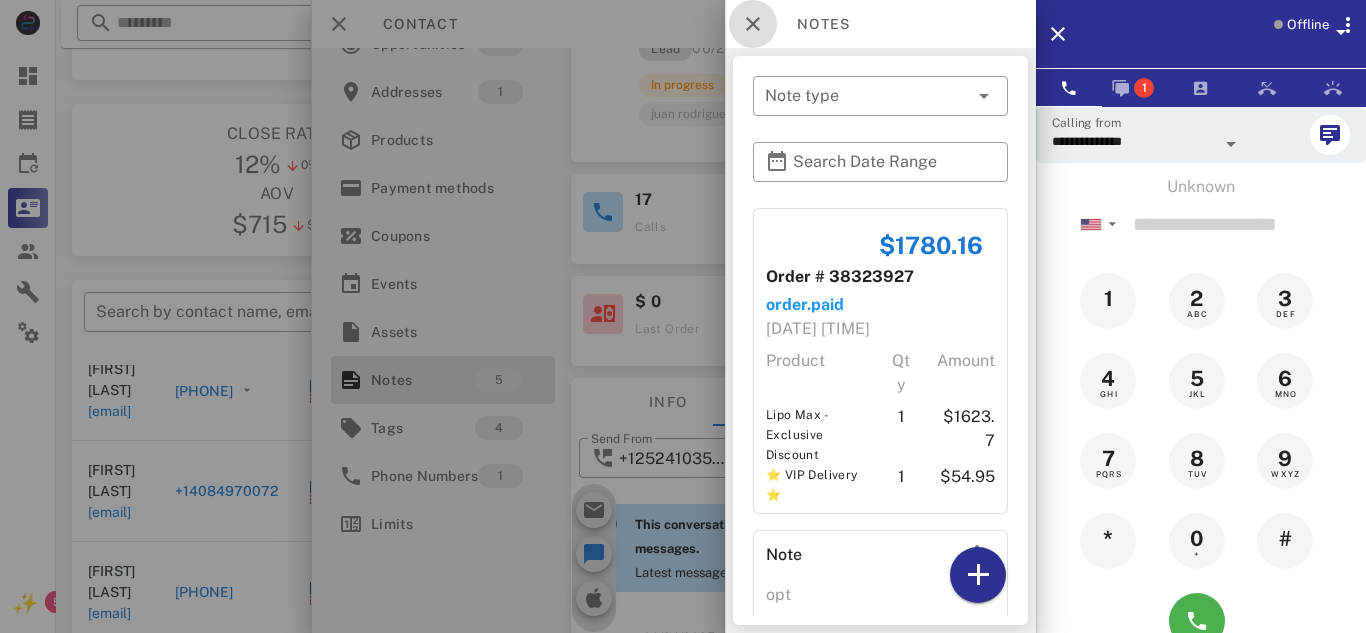 click at bounding box center [753, 24] 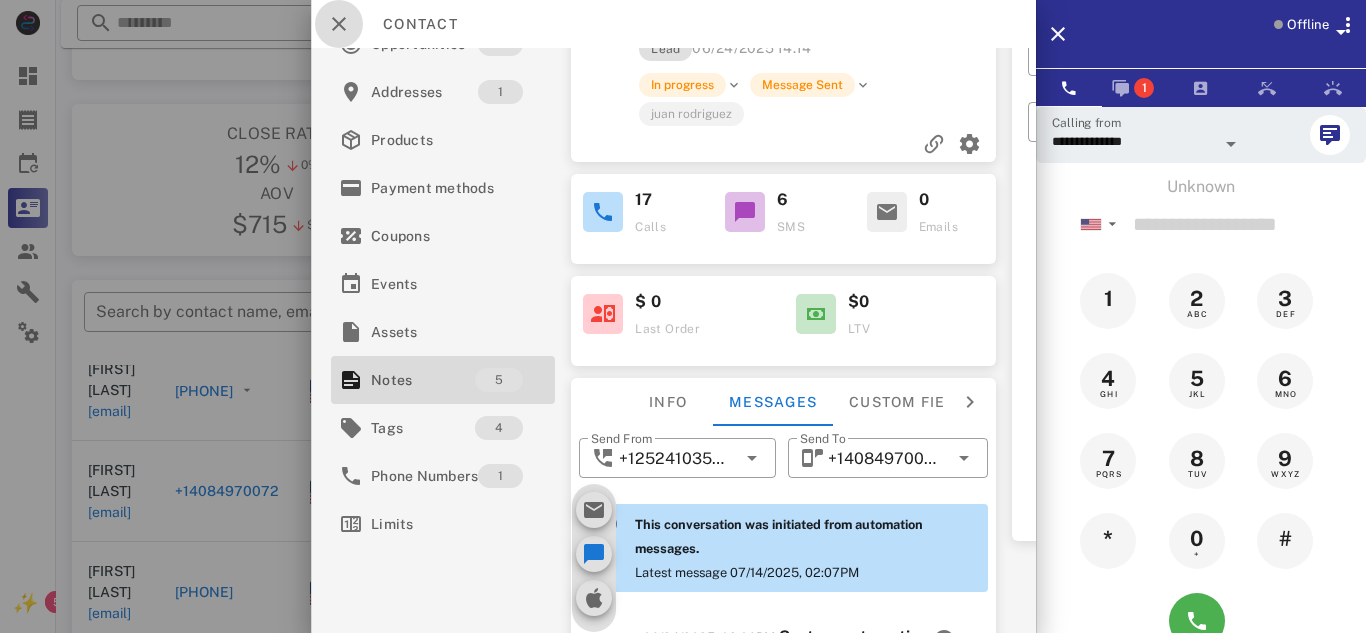 click at bounding box center [339, 24] 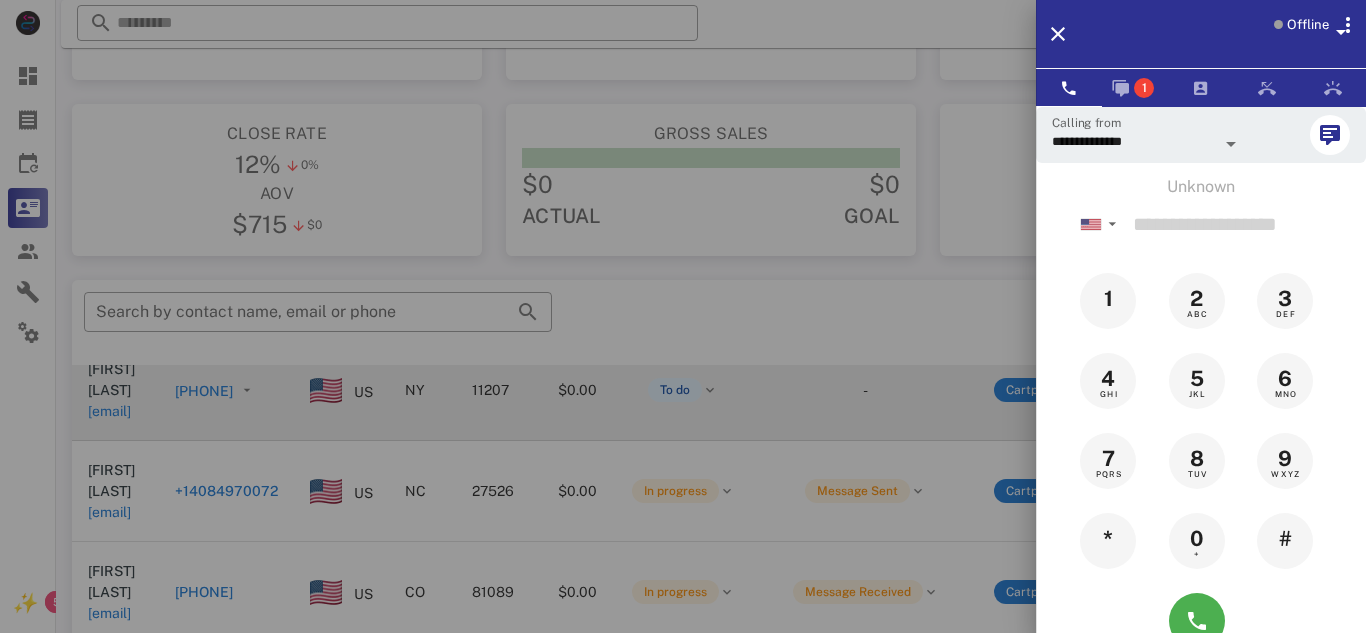 click at bounding box center (683, 316) 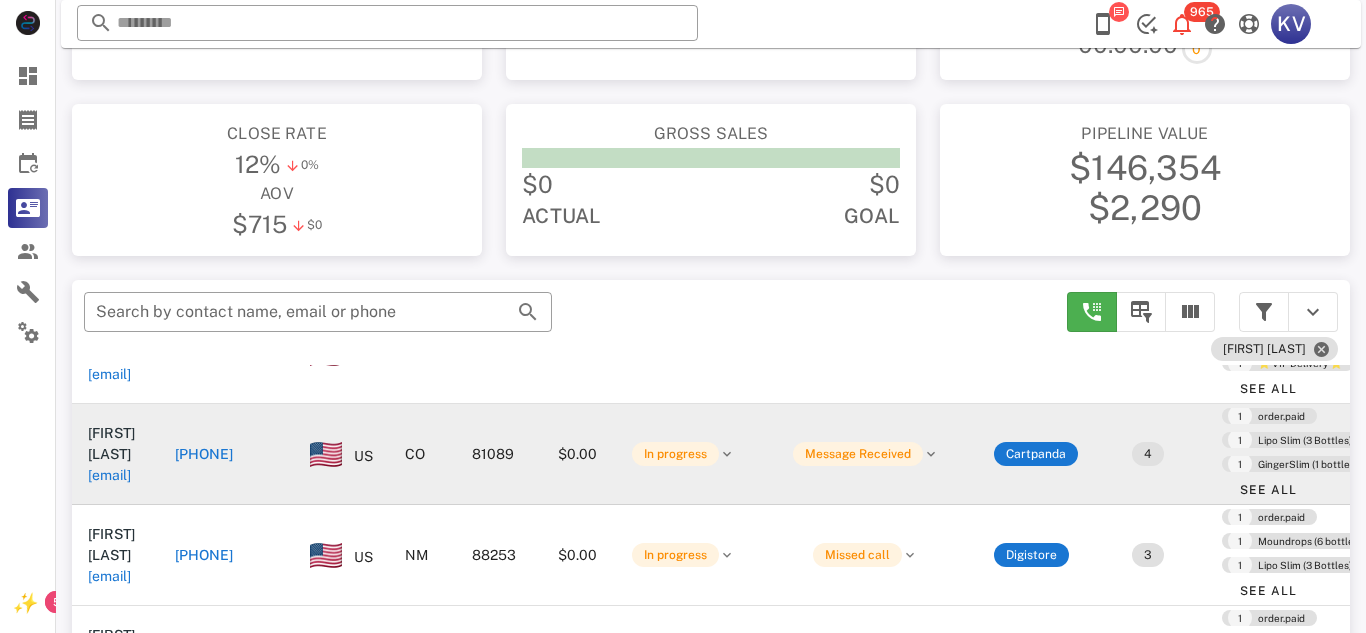 scroll, scrollTop: 235, scrollLeft: 0, axis: vertical 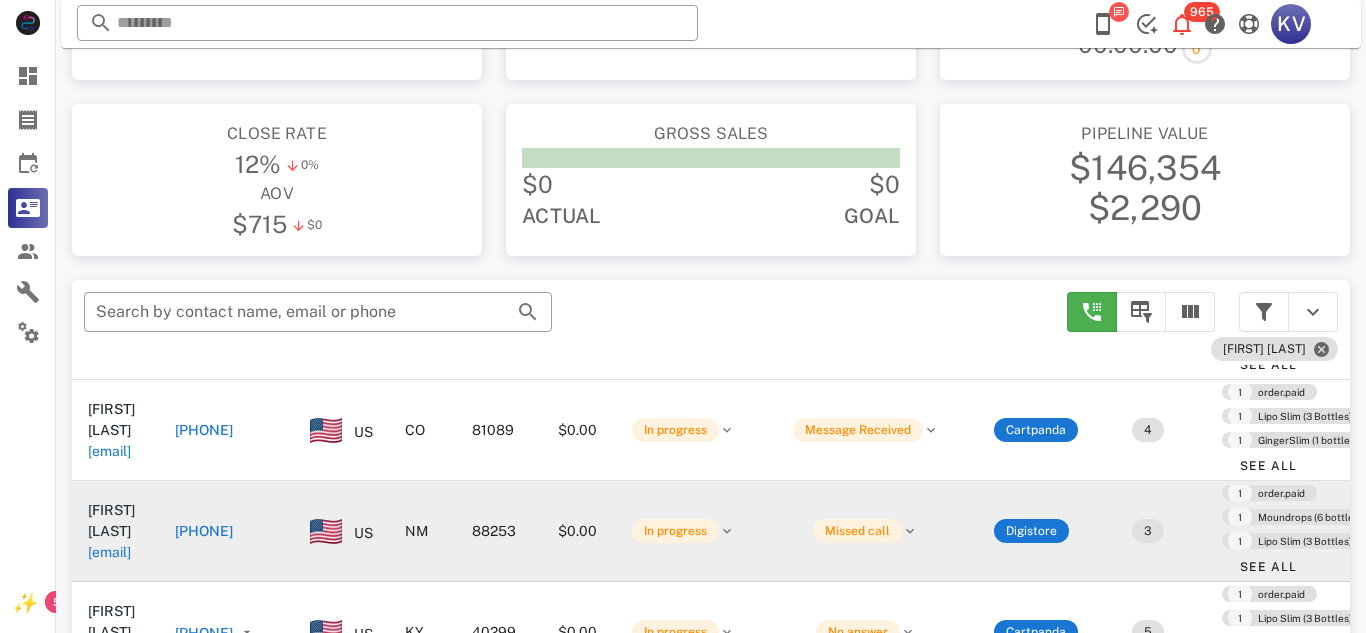 click on "+15753655105" at bounding box center [204, 531] 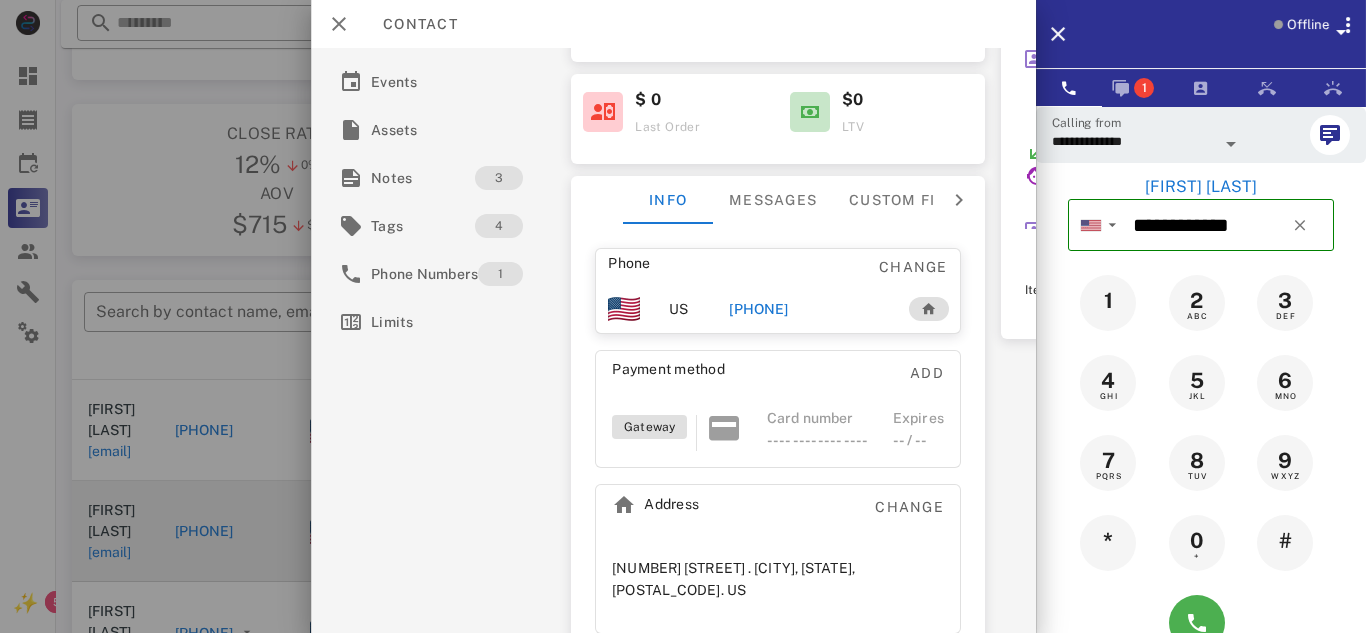 scroll, scrollTop: 289, scrollLeft: 0, axis: vertical 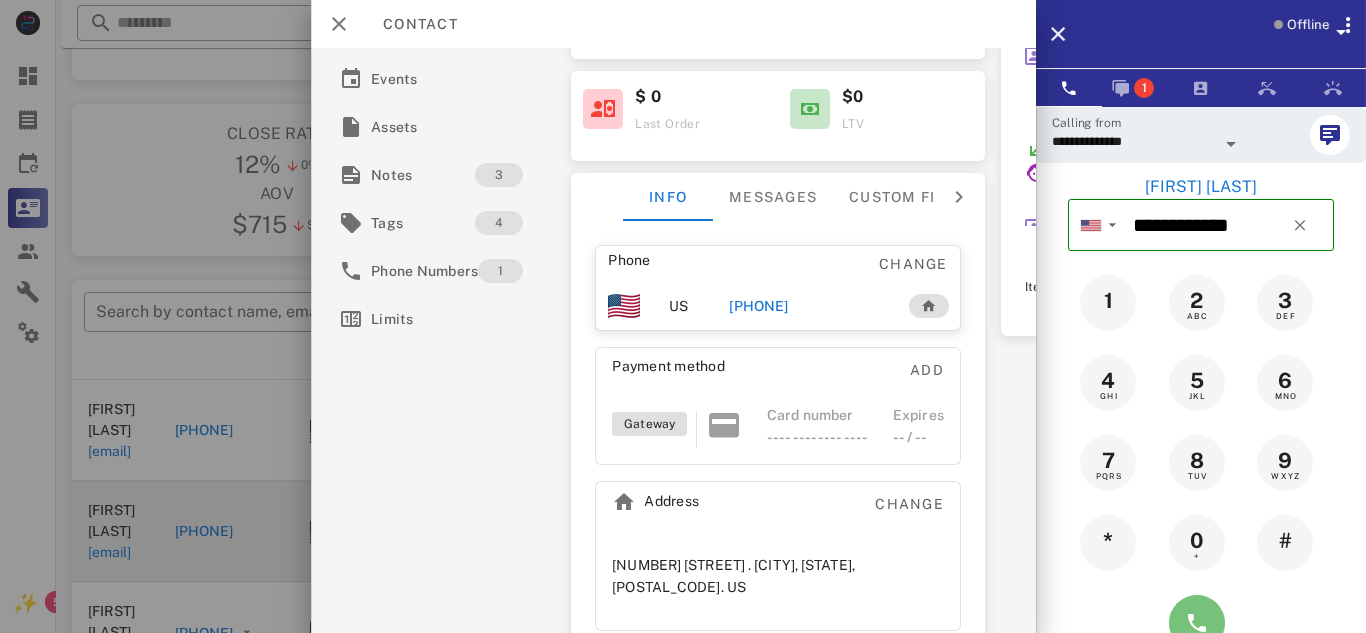 click at bounding box center (1197, 623) 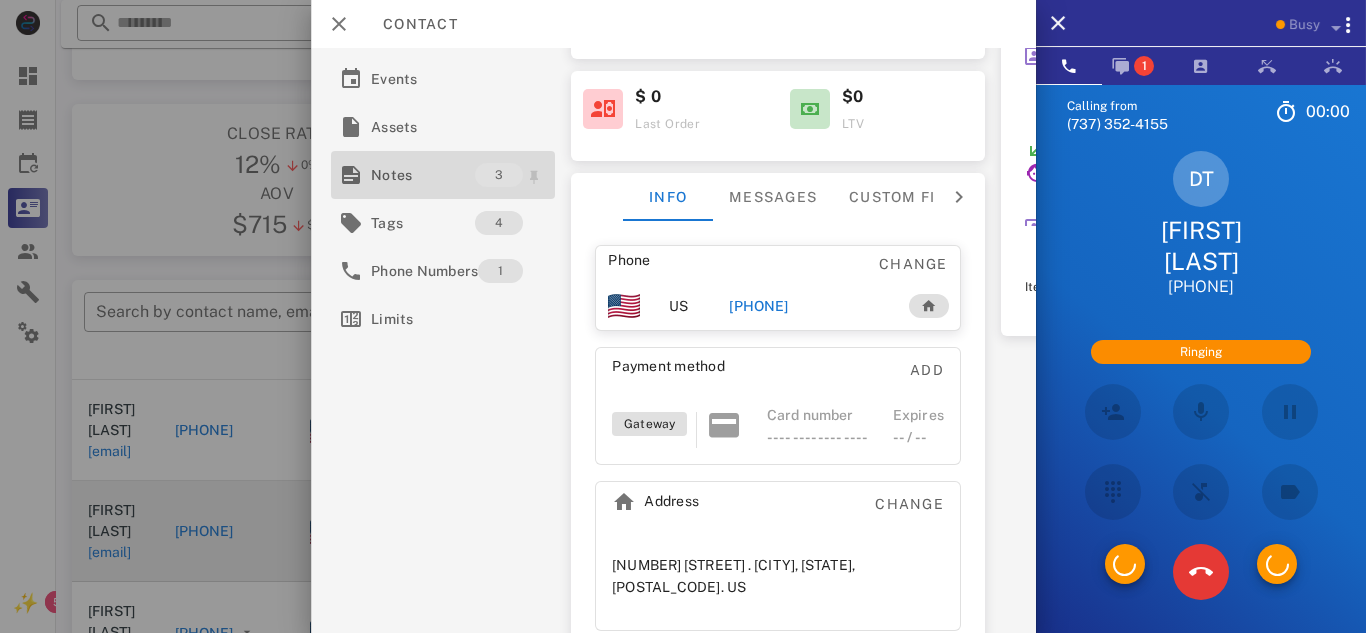 click on "Notes" at bounding box center (423, 175) 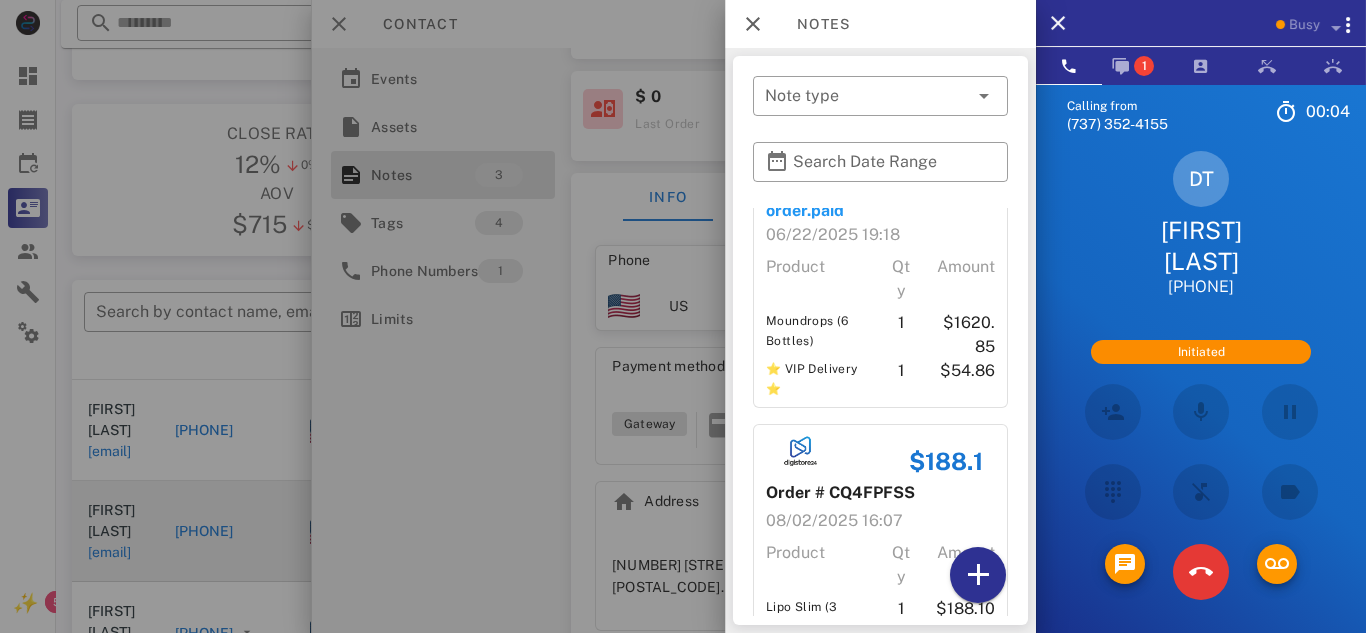 scroll, scrollTop: 0, scrollLeft: 0, axis: both 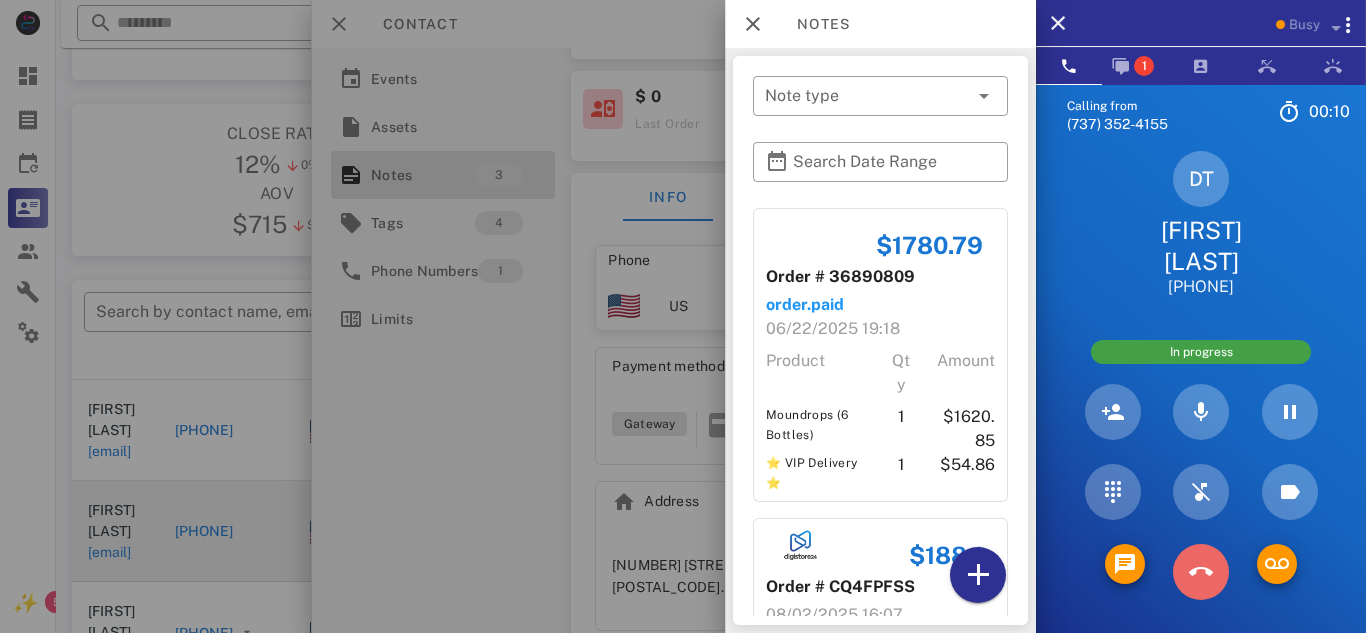 click at bounding box center (1201, 572) 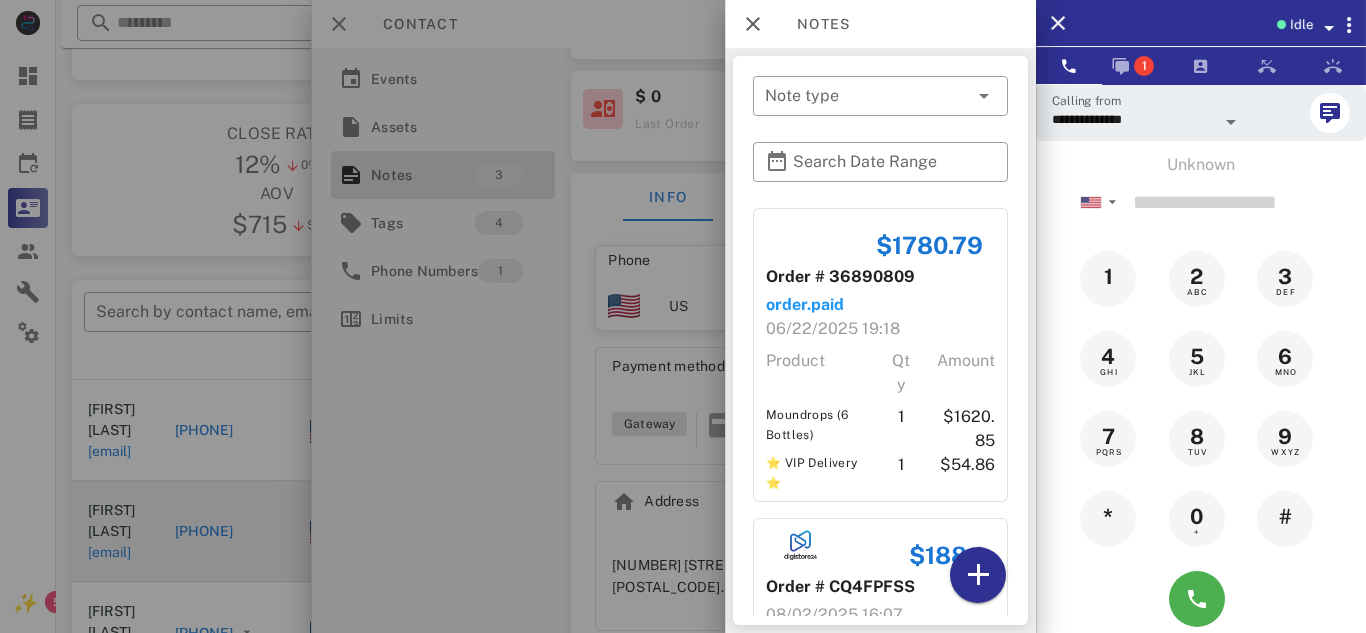 click on "​ Note type ​ Search Date Range  $1780.79   Order # 36890809   order.paid   06/22/2025 19:18   Product Qty Amount  Moundrops (6 Bottles)  1 $1620.85  ⭐ VIP Delivery ⭐  1 $54.86  $188.1   Order # CQ4FPFSS   08/02/2025 16:07   Product Qty Amount  Lipo Slim (3 Bottles)  1 $188.10  $188.1   Order # 4FDMFLC2   08/02/2025 16:20   Product Qty Amount  Lipo Slim (3 Bottles)  1 $188.10" at bounding box center [880, 340] 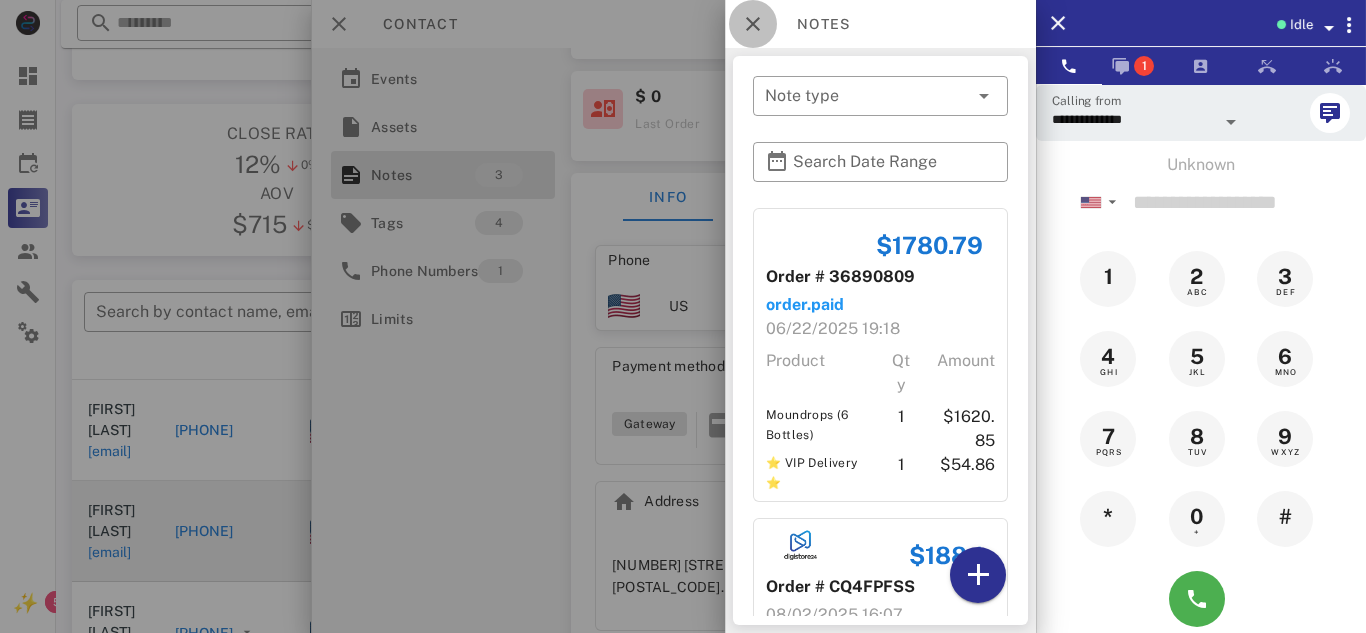 click at bounding box center (753, 24) 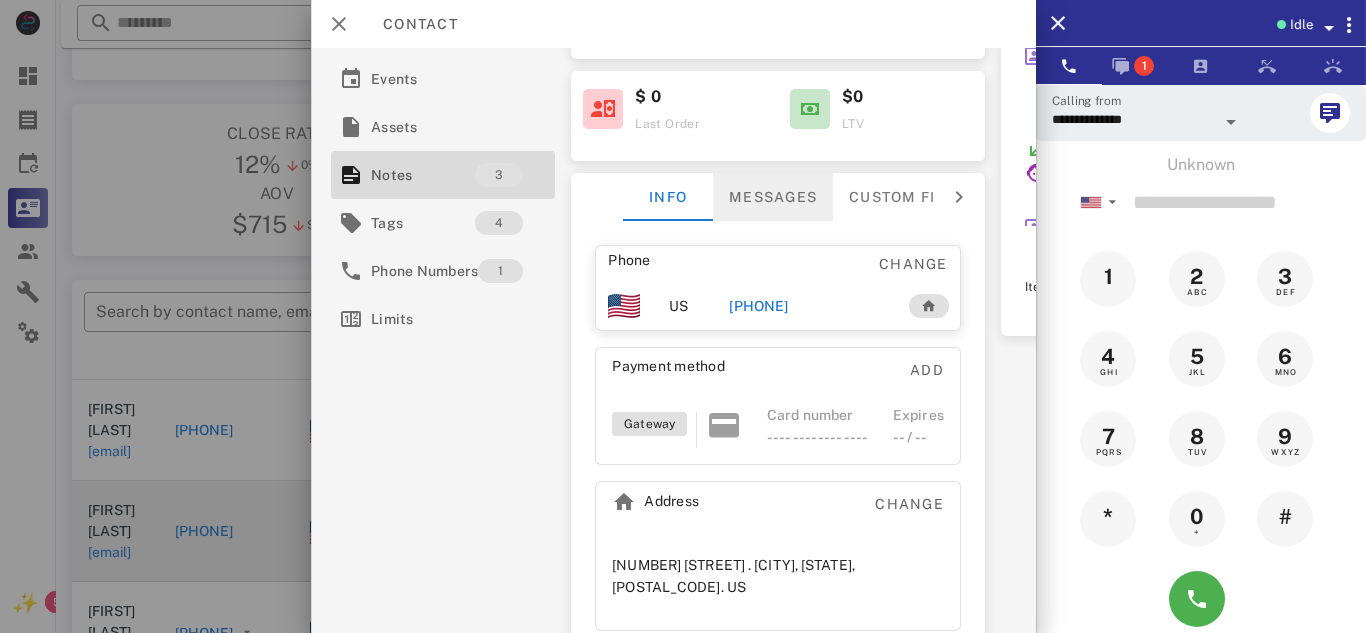 click on "Messages" at bounding box center [773, 197] 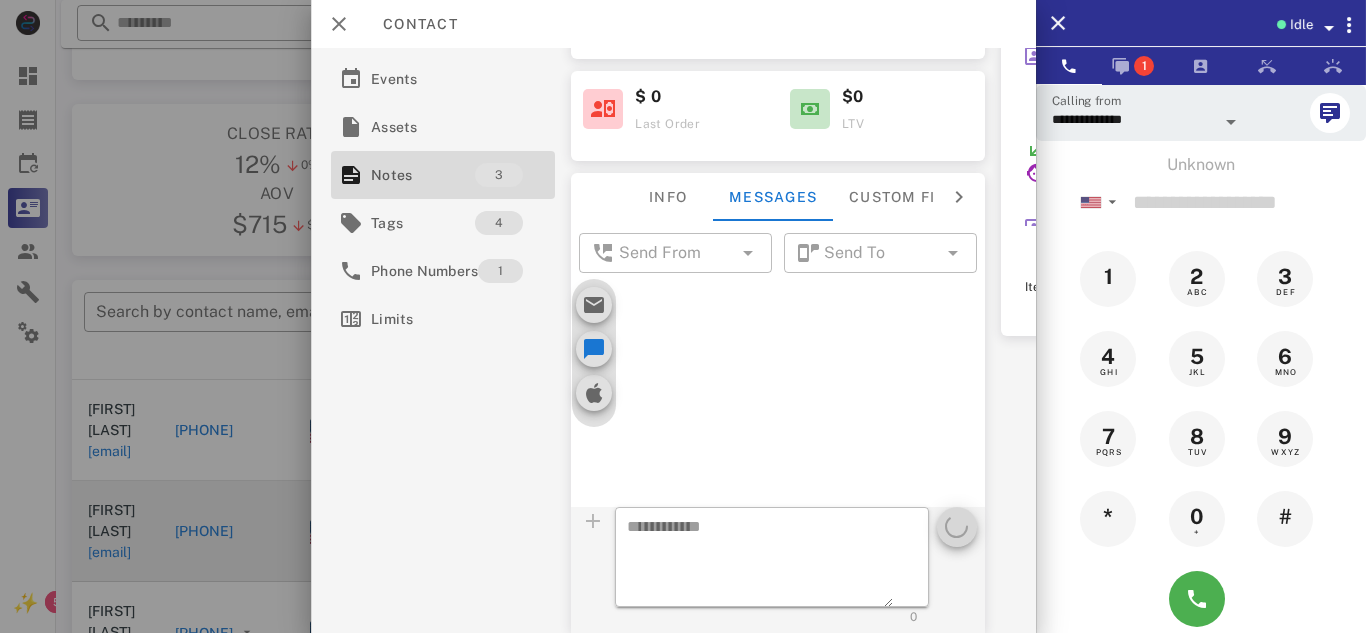 scroll, scrollTop: 289, scrollLeft: 0, axis: vertical 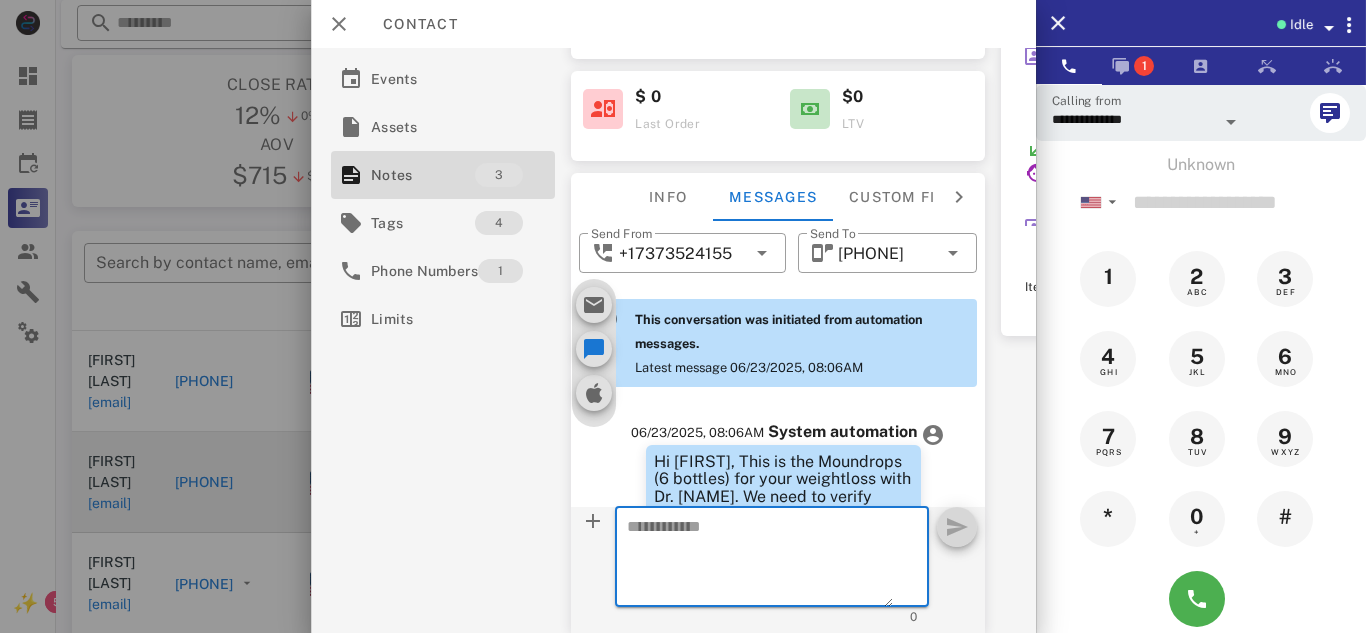 paste on "**********" 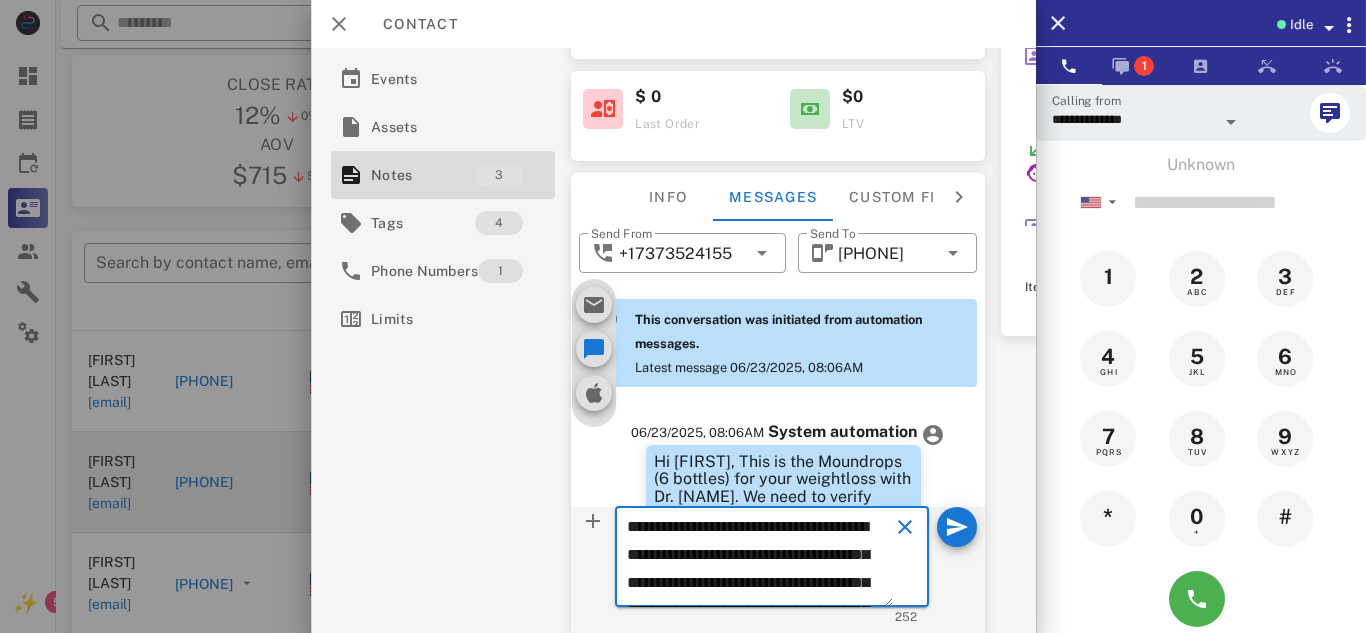 scroll, scrollTop: 153, scrollLeft: 0, axis: vertical 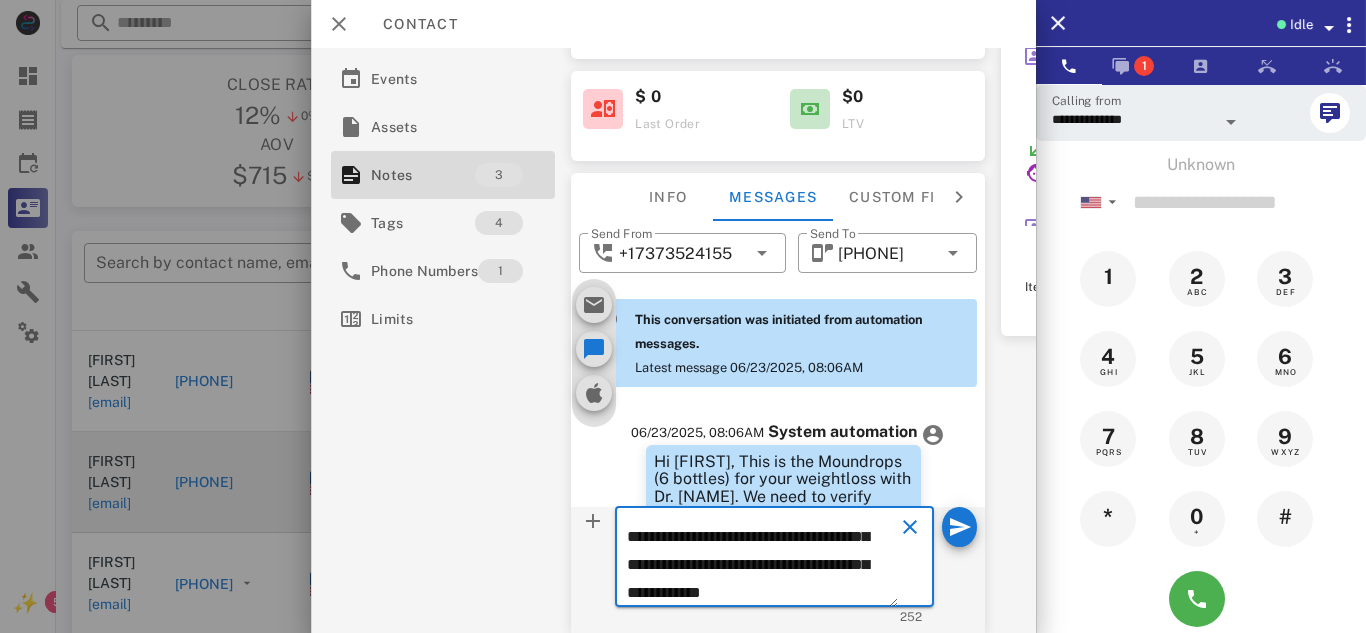 click on "**********" at bounding box center (762, 560) 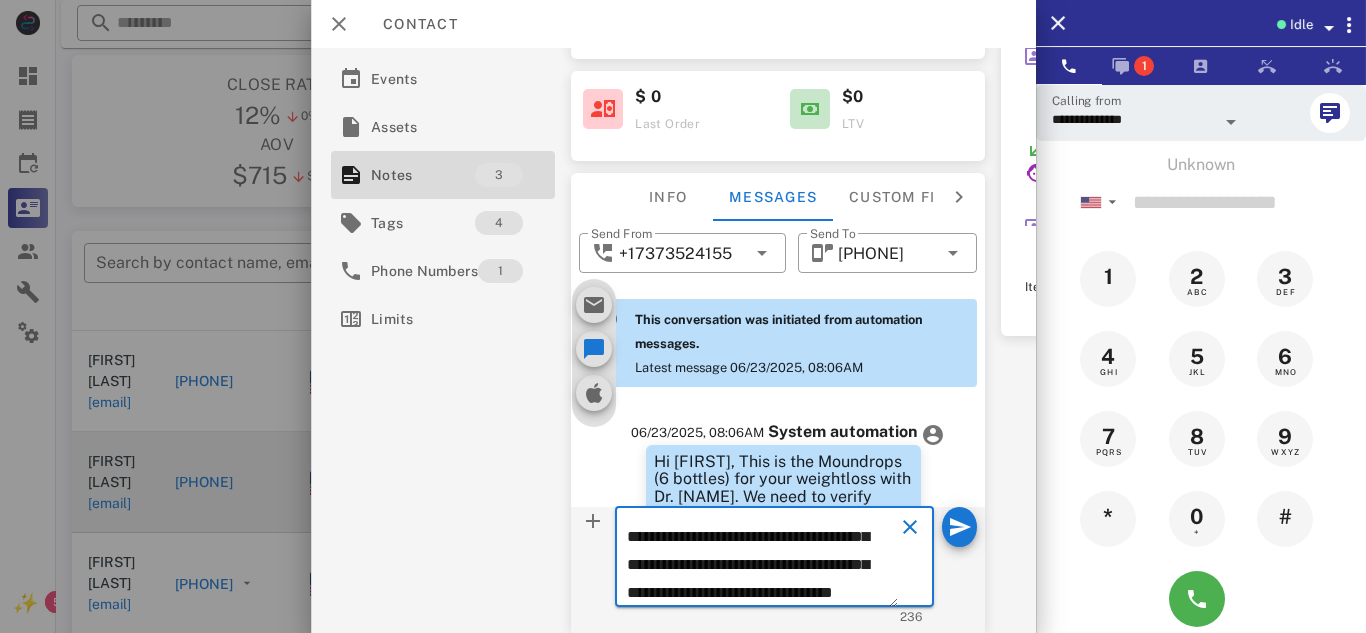 scroll, scrollTop: 130, scrollLeft: 0, axis: vertical 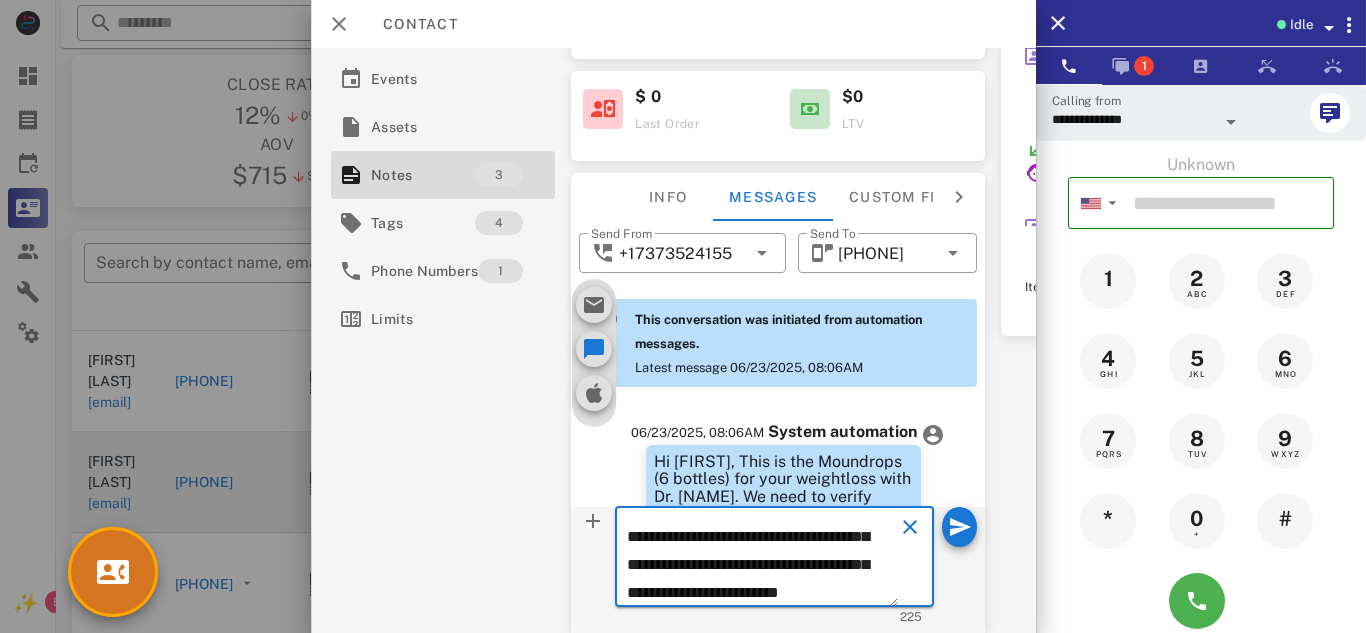 type on "**********" 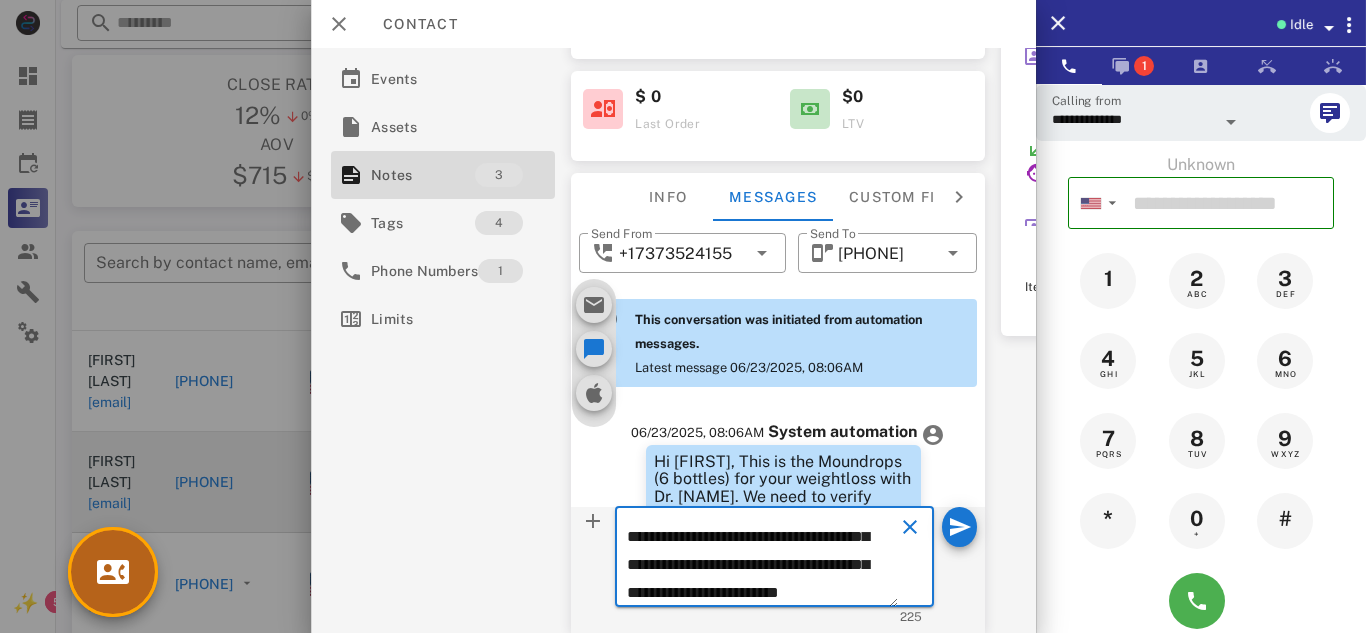 click at bounding box center [113, 572] 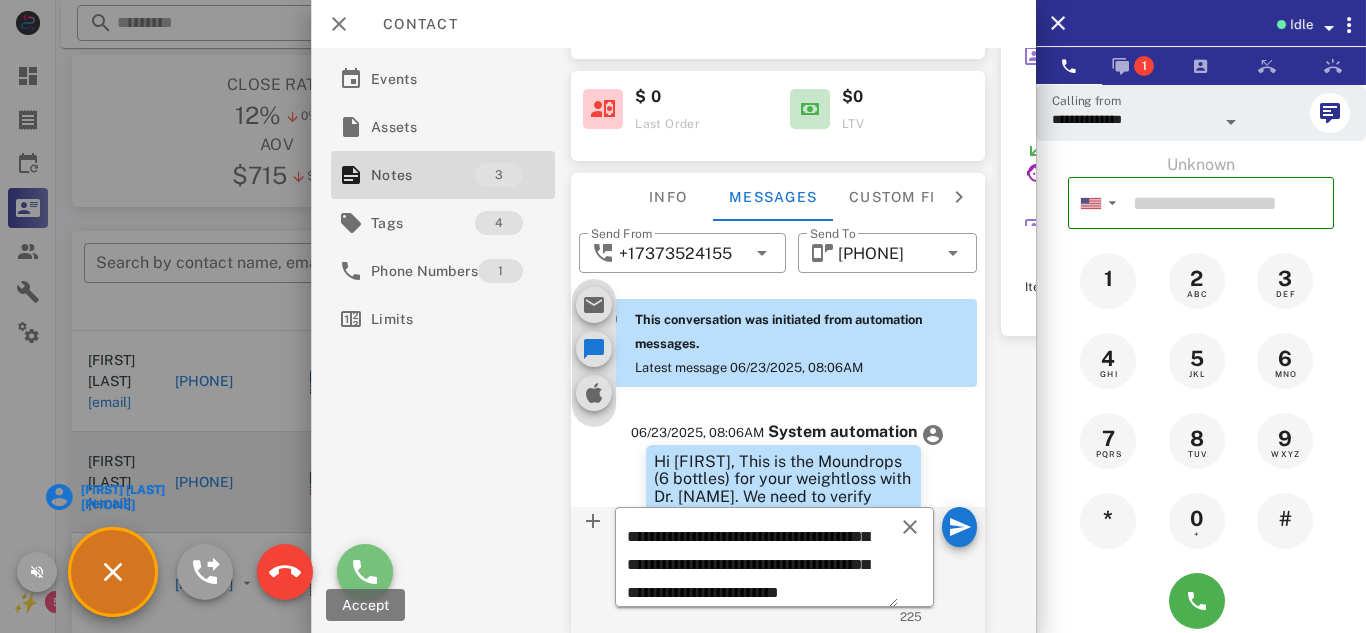 click at bounding box center [365, 572] 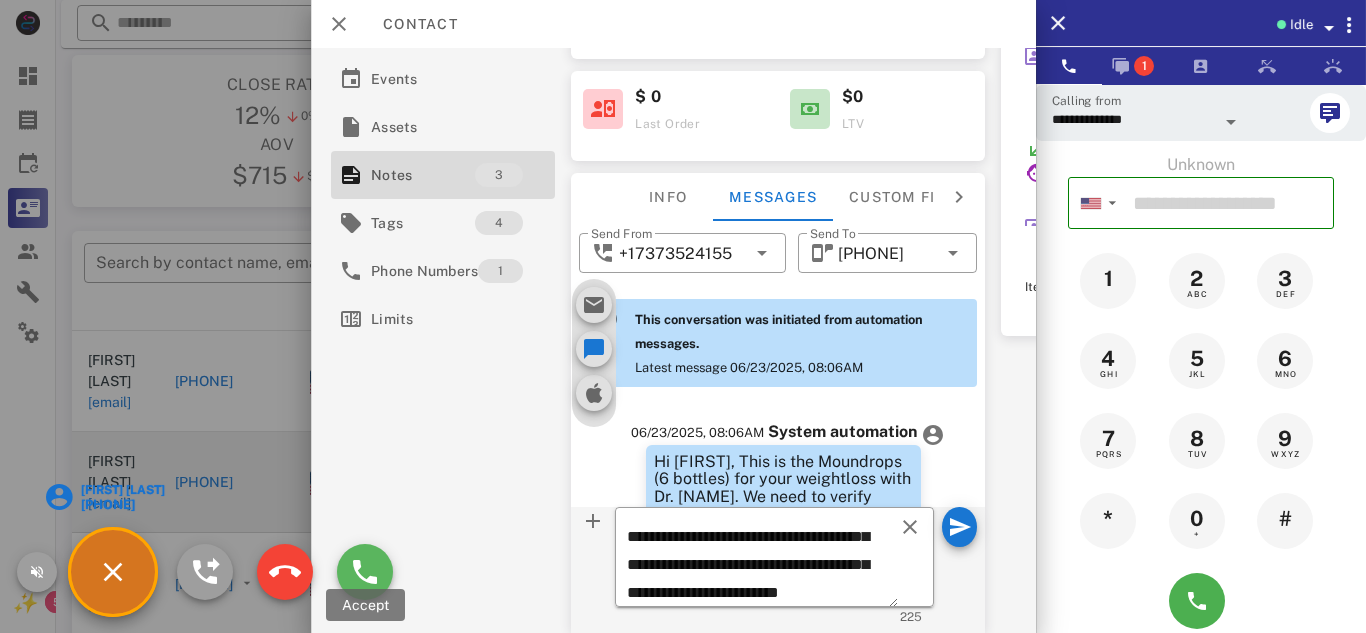 type on "**********" 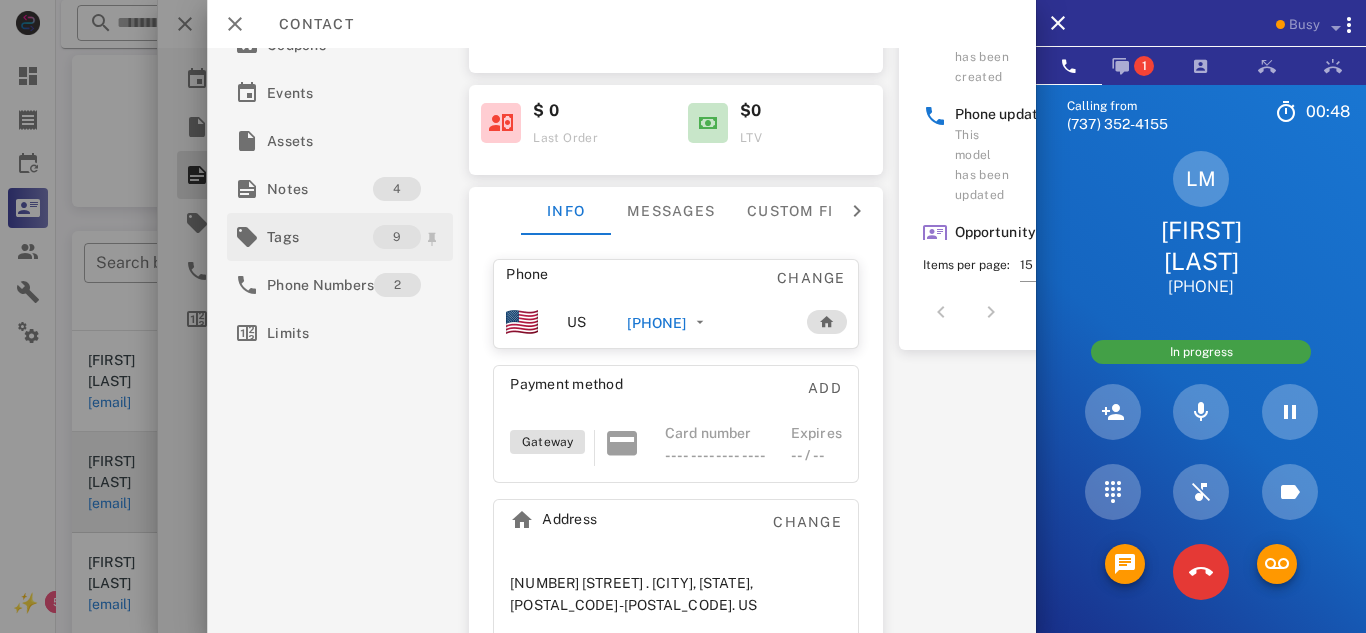 scroll, scrollTop: 190, scrollLeft: 0, axis: vertical 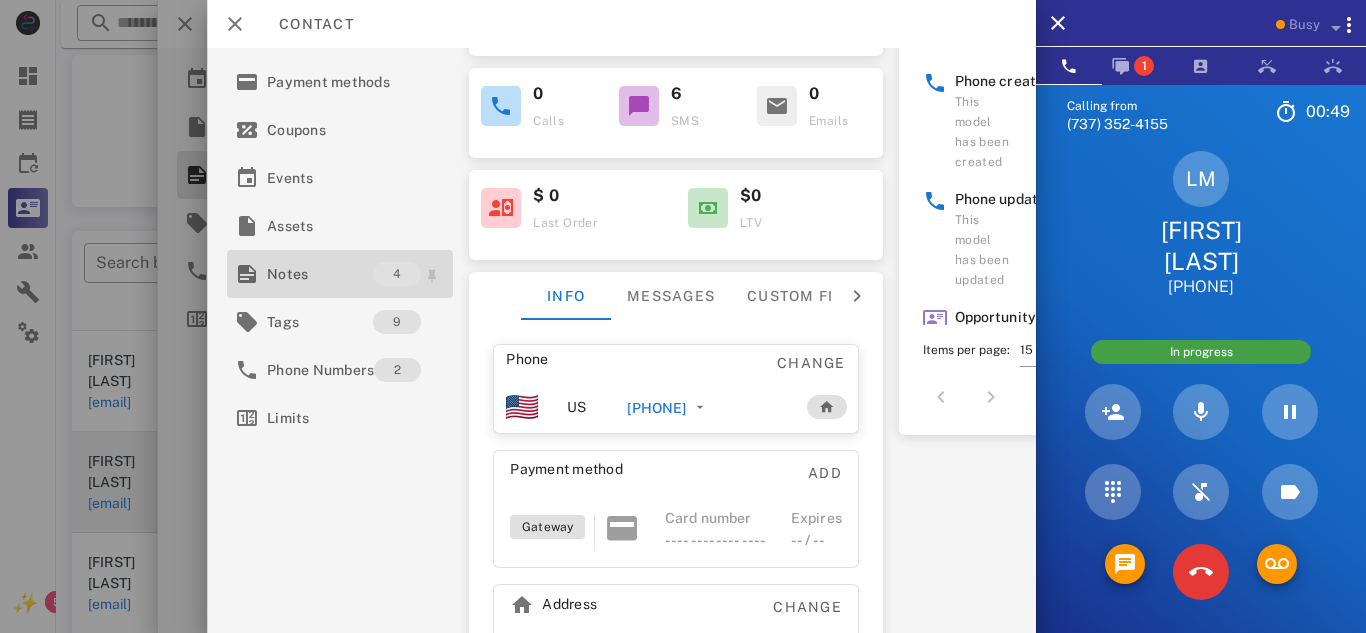 click on "Notes" at bounding box center (320, 274) 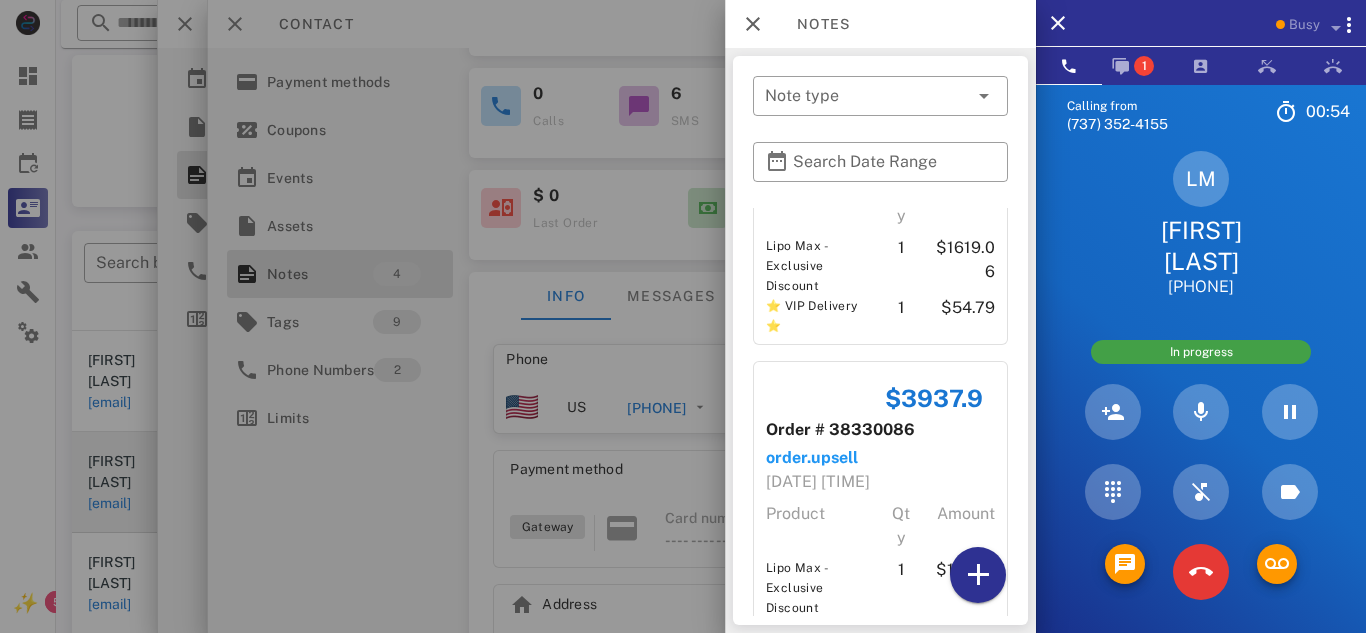 scroll, scrollTop: 472, scrollLeft: 0, axis: vertical 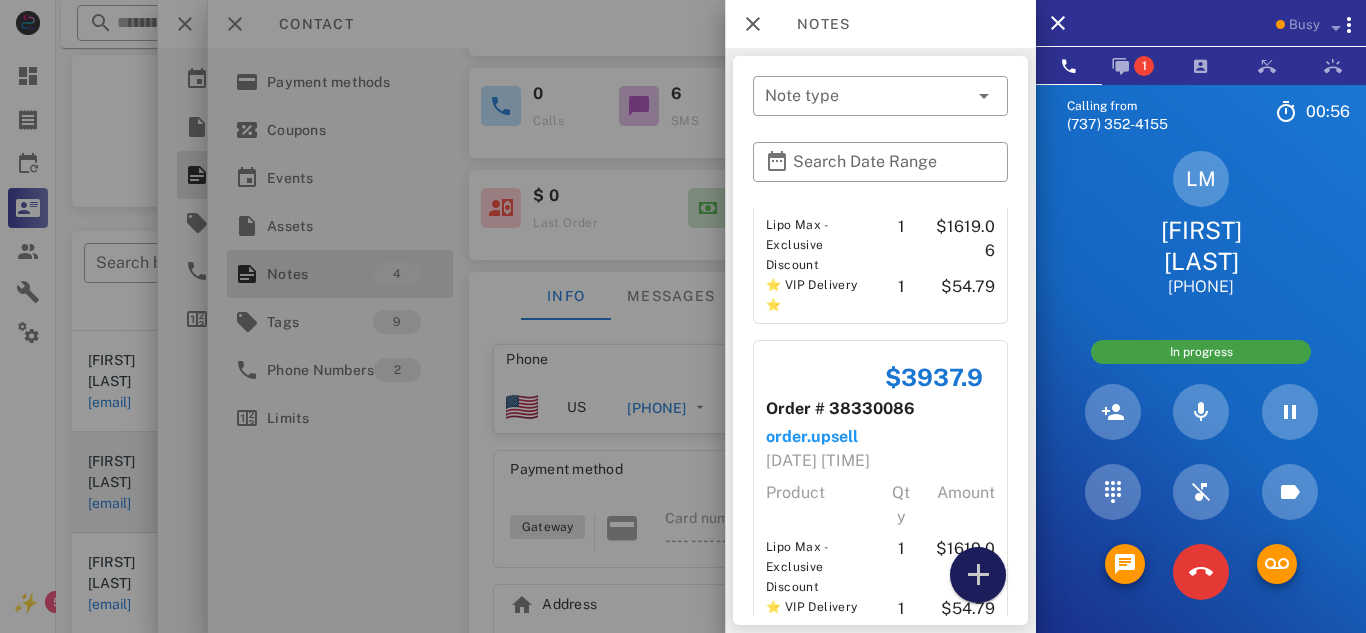 click at bounding box center [978, 575] 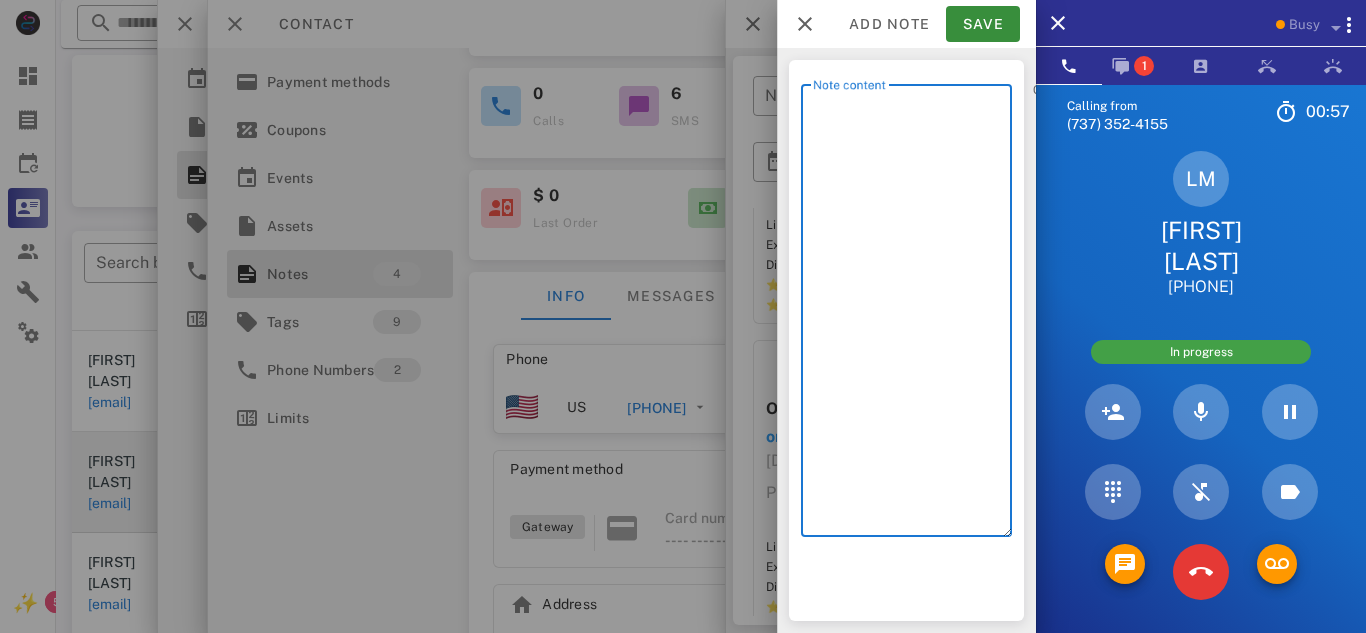 click on "Note content" at bounding box center [912, 315] 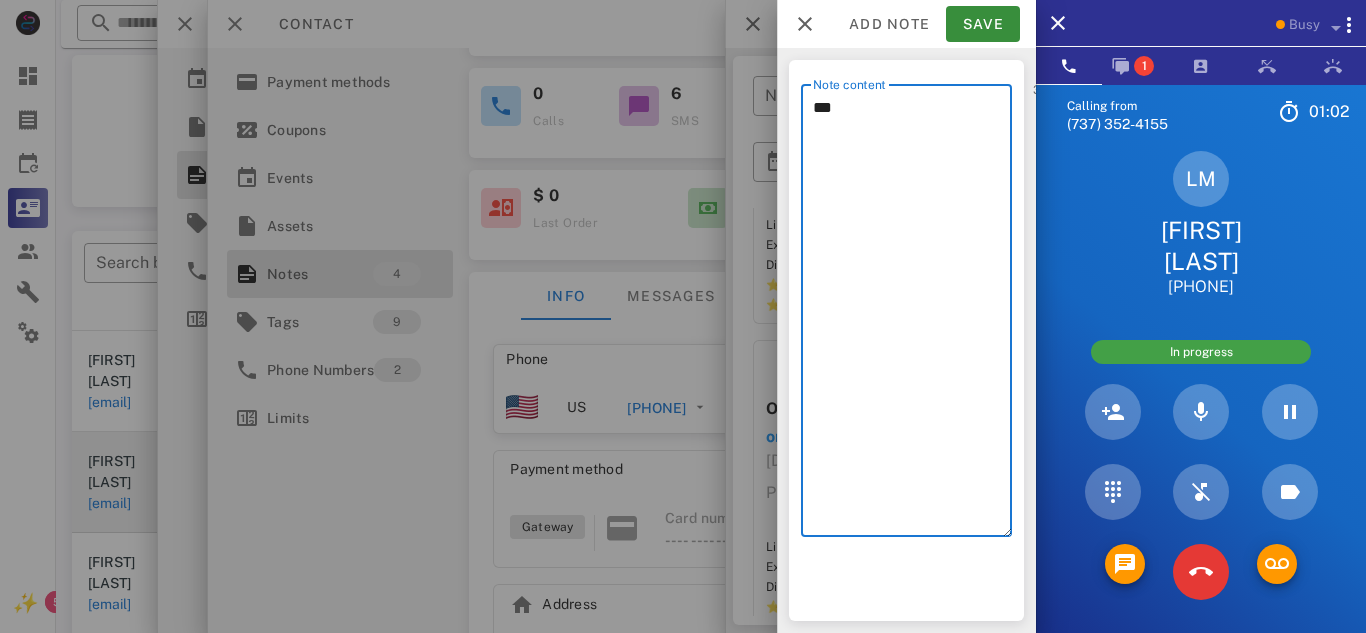 type on "***" 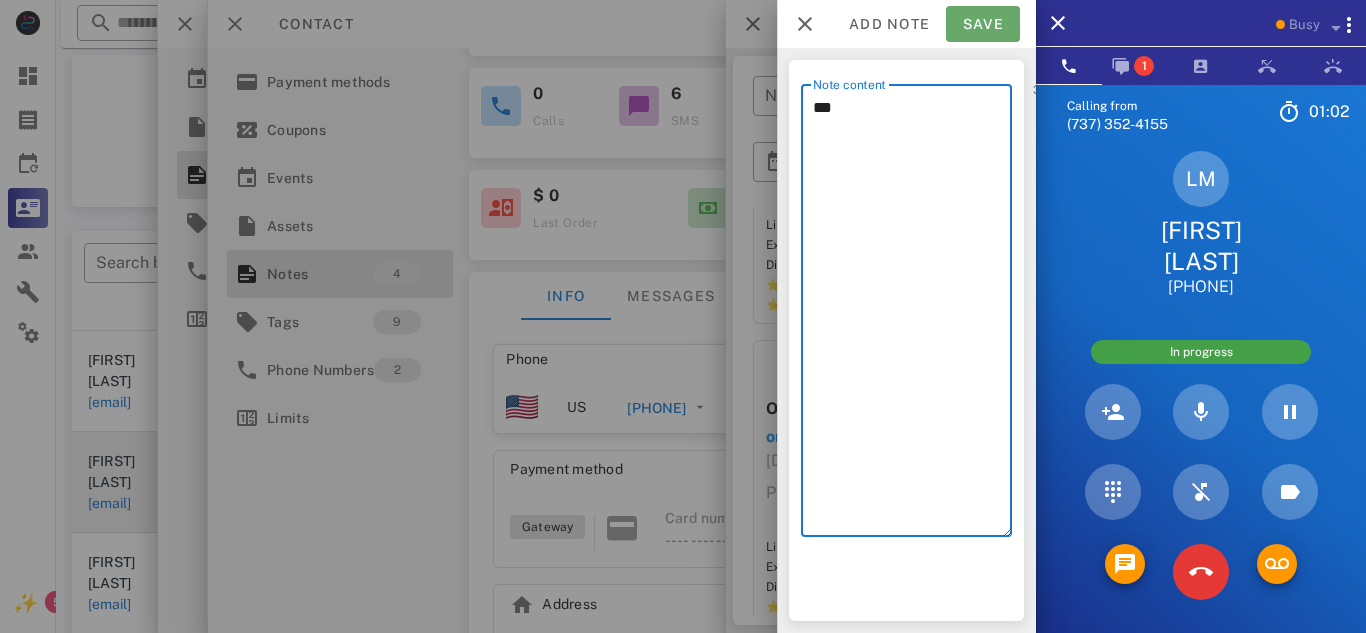 click on "Save" at bounding box center (983, 24) 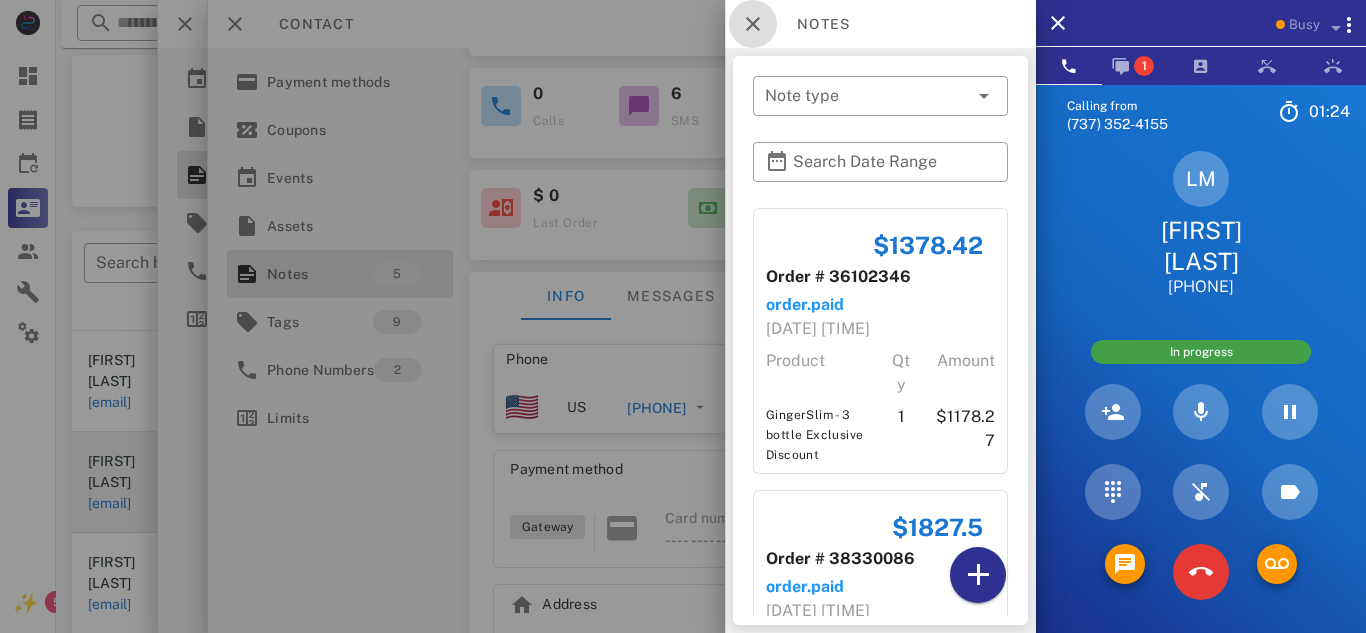 click at bounding box center (753, 24) 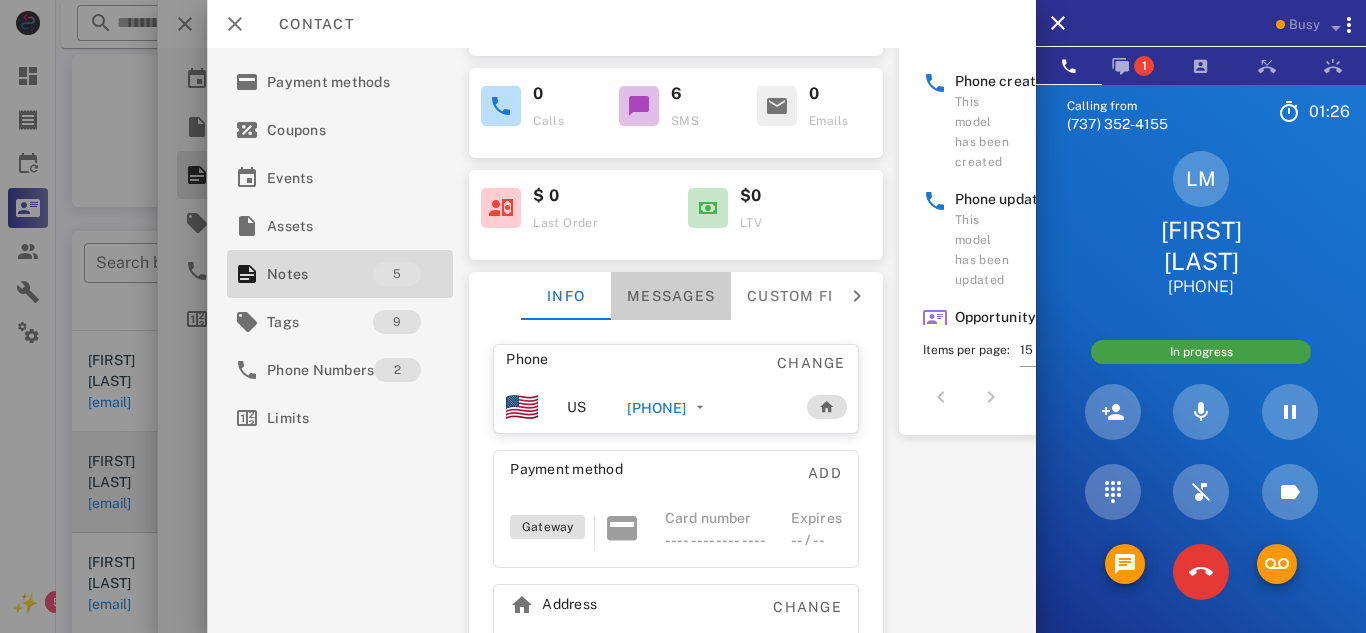click on "Messages" at bounding box center [671, 296] 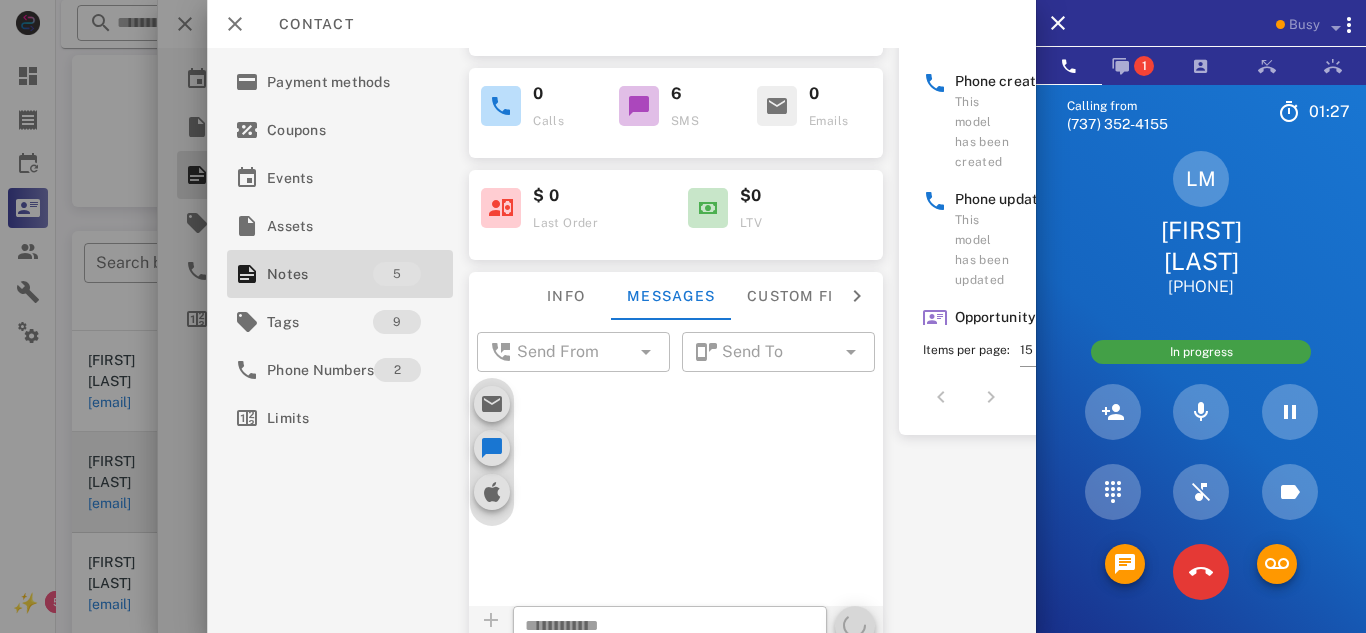 scroll, scrollTop: 809, scrollLeft: 0, axis: vertical 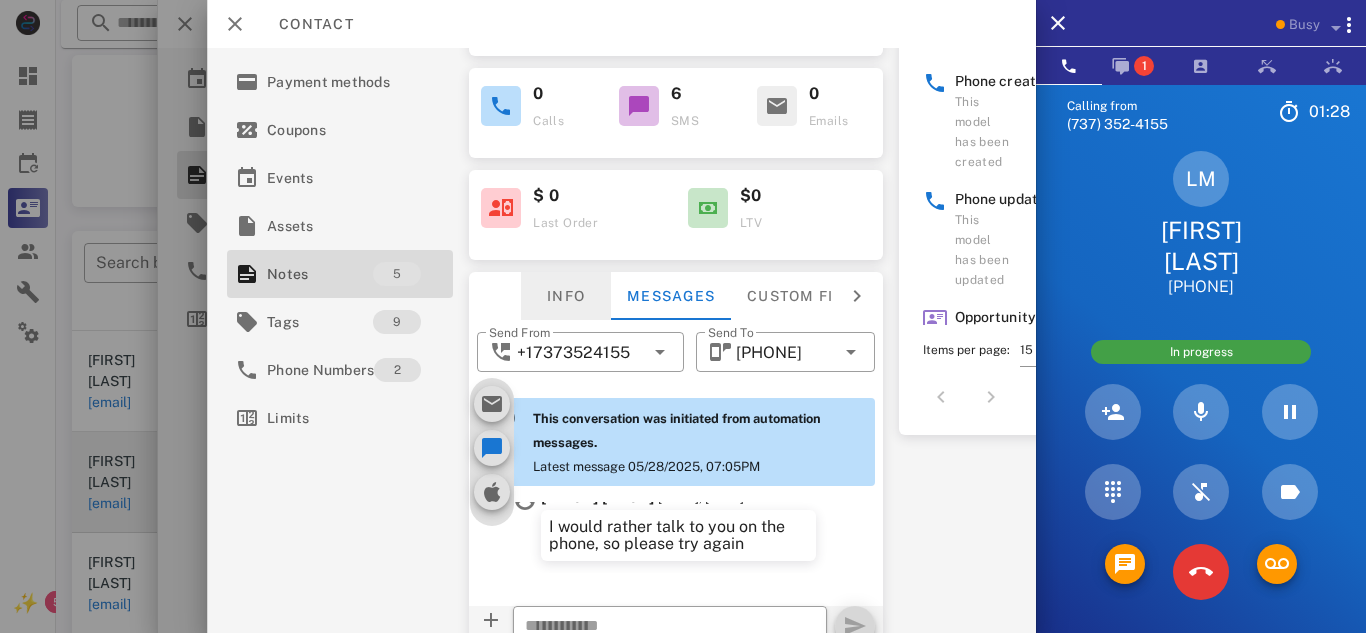 click on "Info" at bounding box center (566, 296) 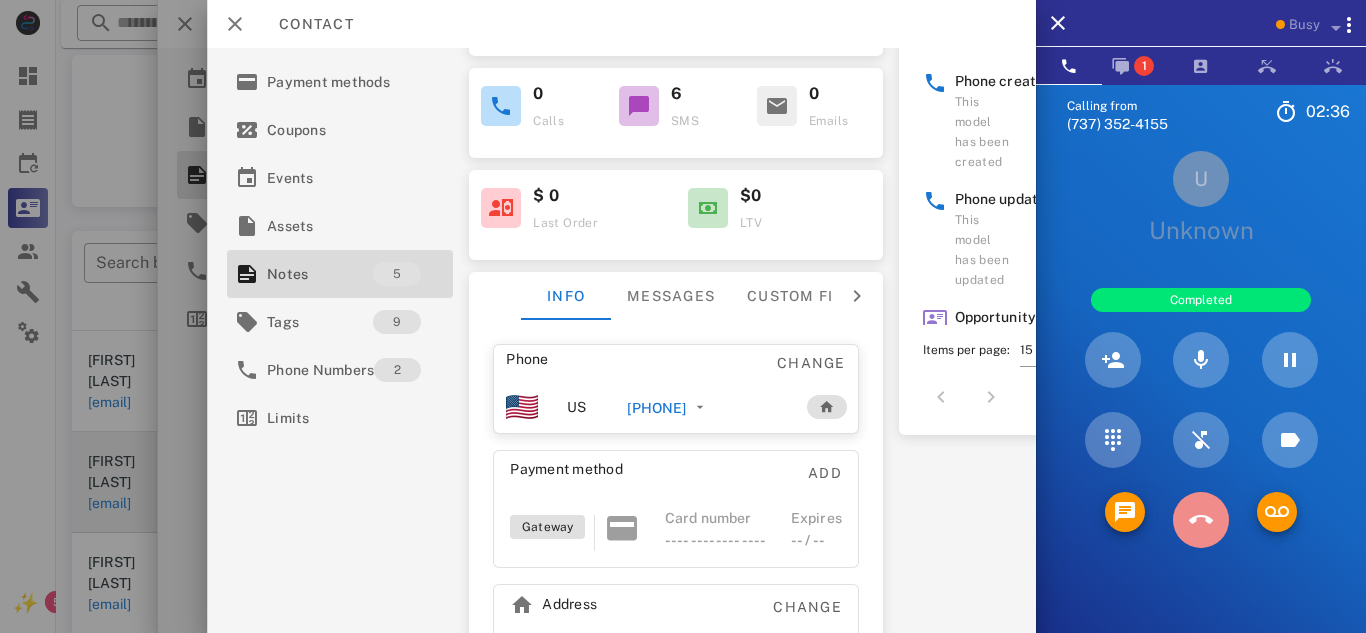 click at bounding box center [1201, 520] 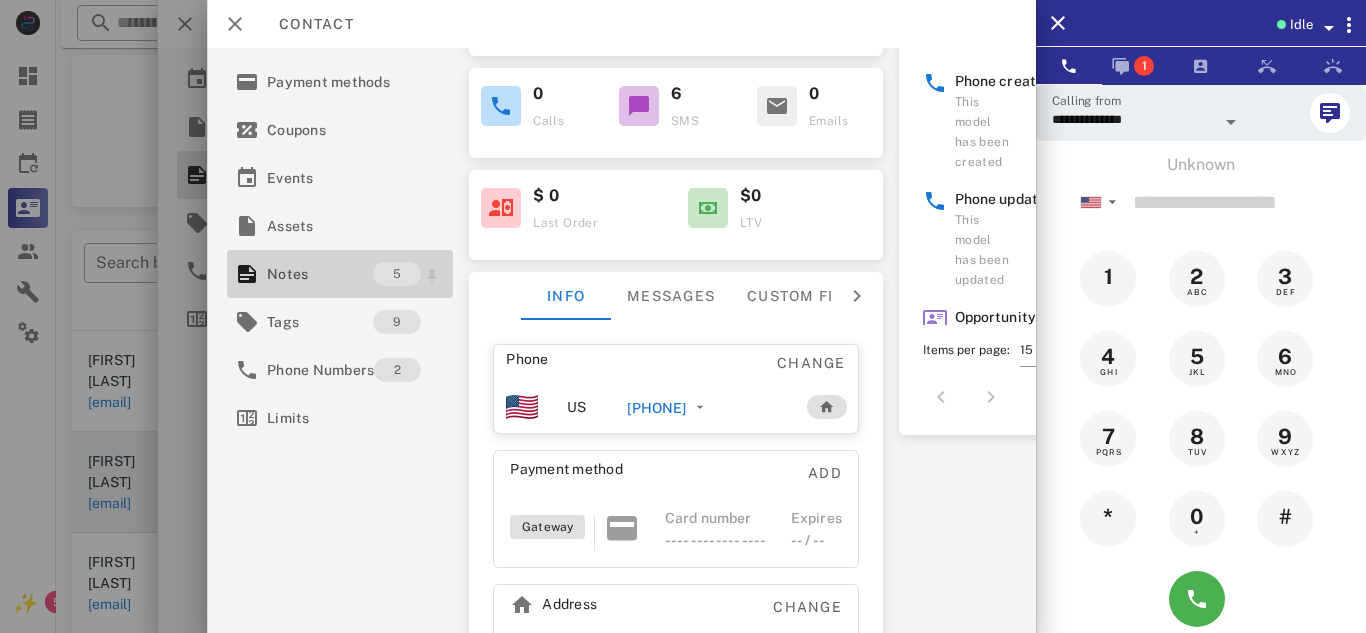 click on "Notes  5" at bounding box center (340, 274) 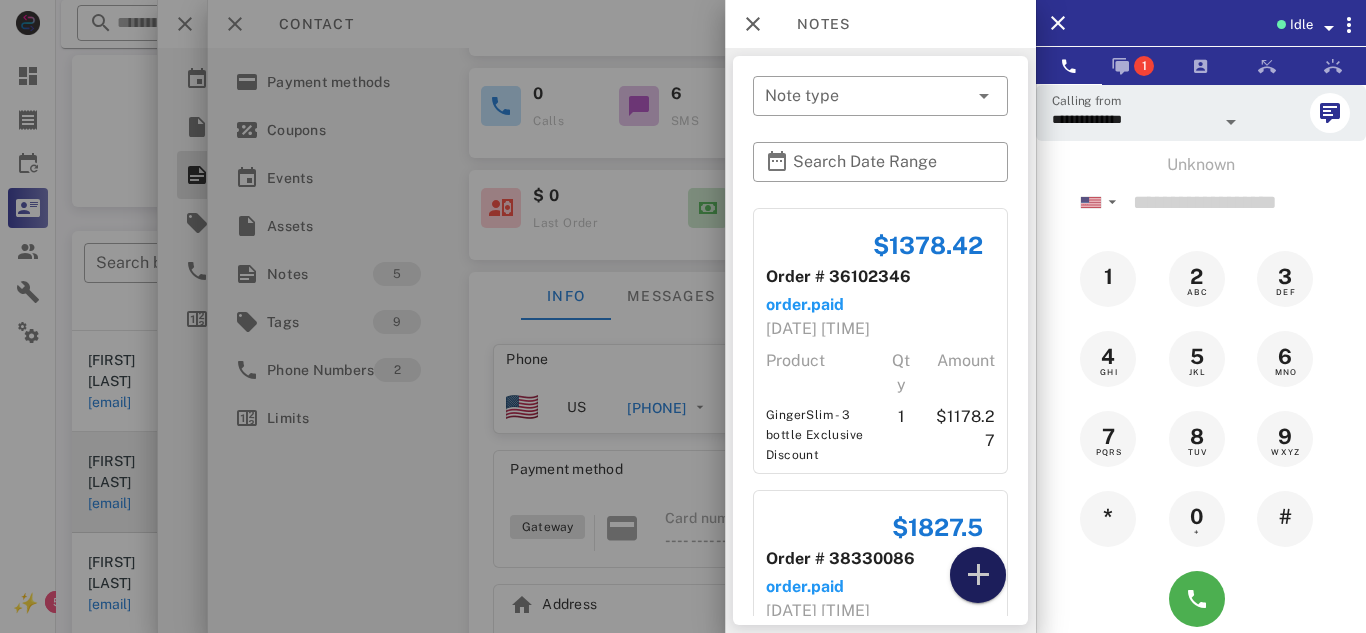 click at bounding box center (978, 575) 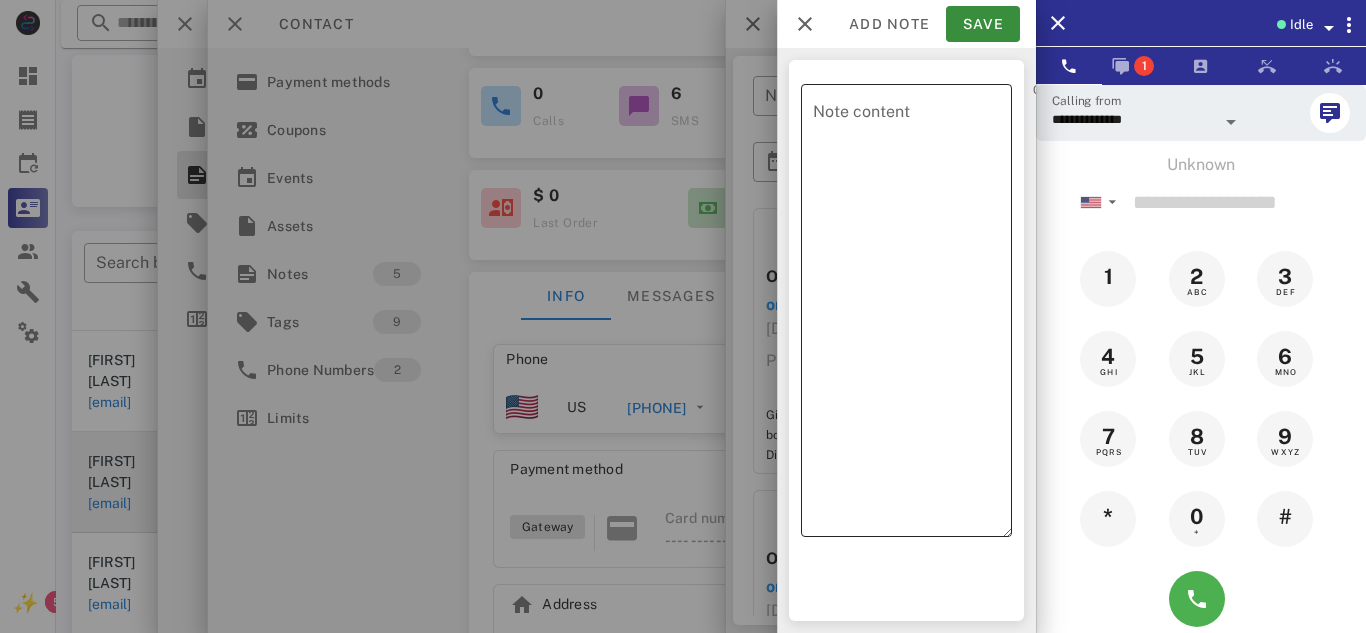 click on "Note content" at bounding box center [912, 315] 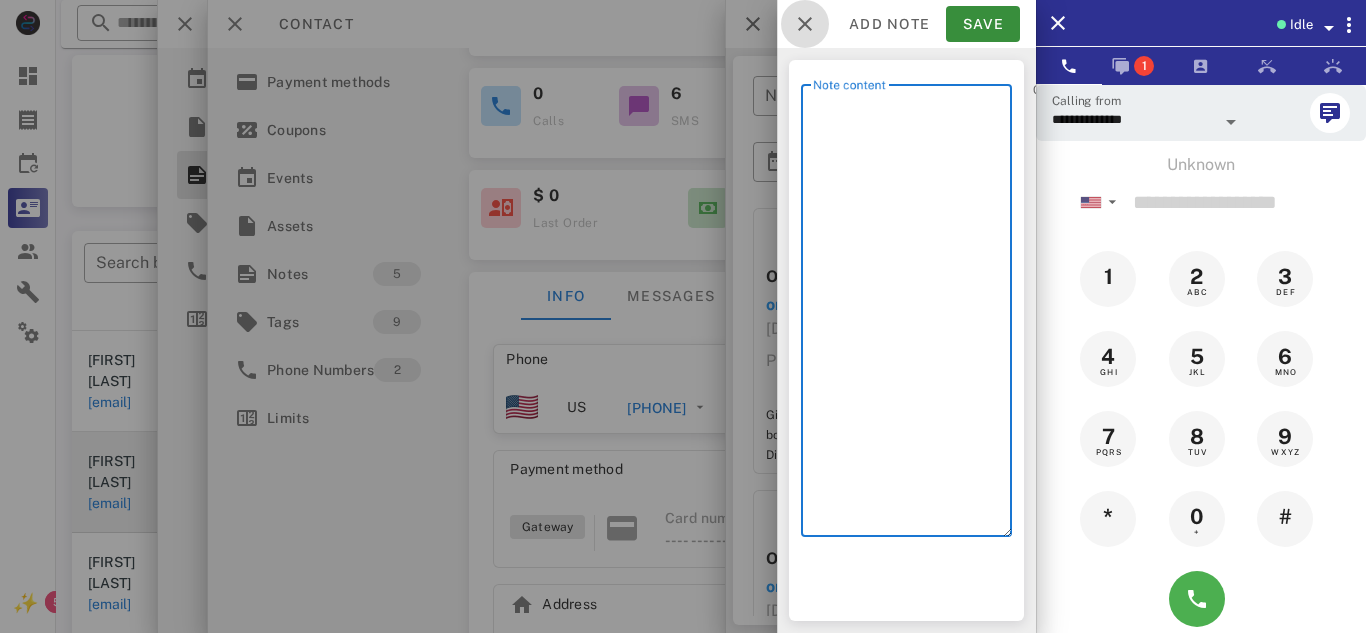 click at bounding box center [805, 24] 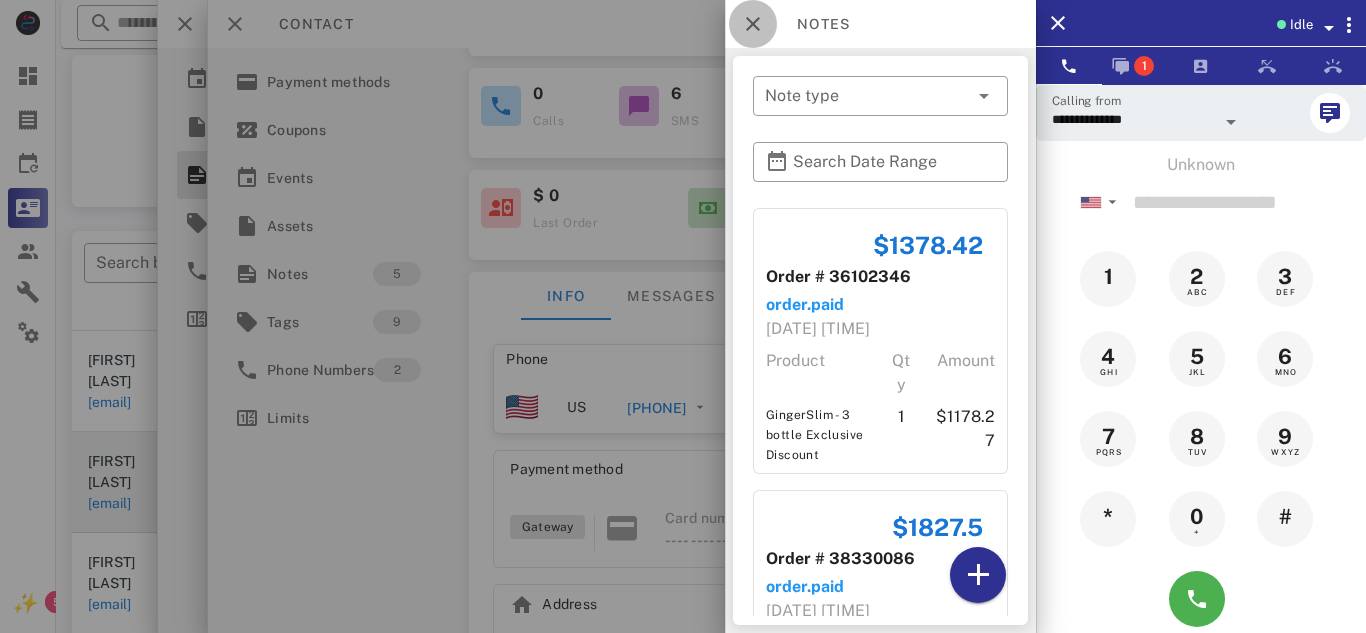 click at bounding box center [753, 24] 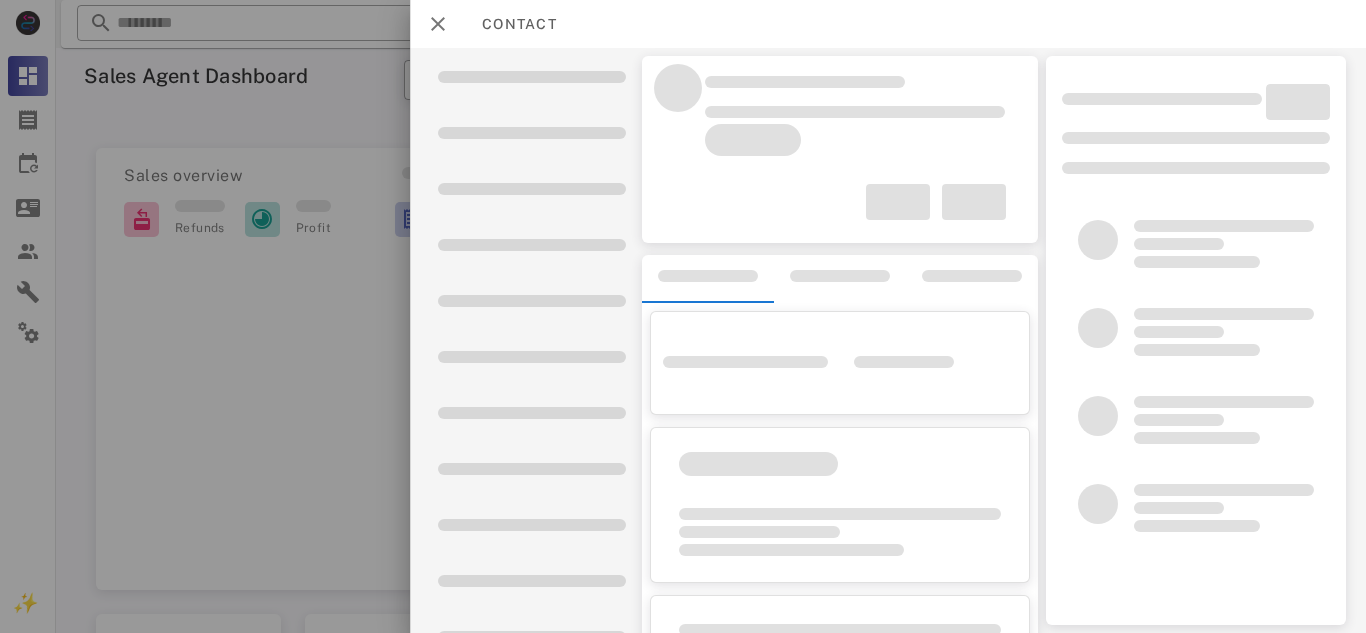 scroll, scrollTop: 0, scrollLeft: 0, axis: both 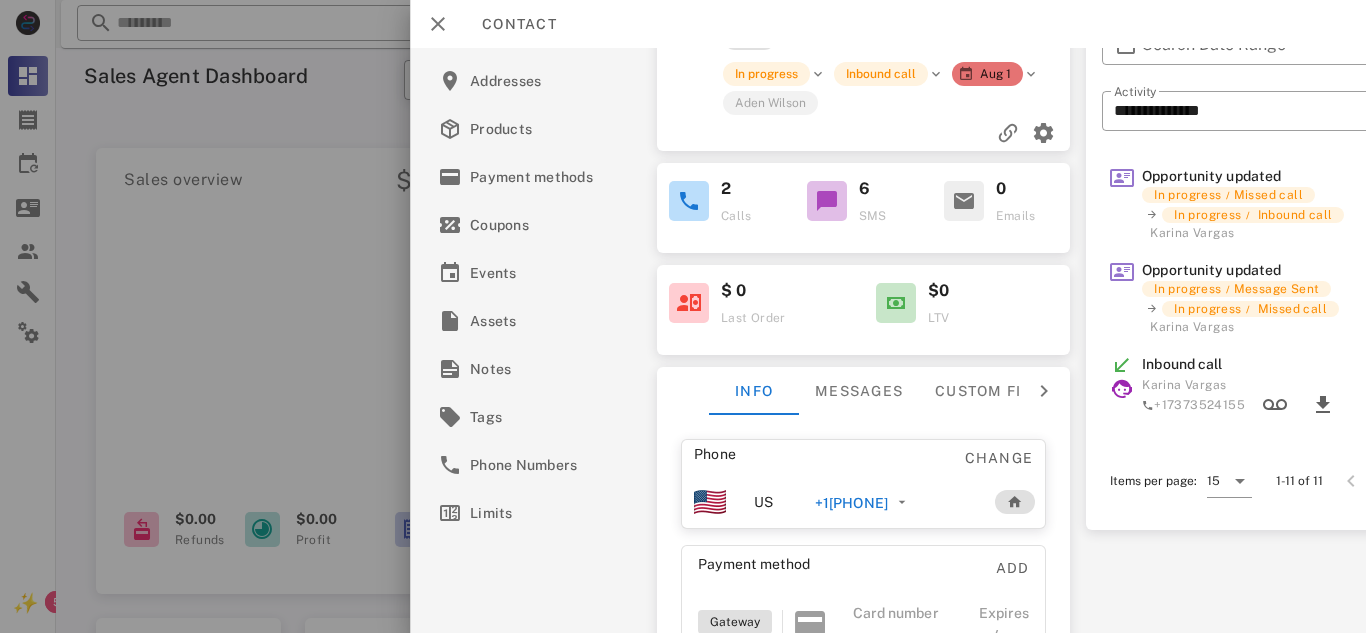 click on "[PHONE]" at bounding box center (851, 503) 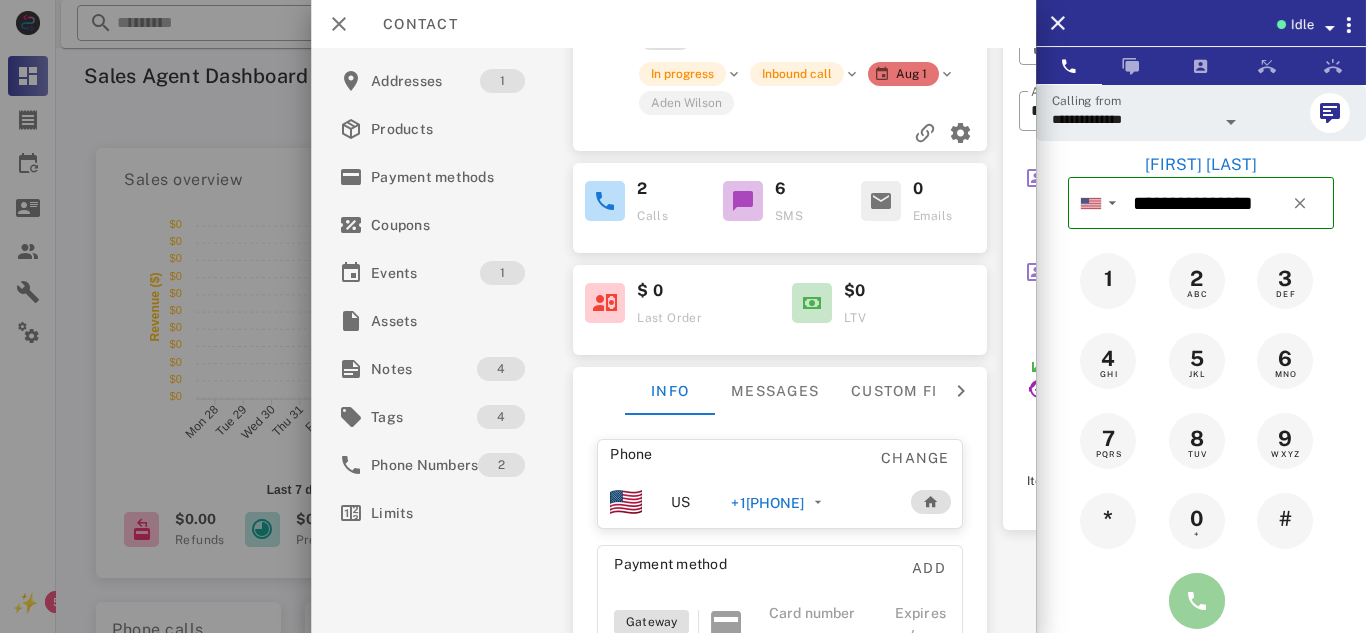 click at bounding box center (1197, 601) 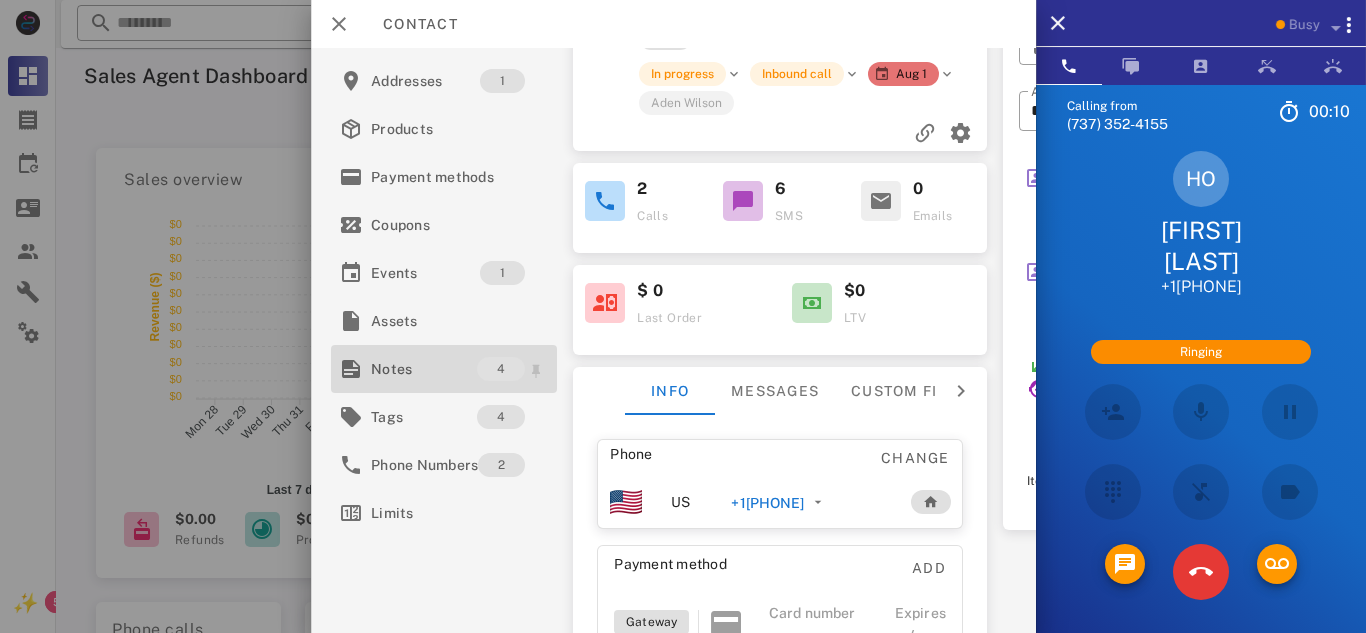 click on "Notes" at bounding box center [424, 369] 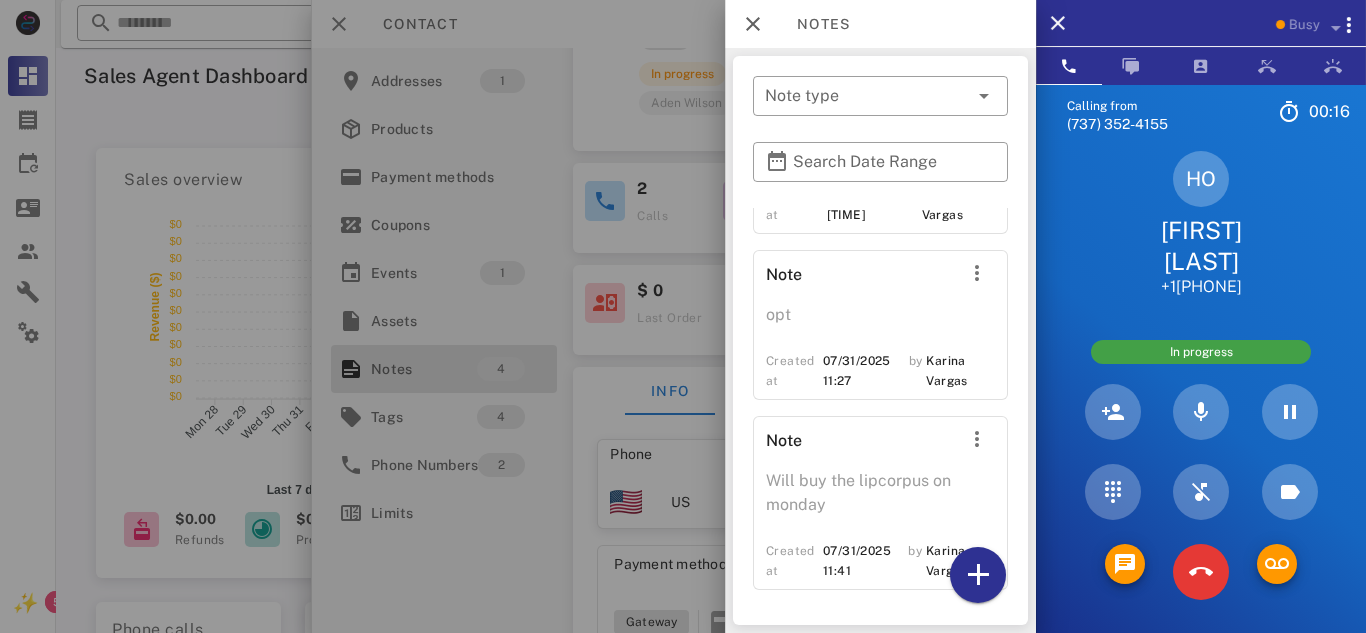 scroll, scrollTop: 432, scrollLeft: 0, axis: vertical 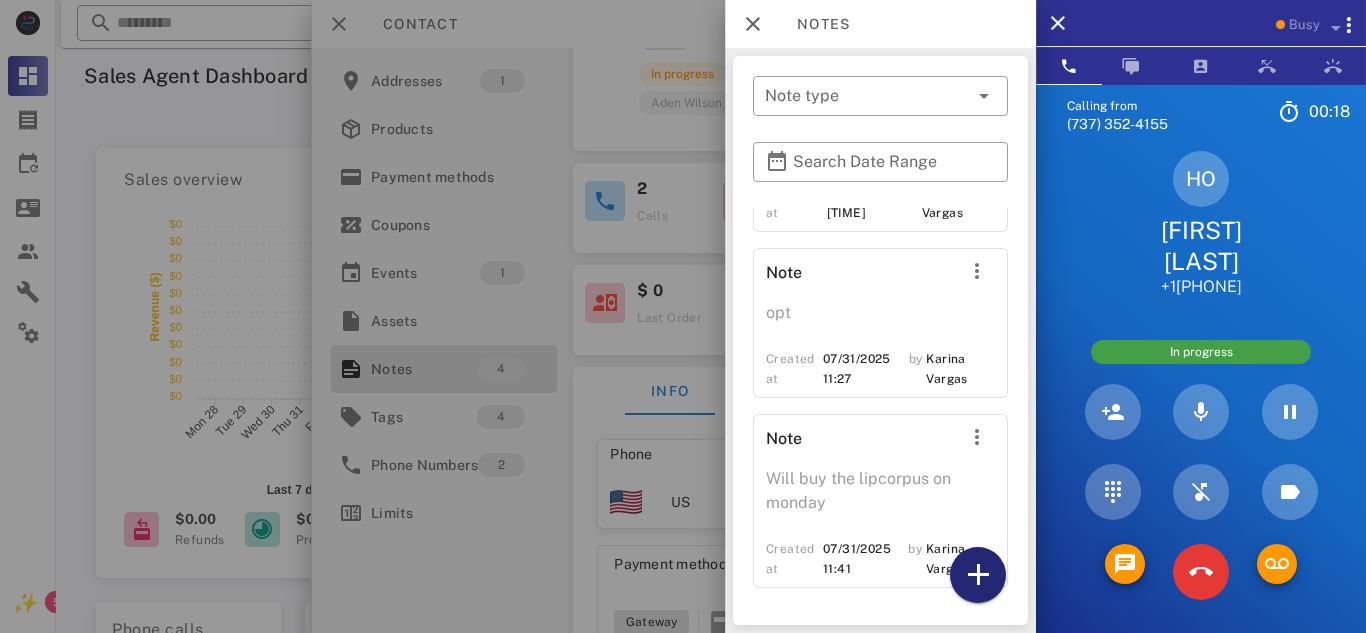 click at bounding box center (978, 575) 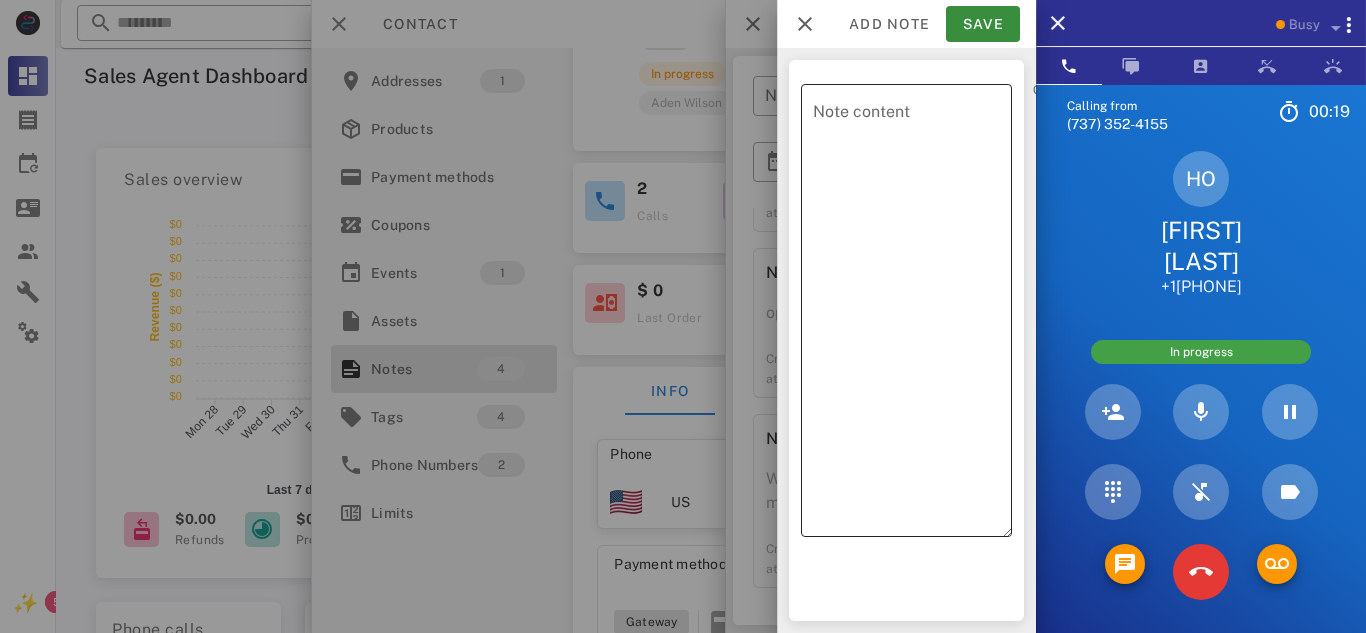 click on "Note content" at bounding box center [912, 315] 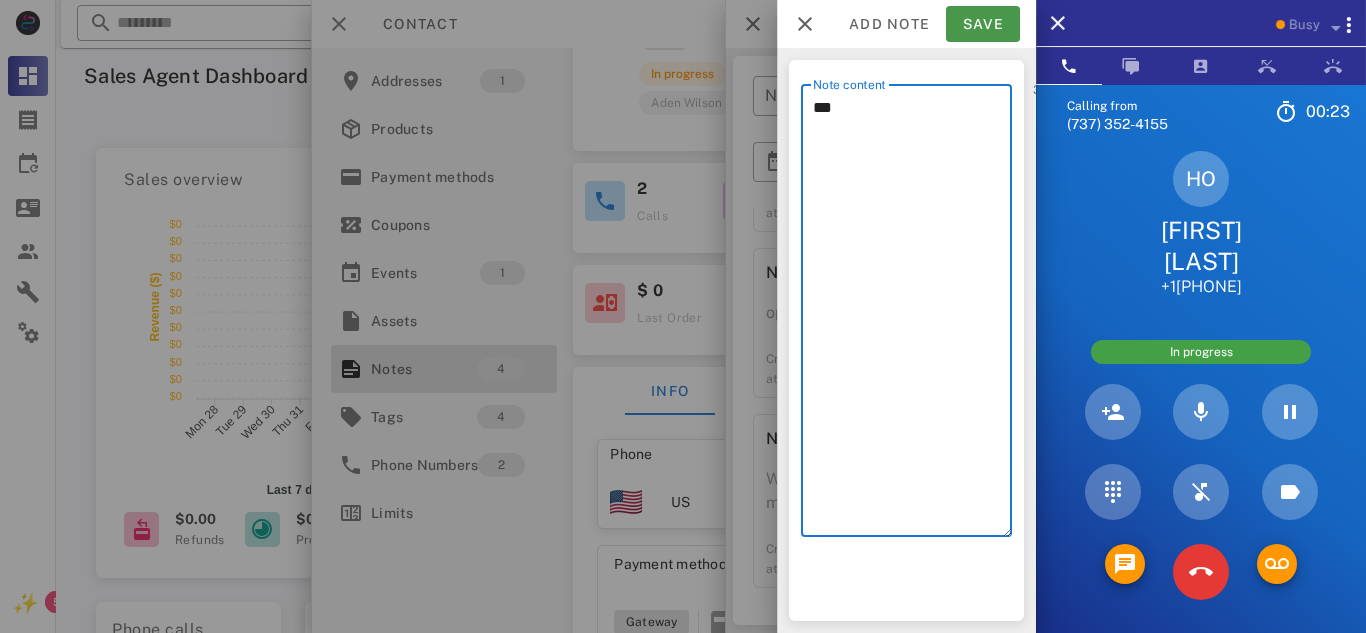 type on "***" 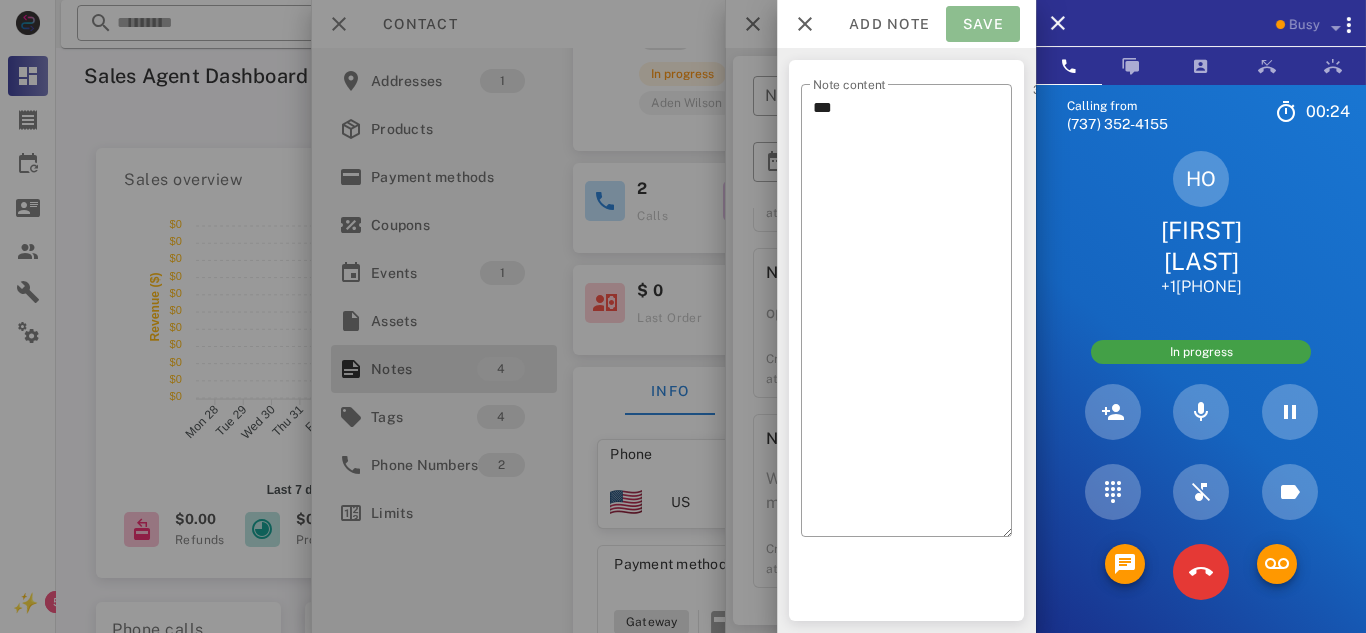 click on "Save" at bounding box center [983, 24] 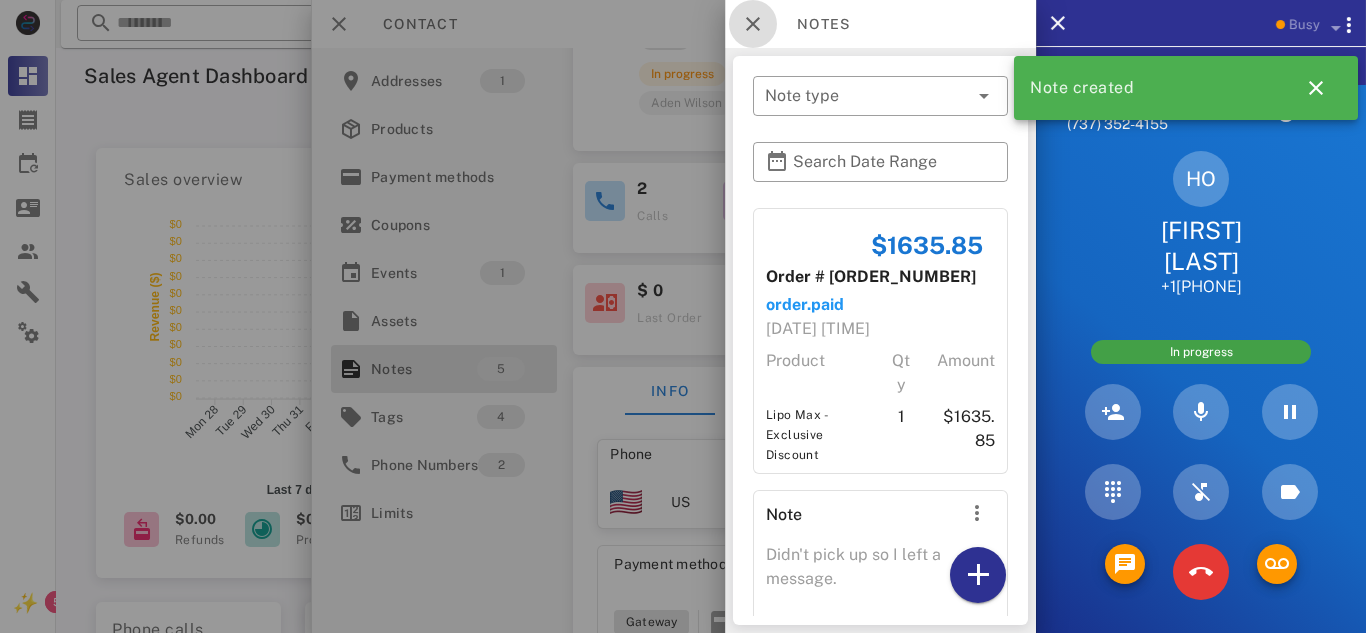 click at bounding box center [753, 24] 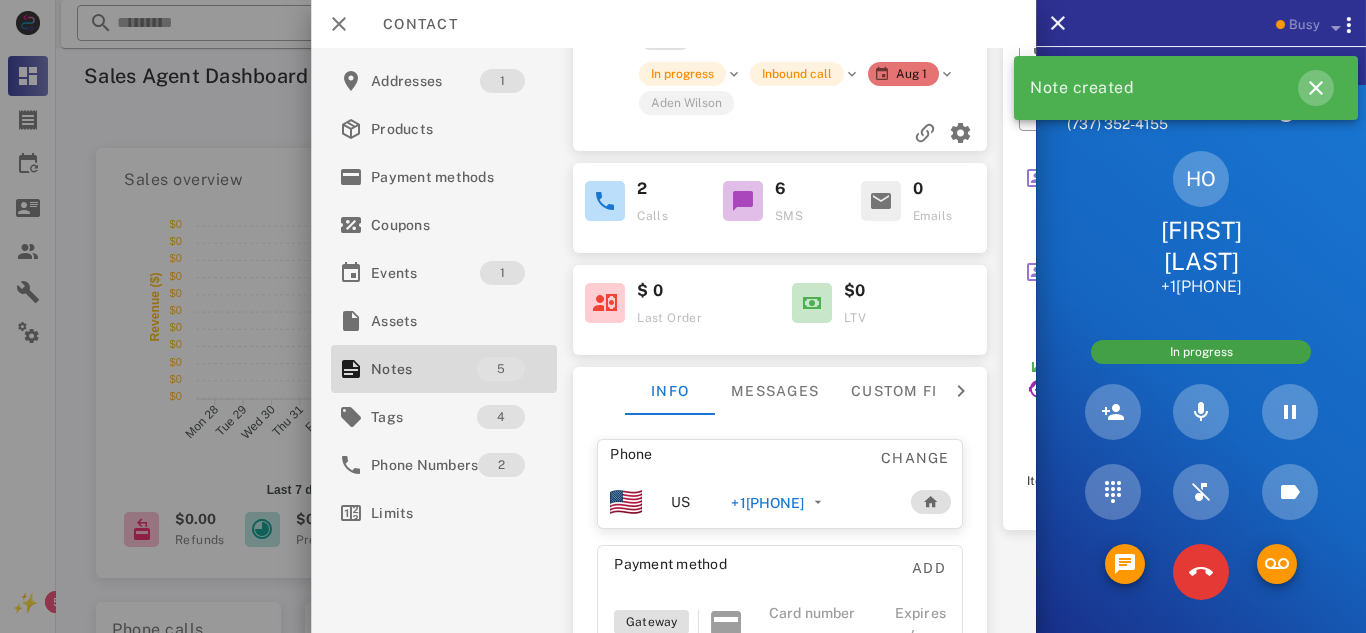 click at bounding box center [1316, 88] 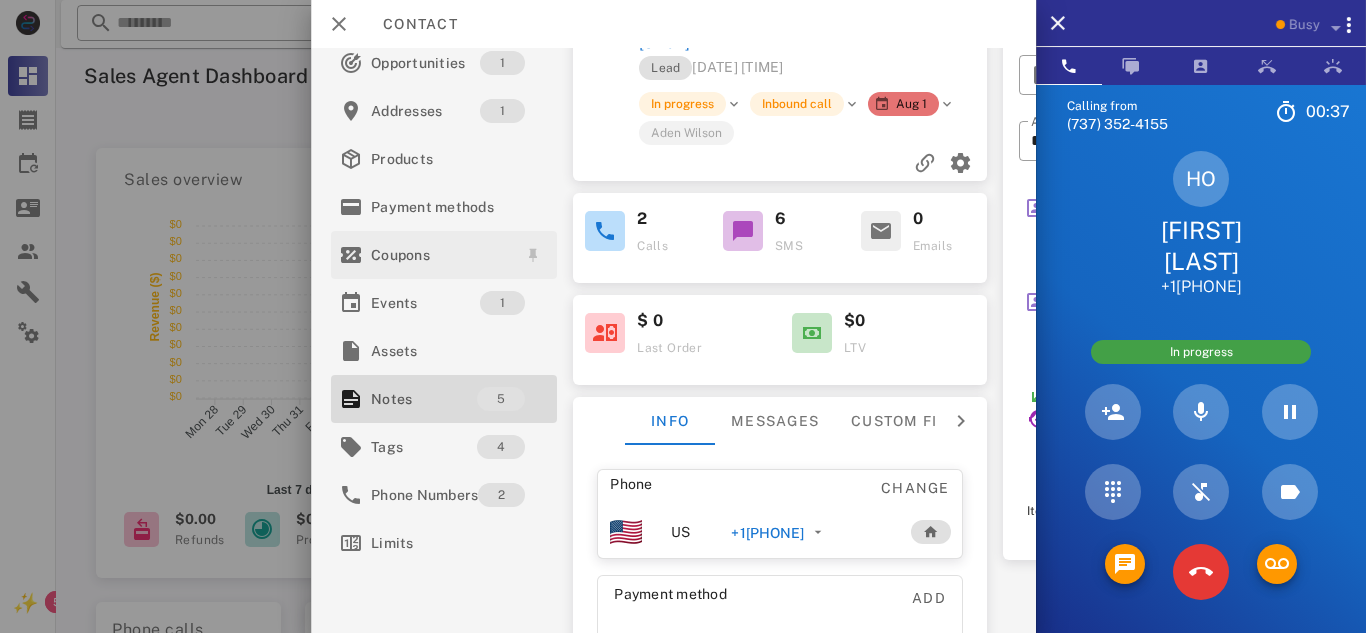 scroll, scrollTop: 64, scrollLeft: 0, axis: vertical 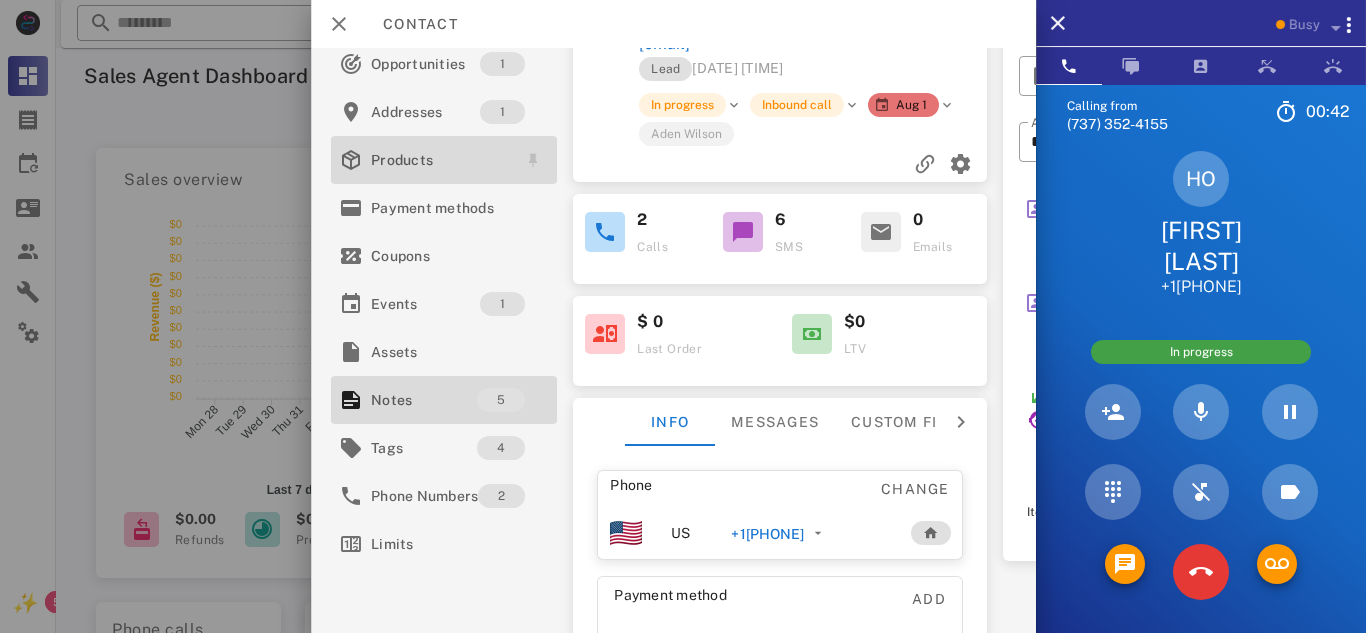 click on "Products" at bounding box center [440, 160] 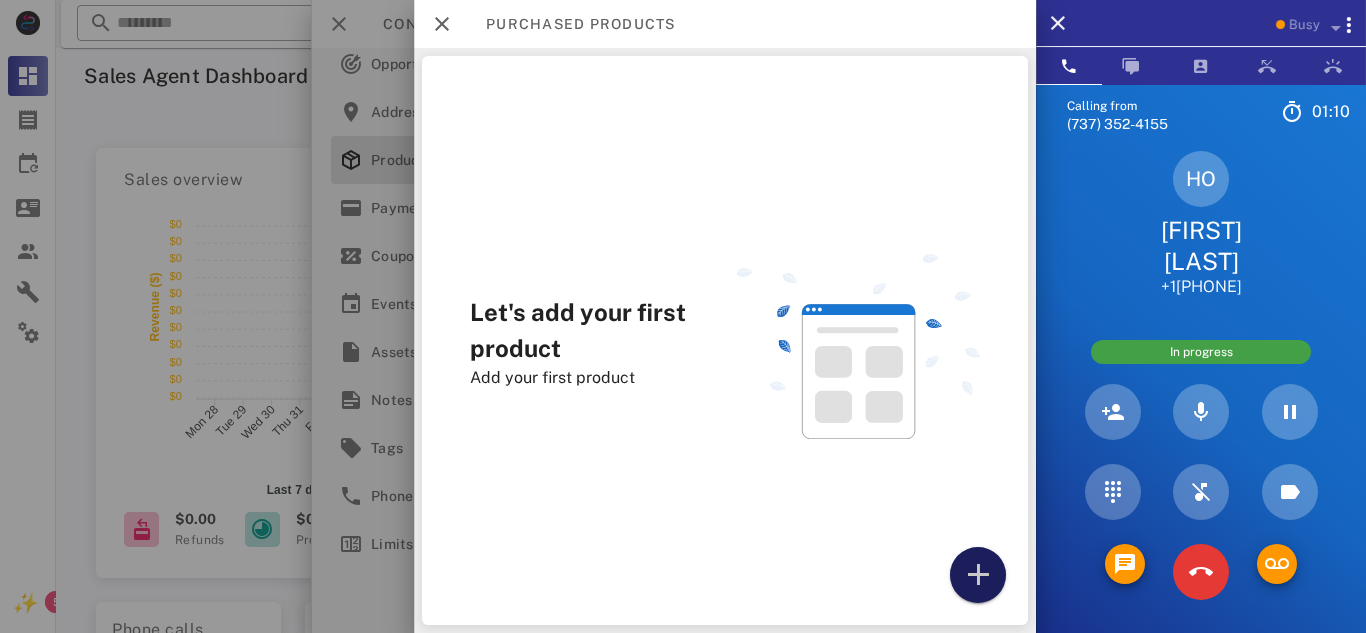 click at bounding box center [978, 575] 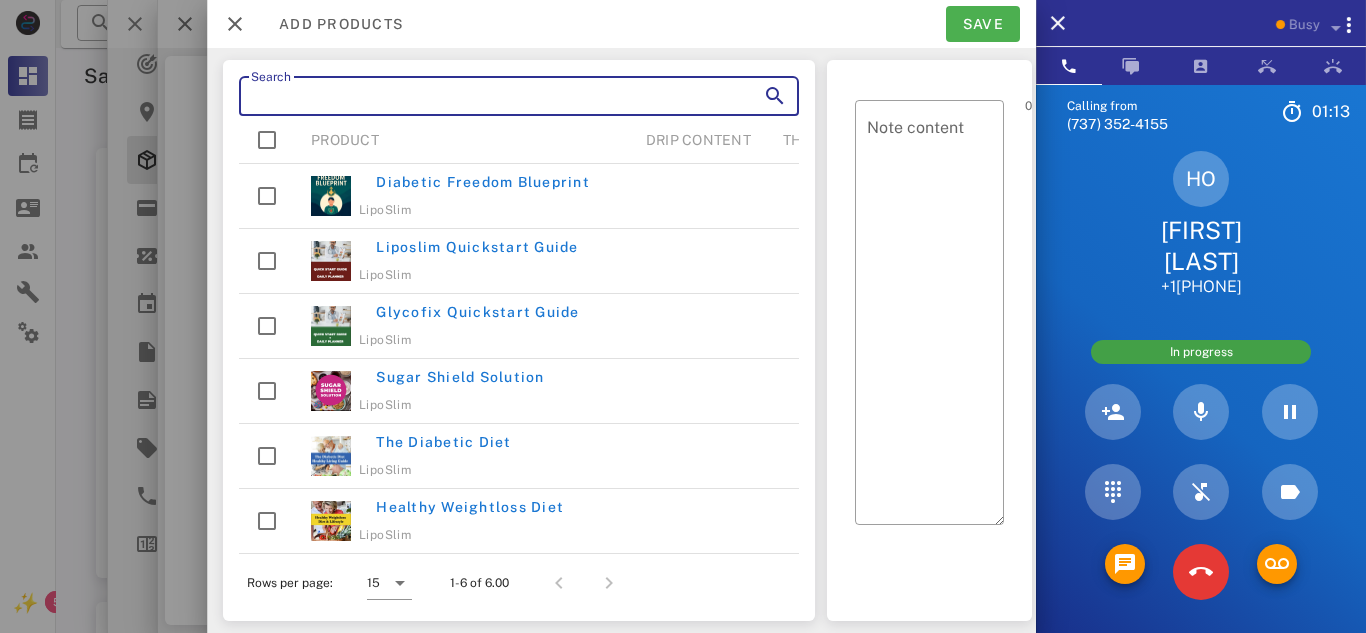 click on "Search" at bounding box center [491, 96] 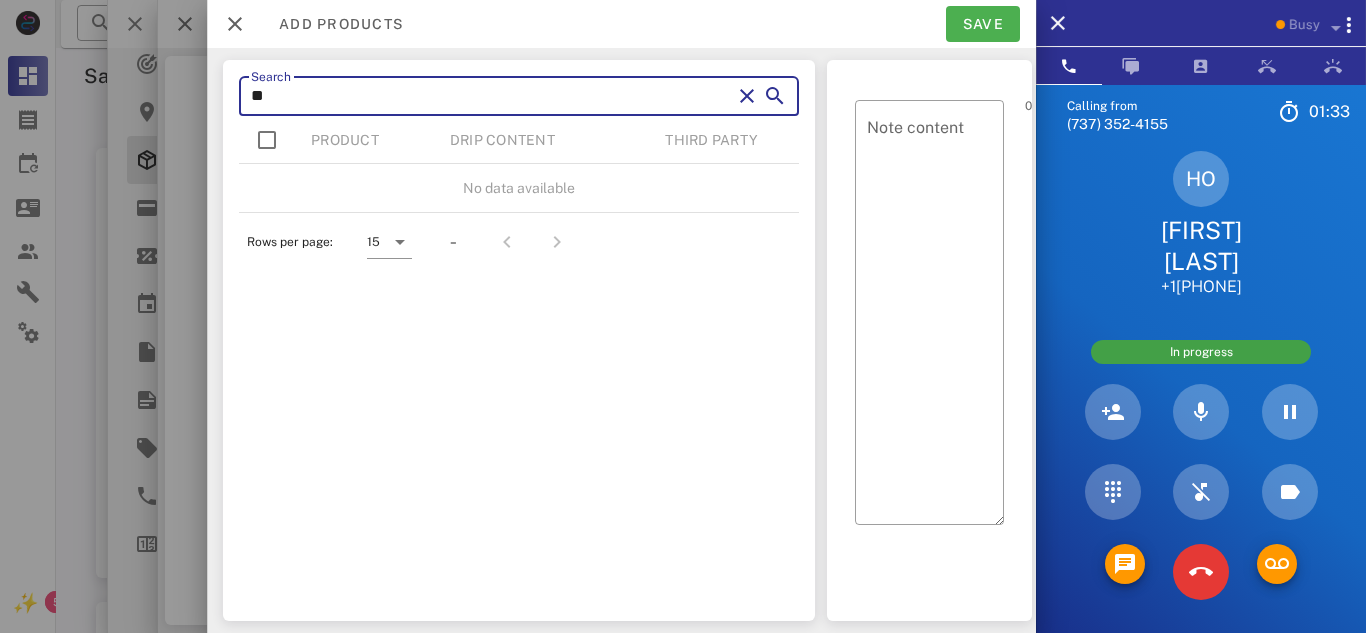 type on "*" 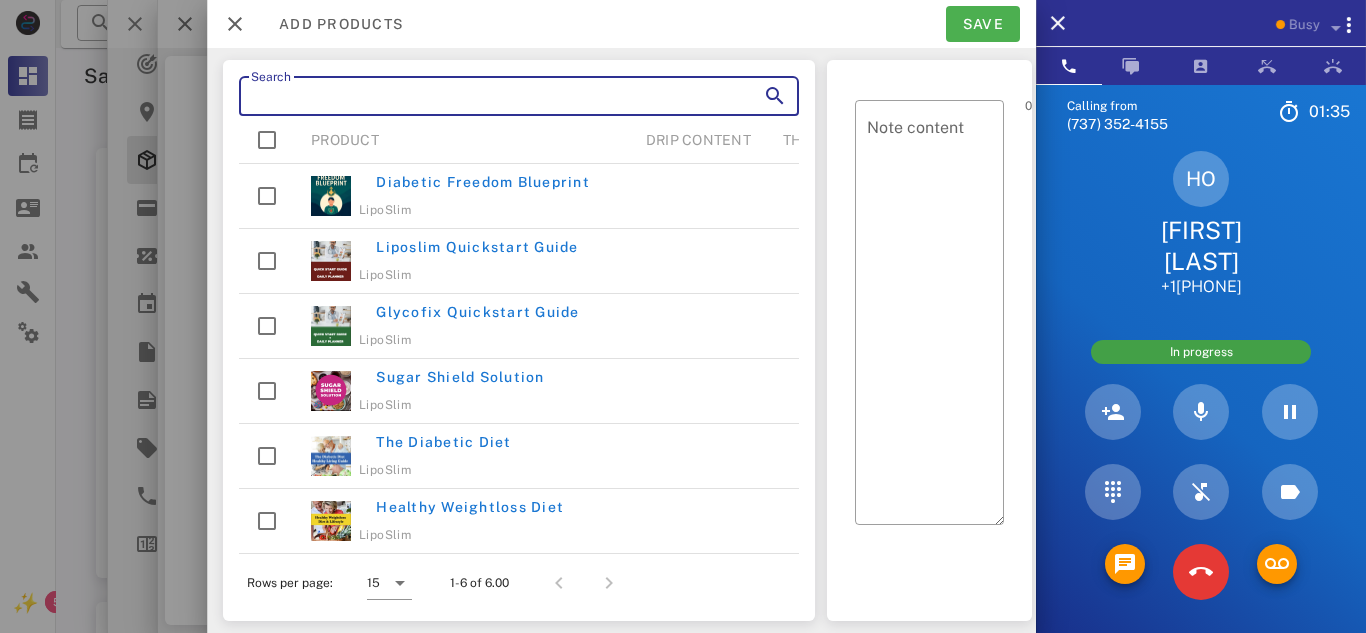 scroll, scrollTop: 7, scrollLeft: 0, axis: vertical 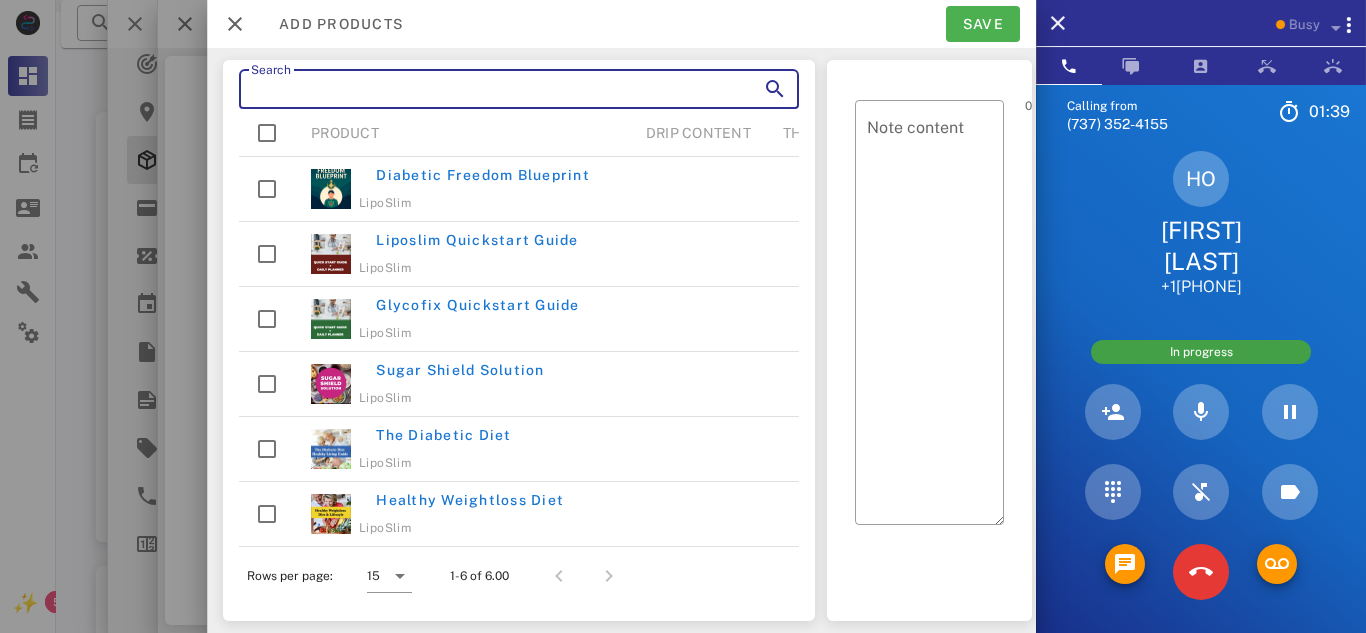 click on "Search" at bounding box center [491, 89] 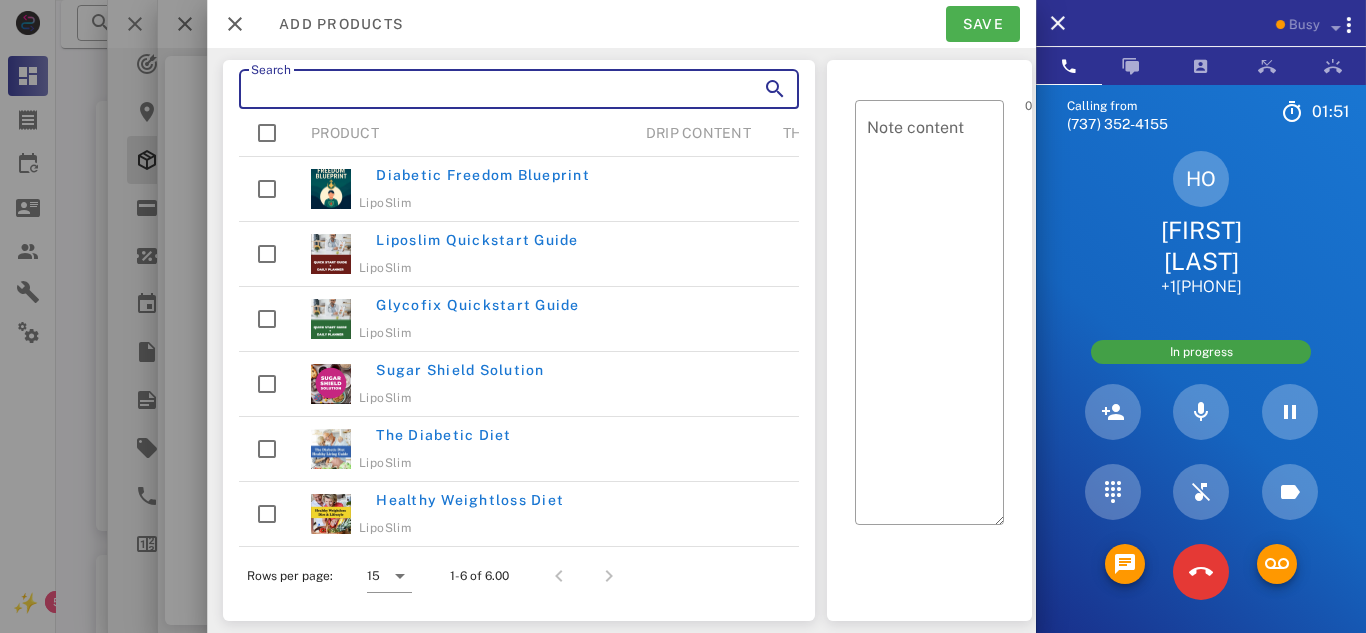 scroll, scrollTop: 56, scrollLeft: 0, axis: vertical 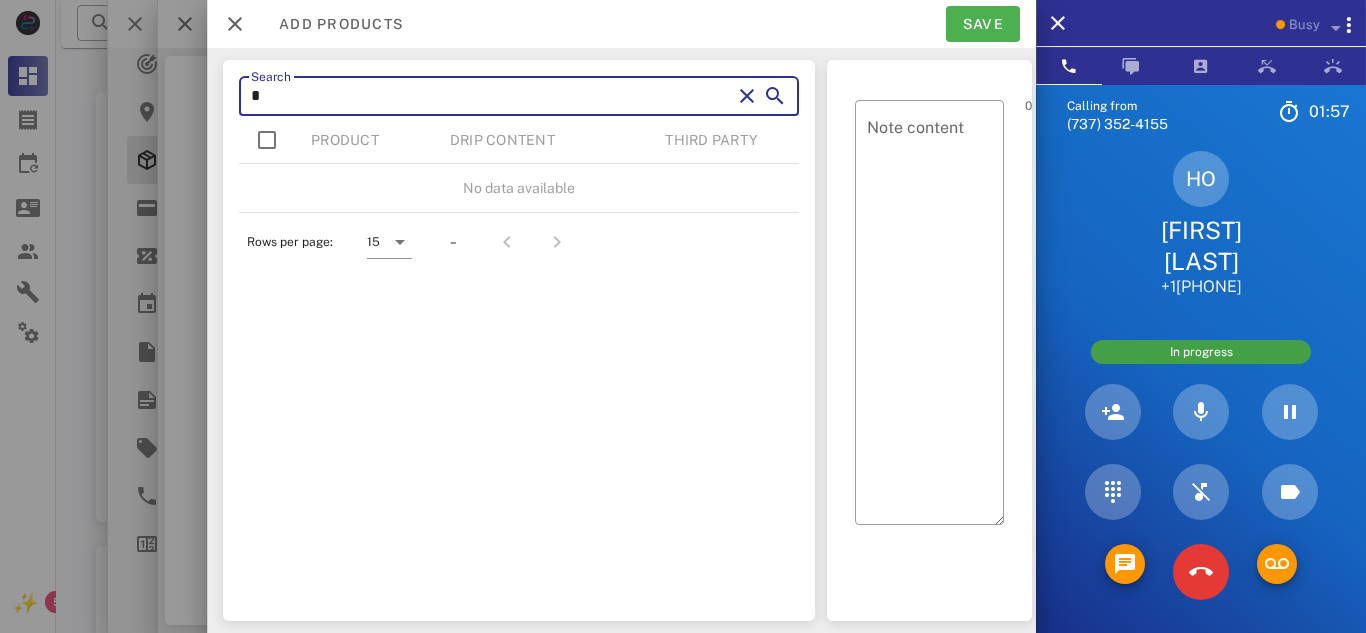 type on "**" 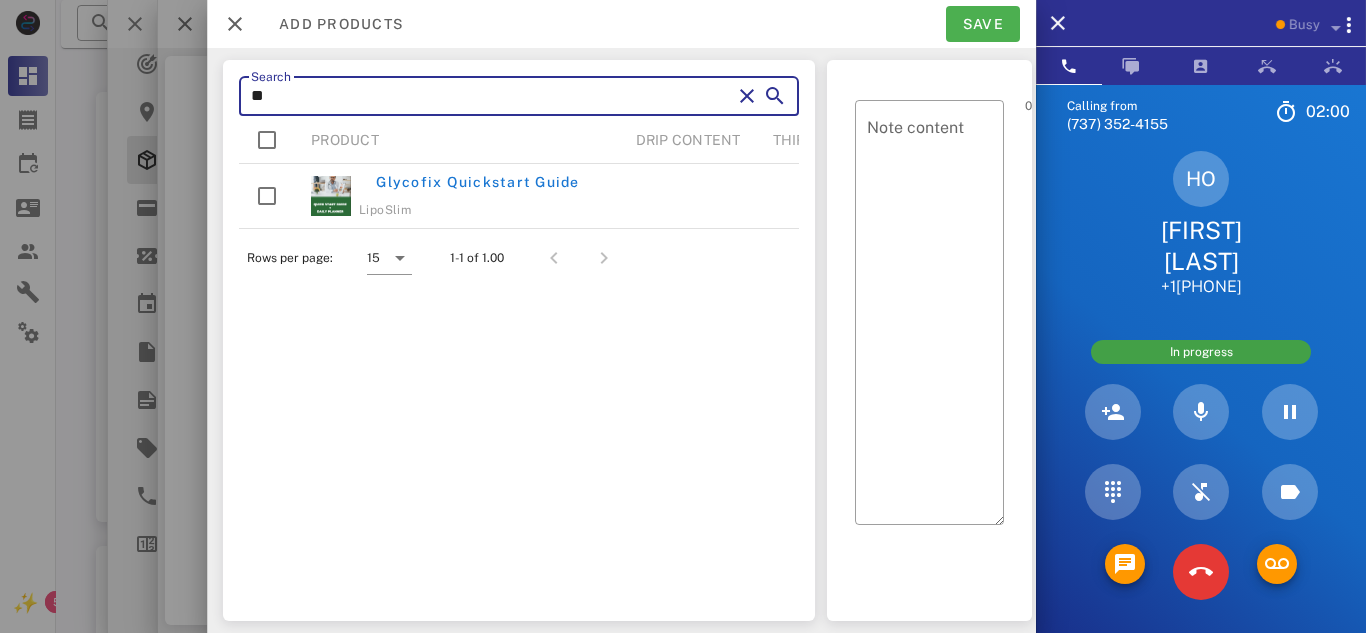 click at bounding box center [747, 96] 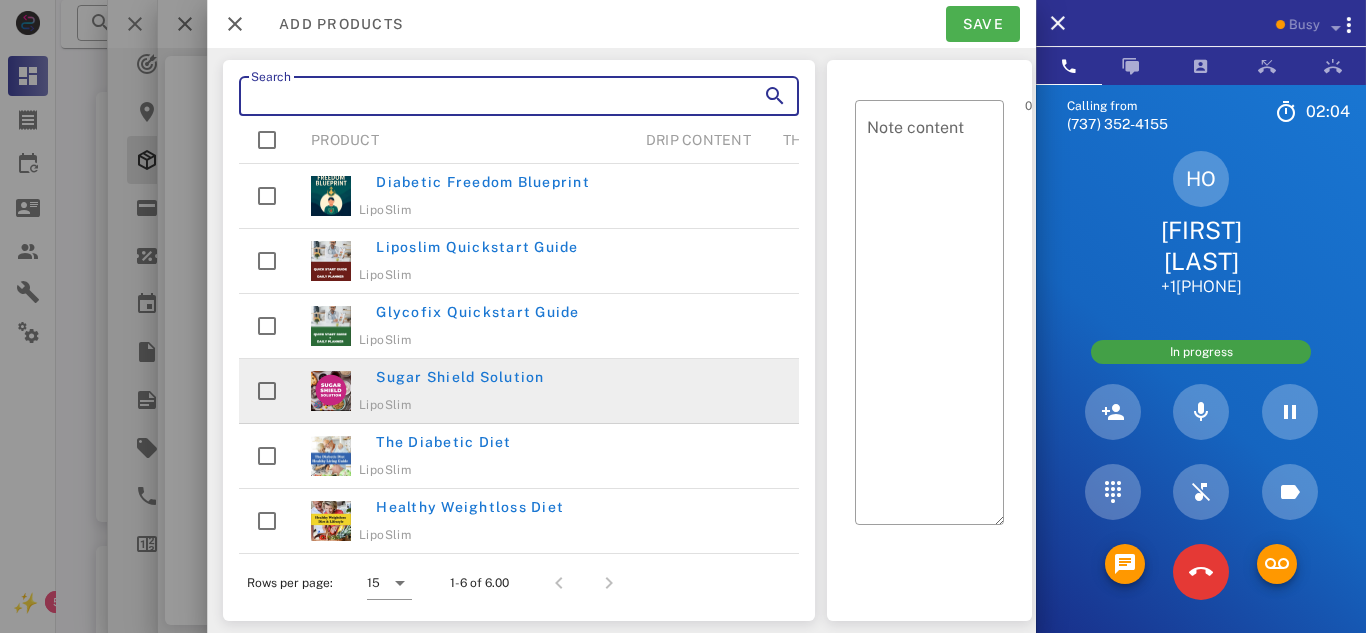 scroll, scrollTop: 7, scrollLeft: 0, axis: vertical 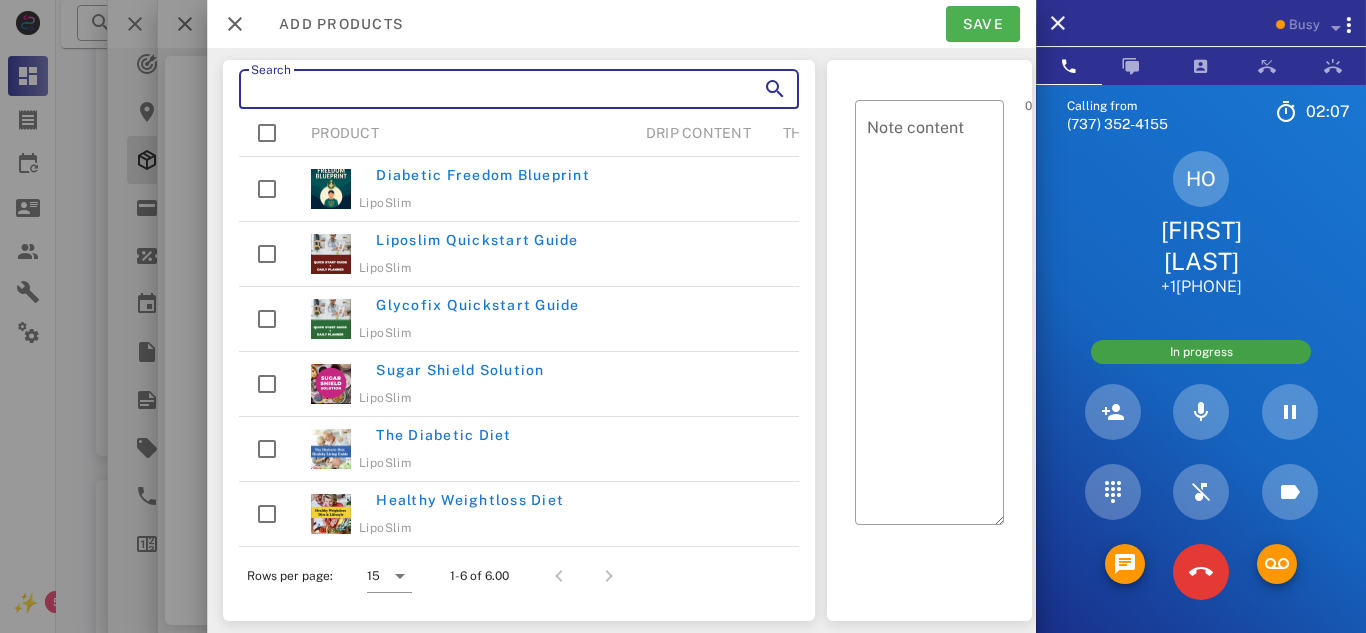 click on "Search" at bounding box center [491, 89] 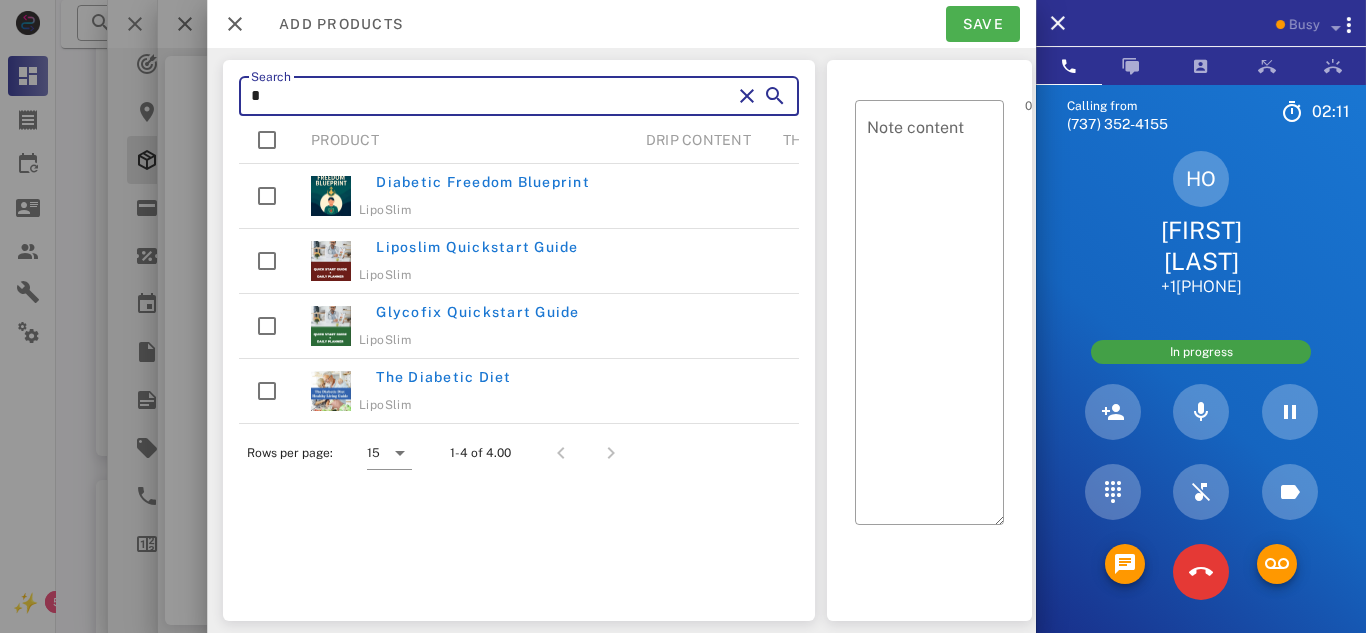 scroll, scrollTop: 0, scrollLeft: 0, axis: both 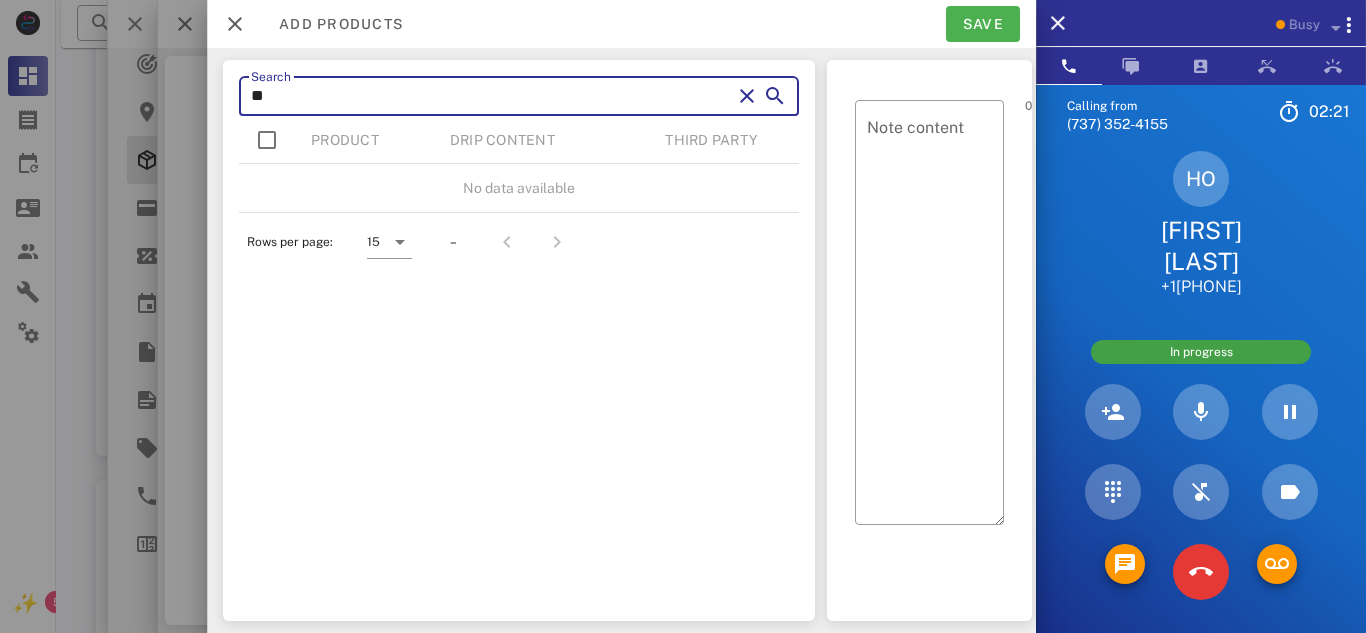 type on "*" 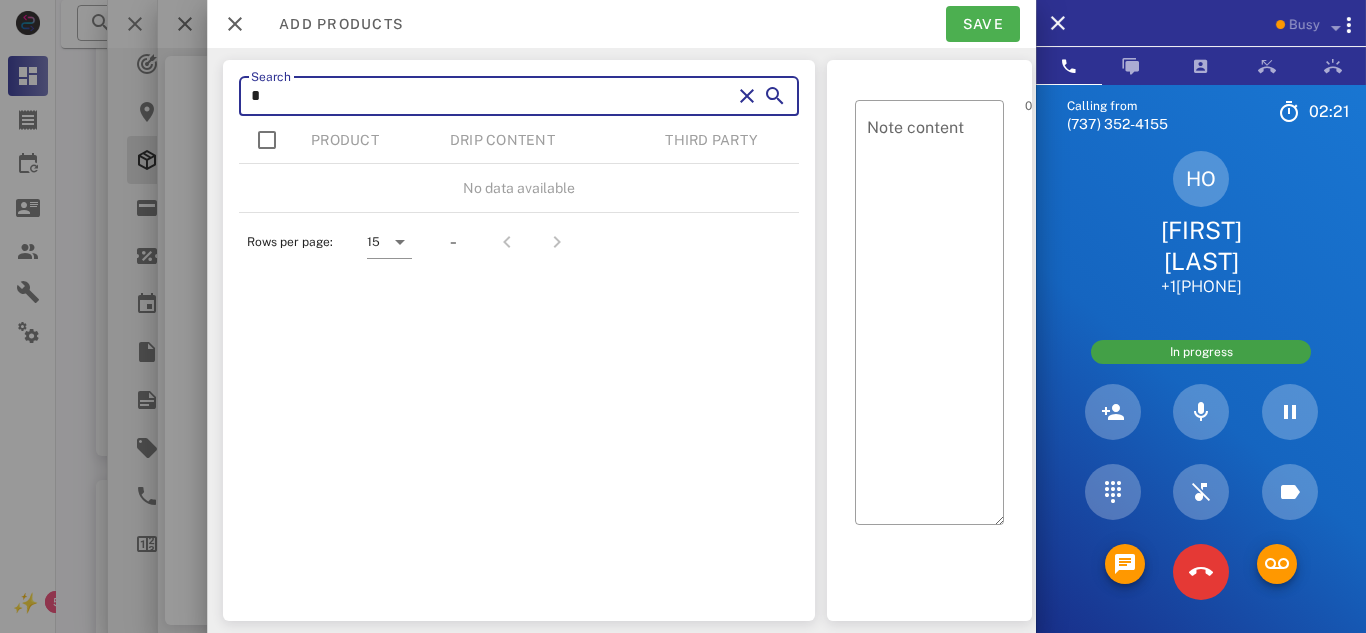 type 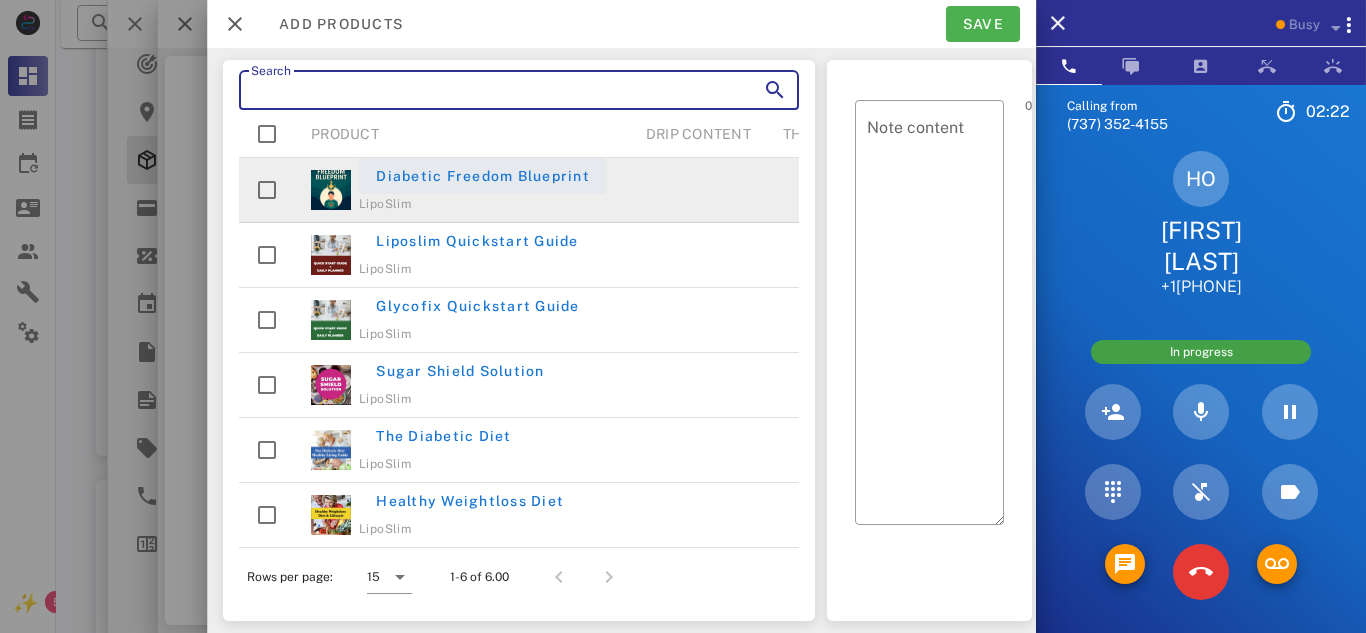 scroll, scrollTop: 7, scrollLeft: 0, axis: vertical 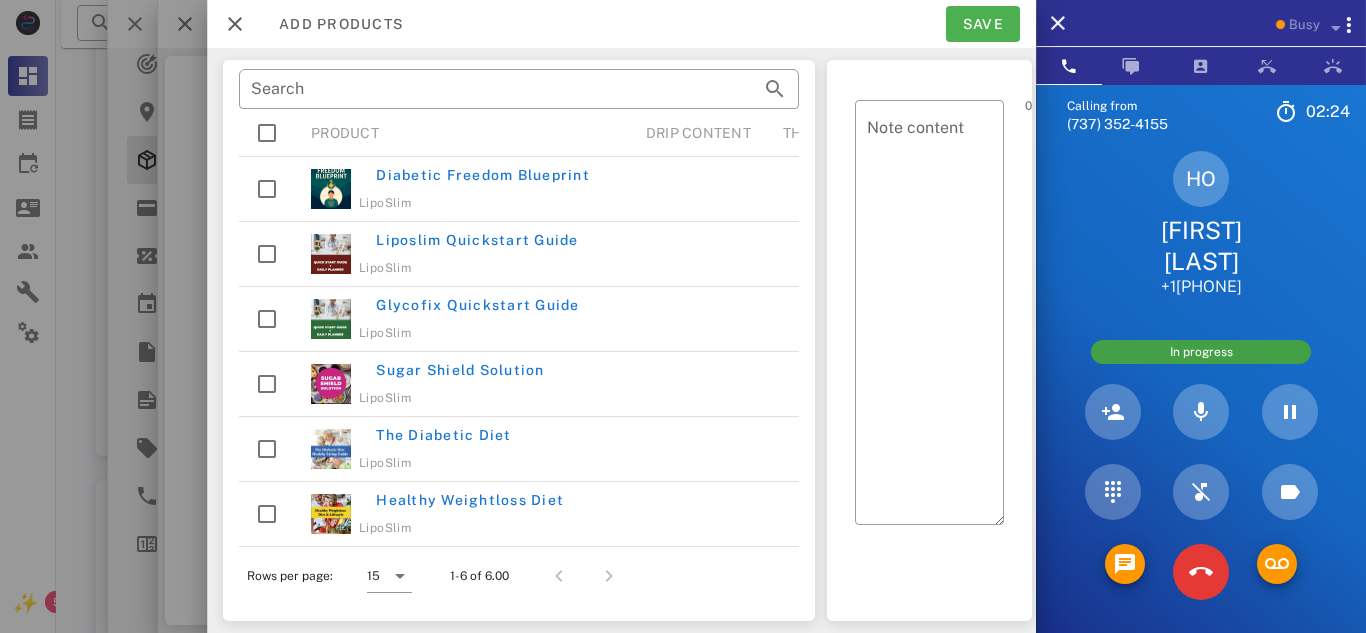 drag, startPoint x: 749, startPoint y: 134, endPoint x: 690, endPoint y: 131, distance: 59.07622 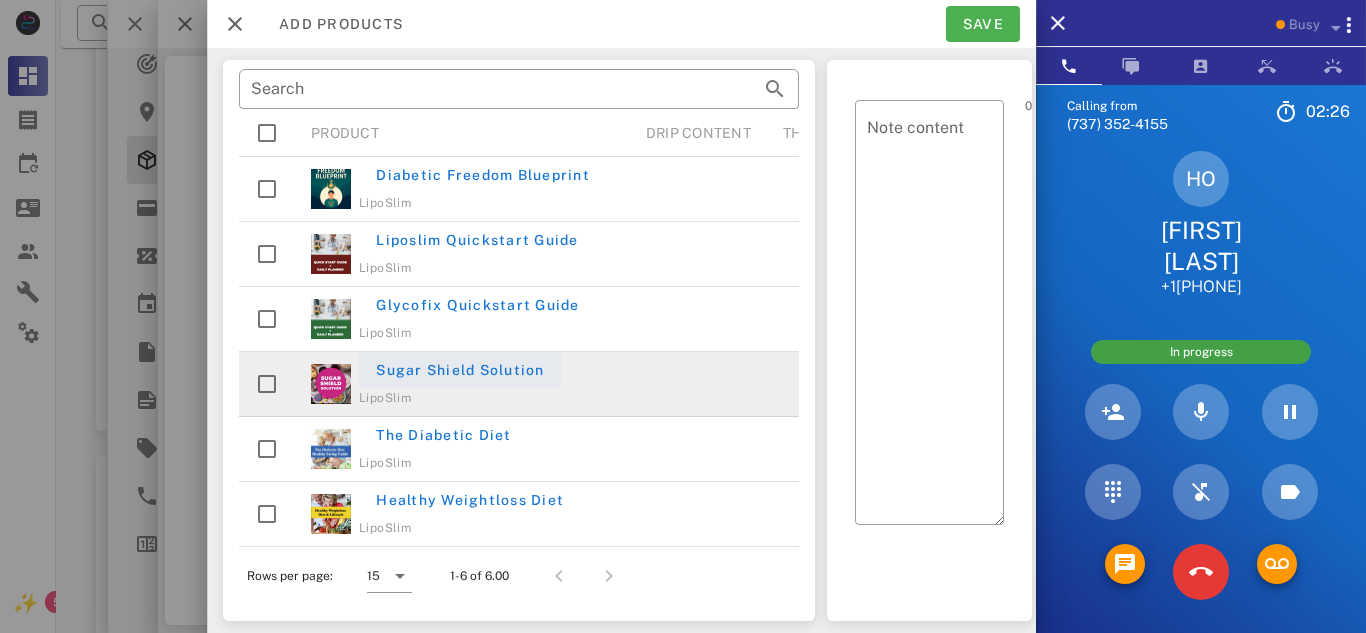 scroll, scrollTop: 264, scrollLeft: 0, axis: vertical 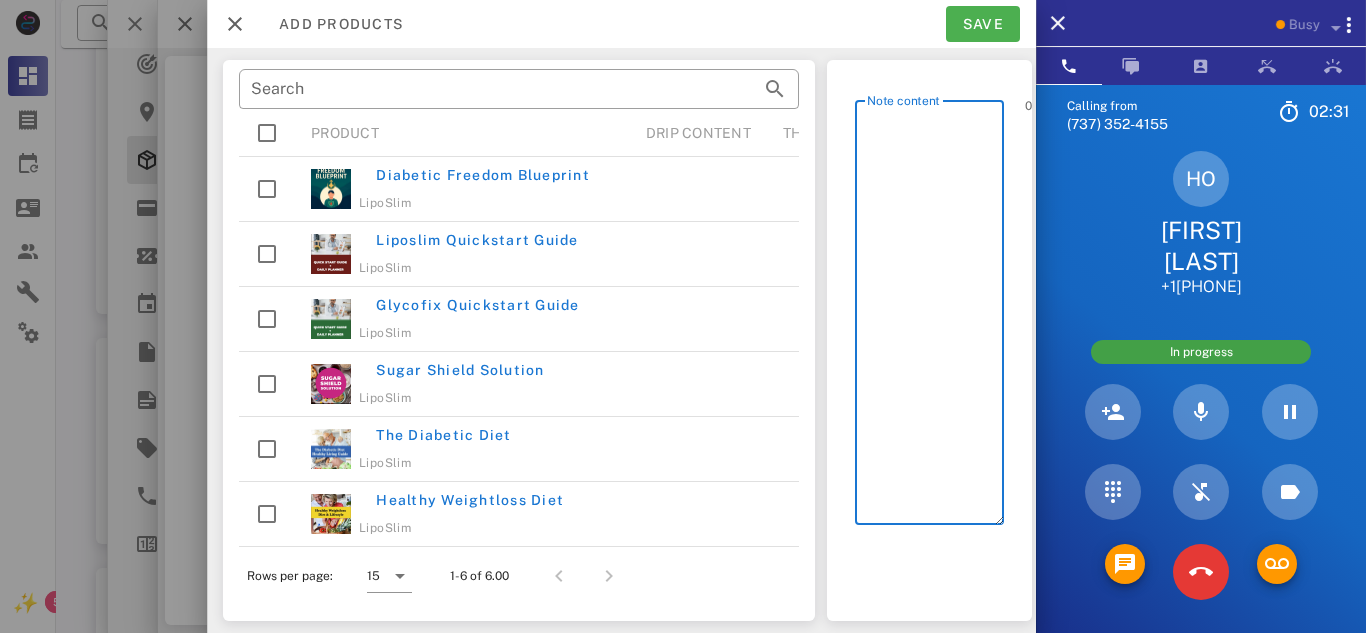 click on "Note content" at bounding box center [935, 317] 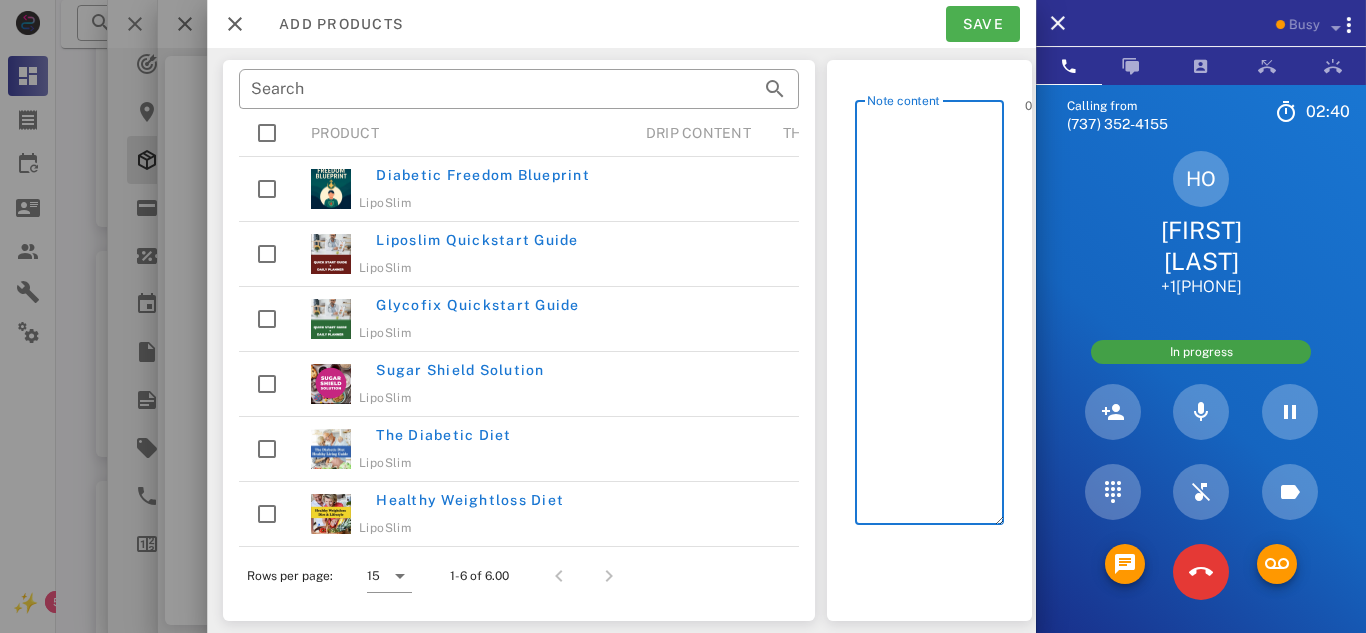 scroll, scrollTop: 363, scrollLeft: 0, axis: vertical 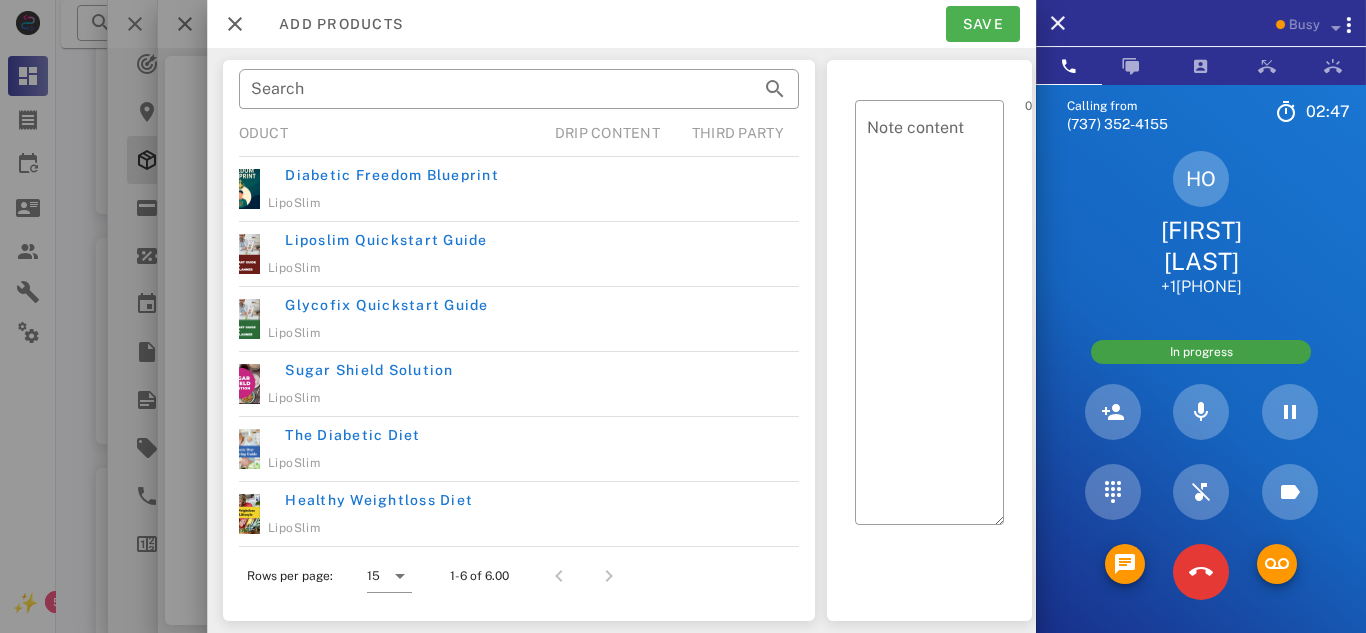 drag, startPoint x: 643, startPoint y: 626, endPoint x: 747, endPoint y: 631, distance: 104.120125 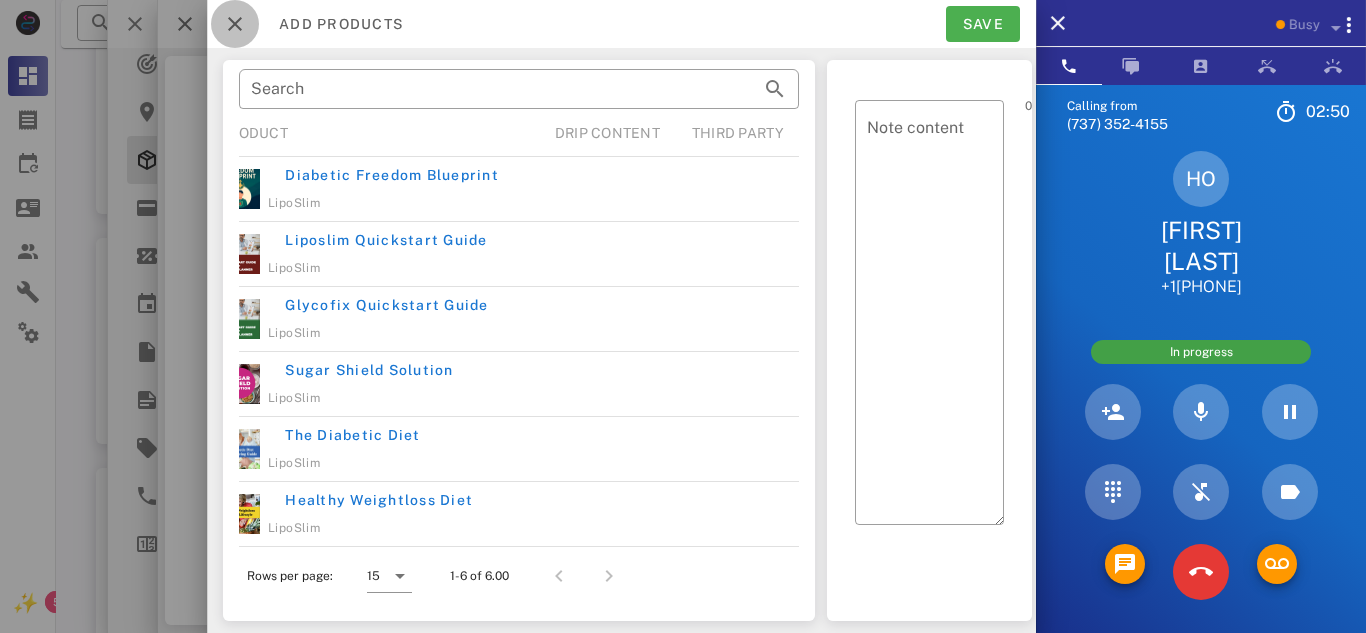 click at bounding box center [235, 24] 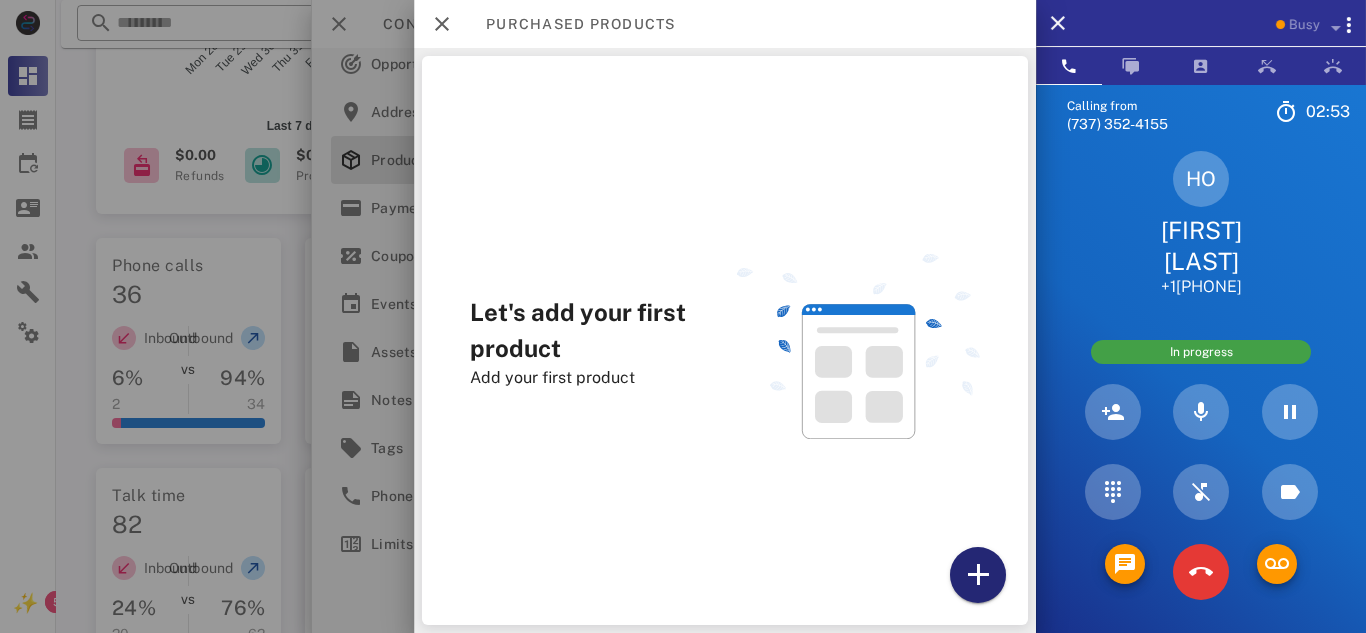 click at bounding box center [978, 575] 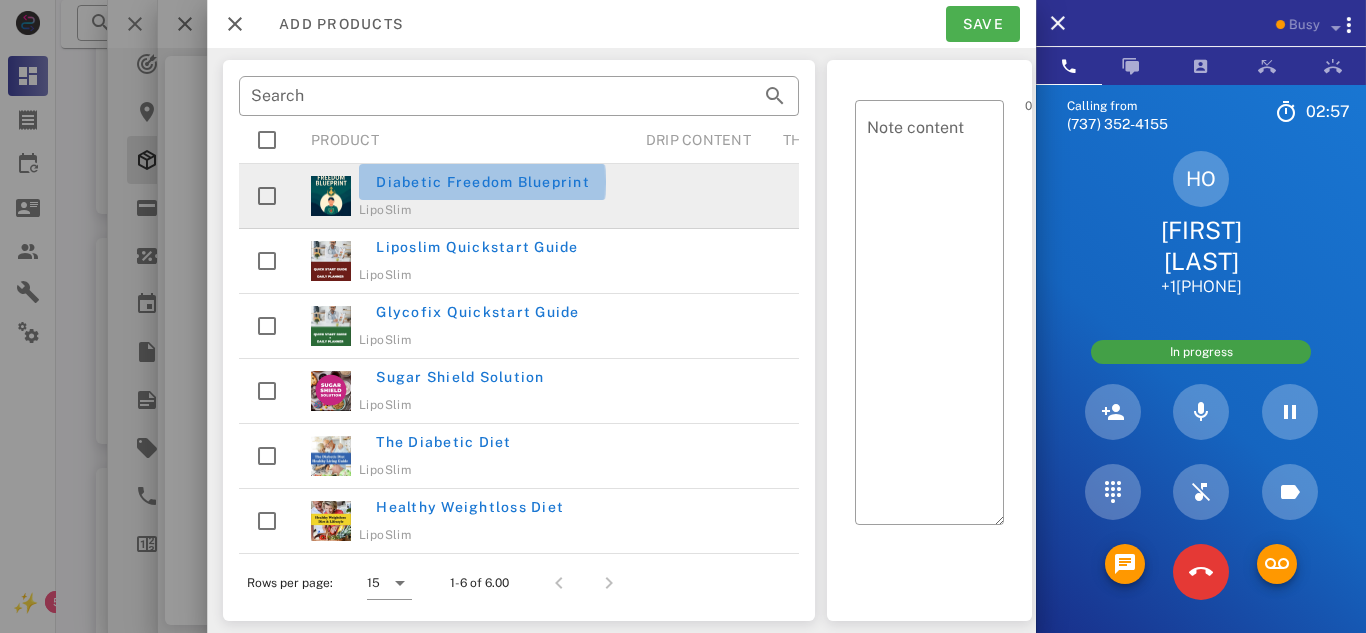 click on "Diabetic Freedom Blueprint" at bounding box center [482, 182] 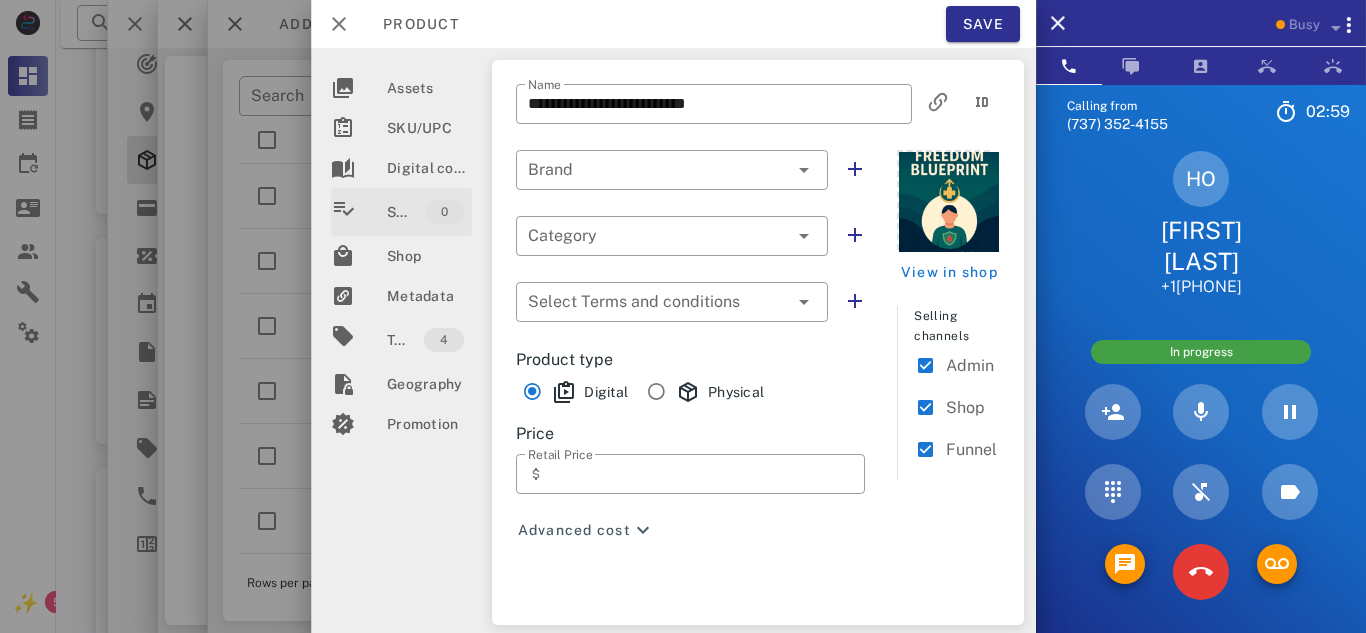 type on "******" 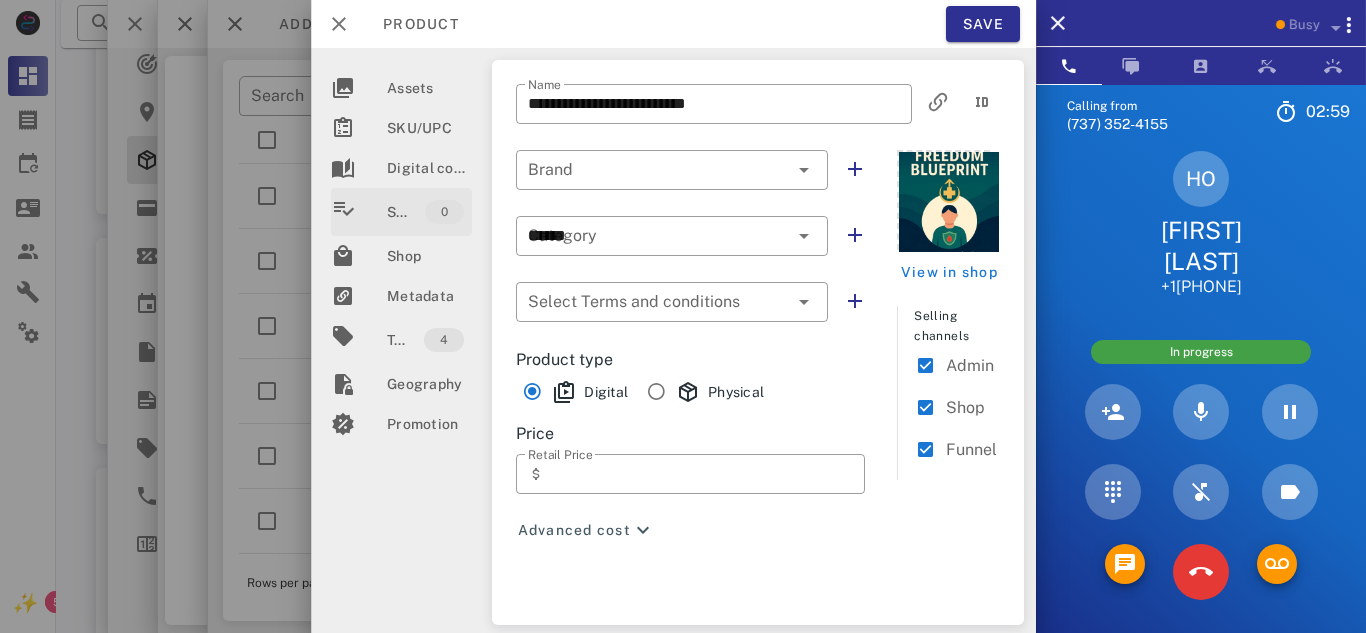 type on "********" 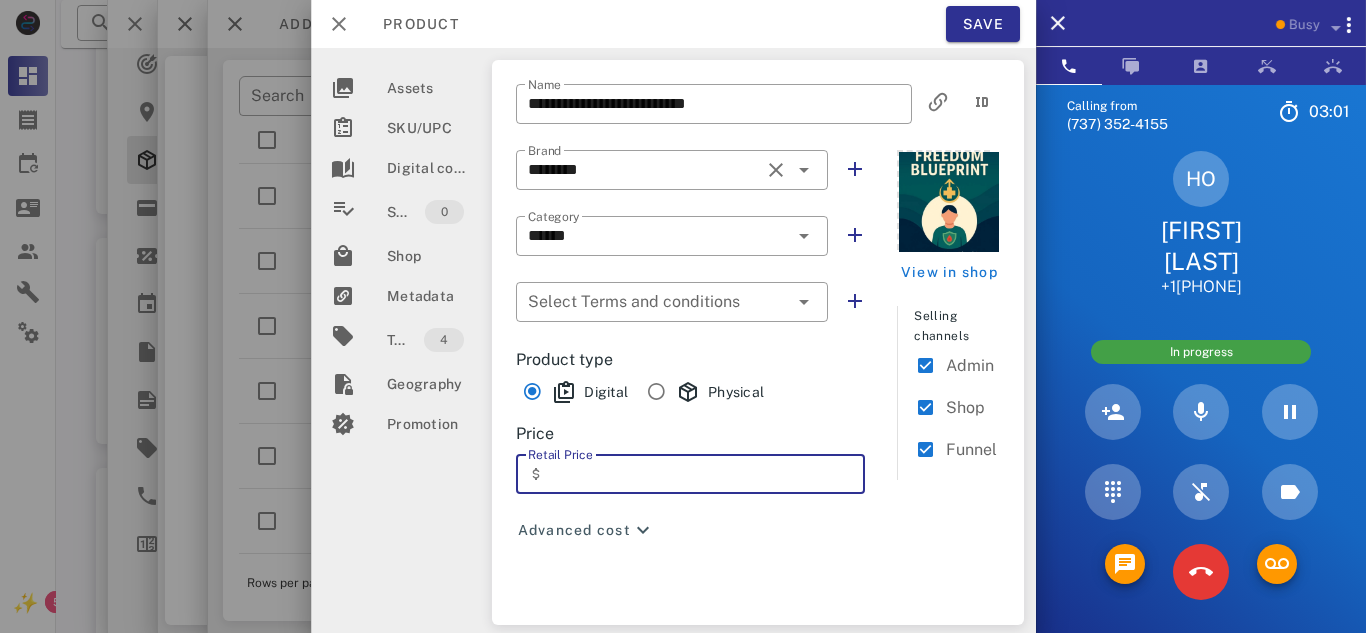 click on "*" at bounding box center (700, 474) 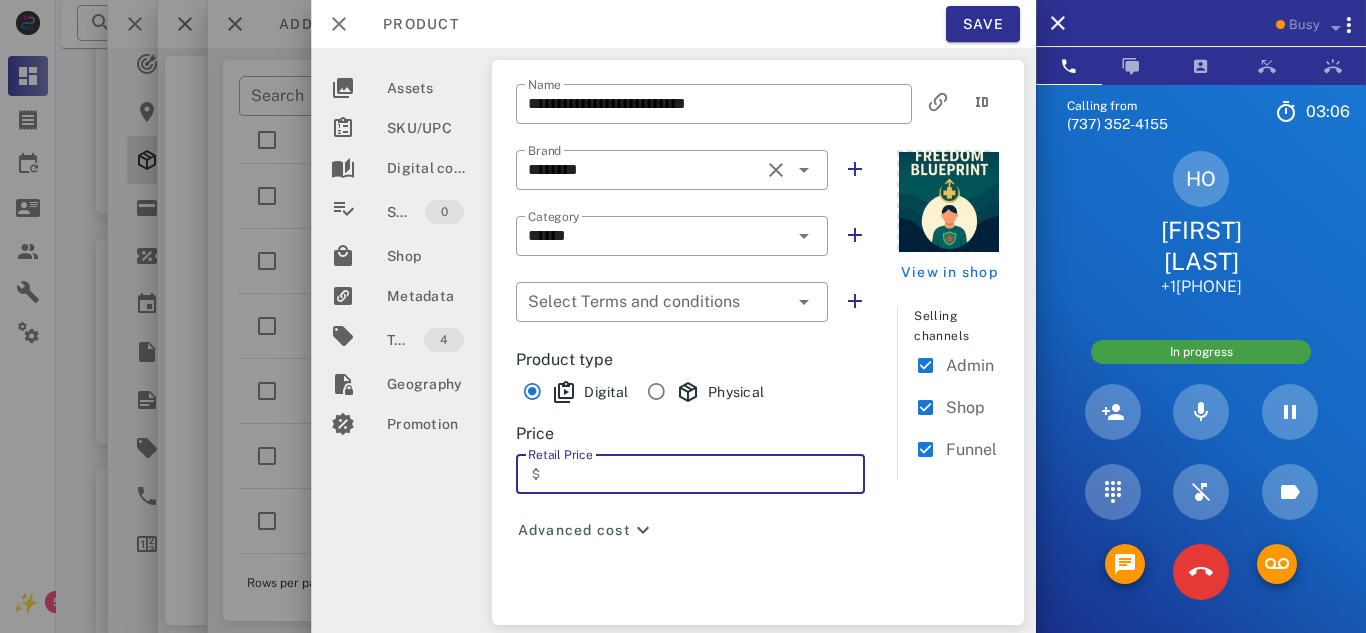 type on "*" 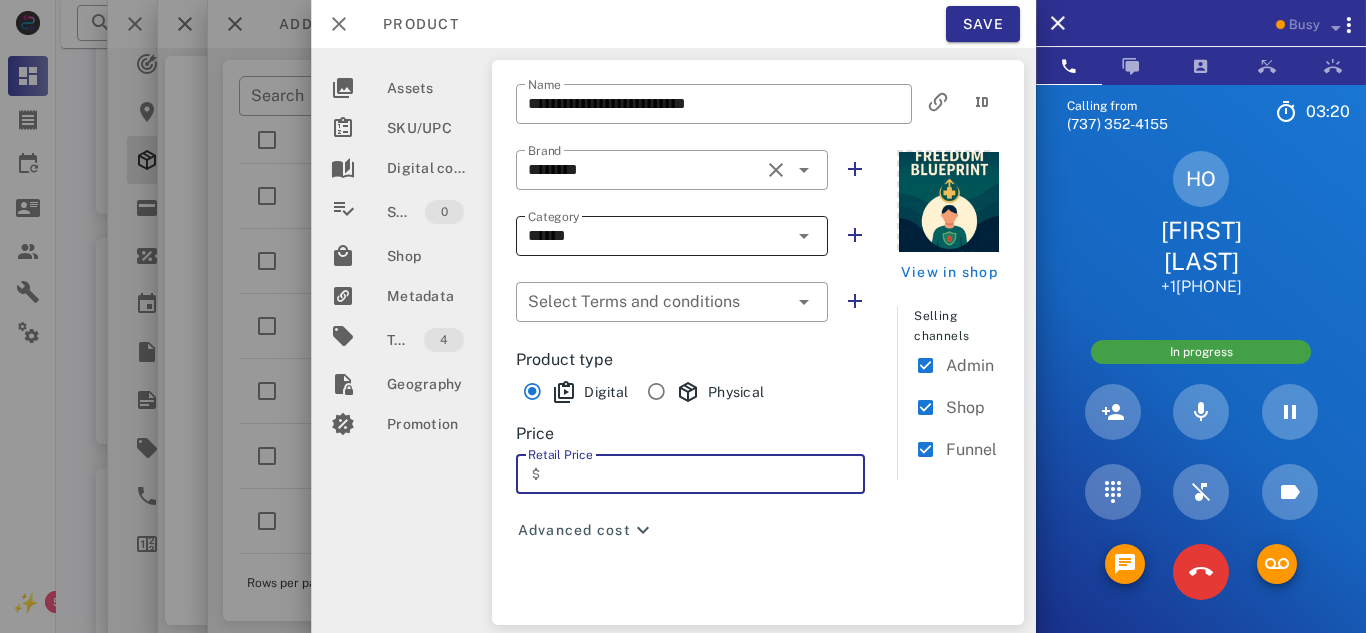 type on "*****" 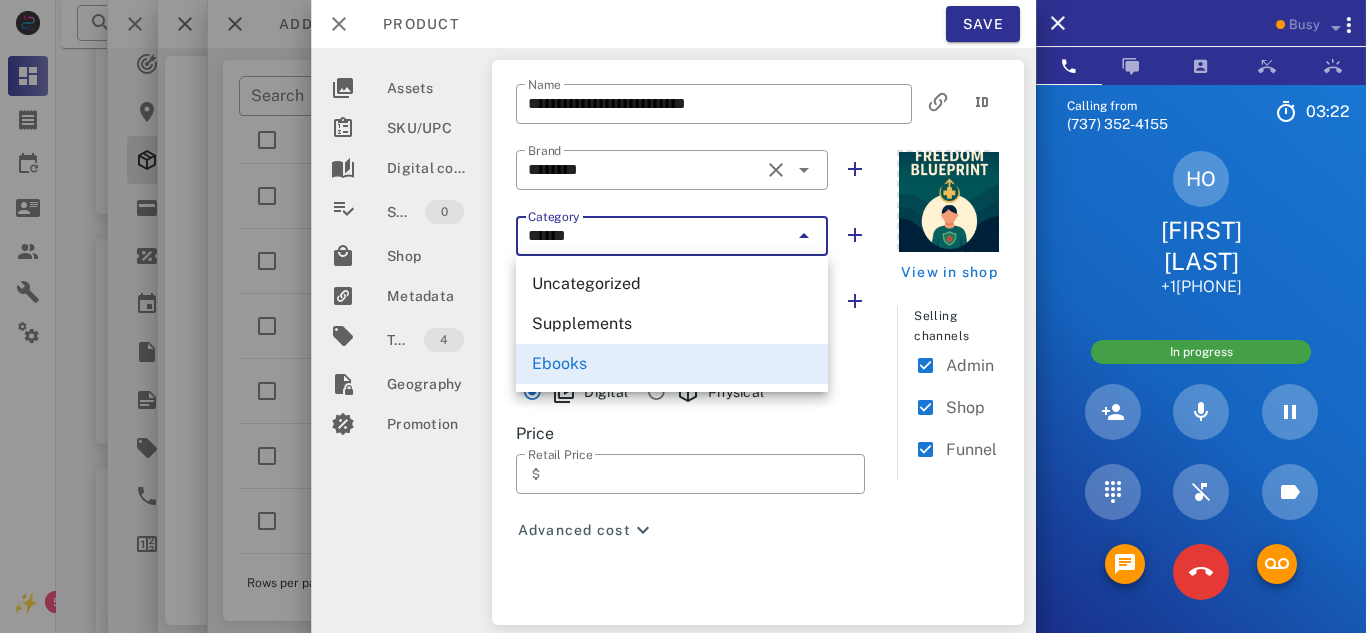 click on "******" at bounding box center (658, 236) 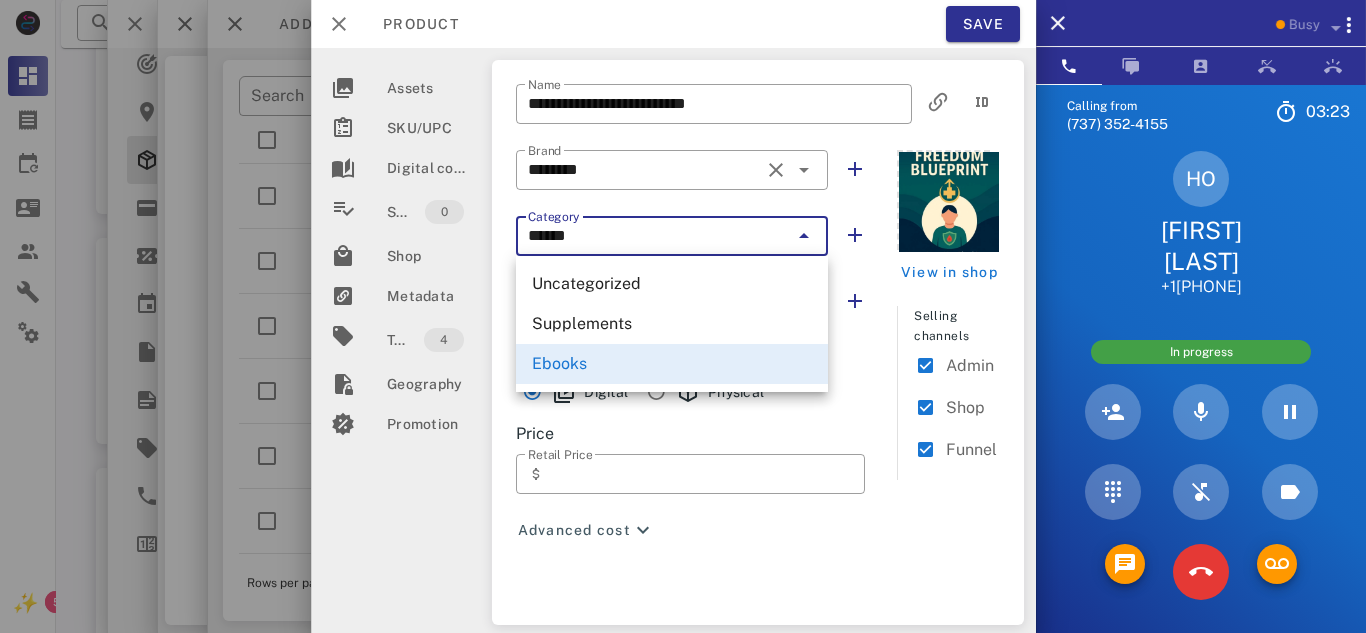 click on "******" at bounding box center (658, 236) 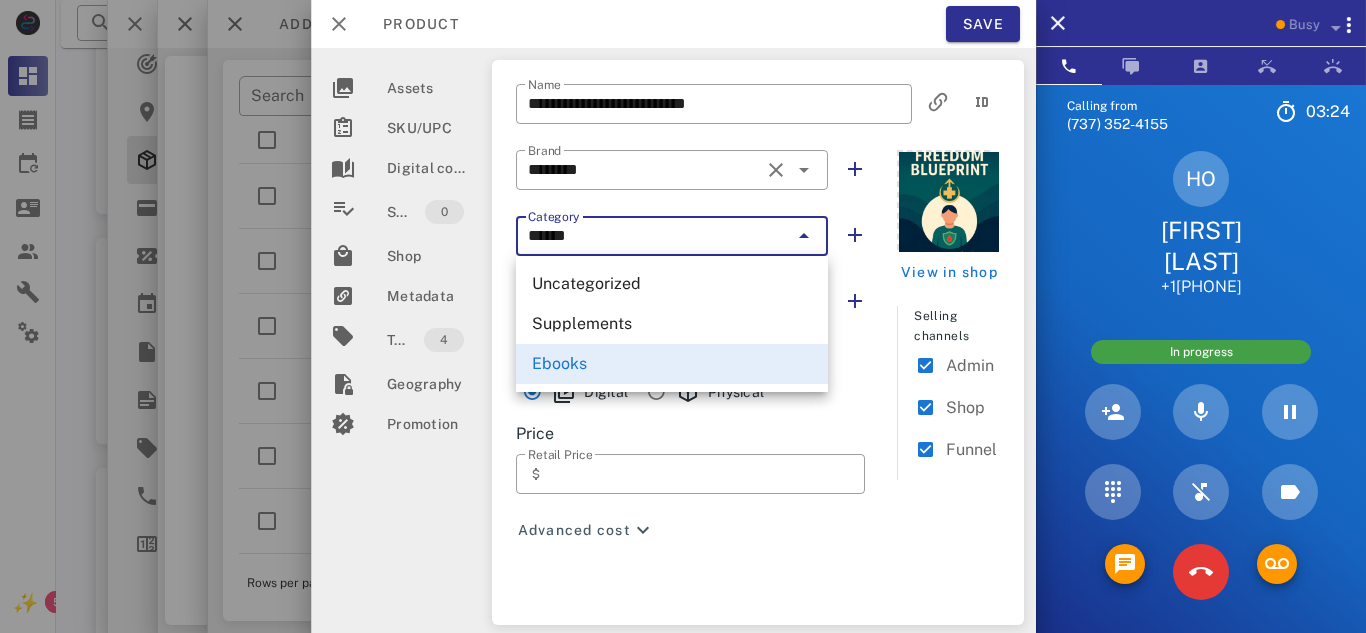 click on "******" at bounding box center [658, 236] 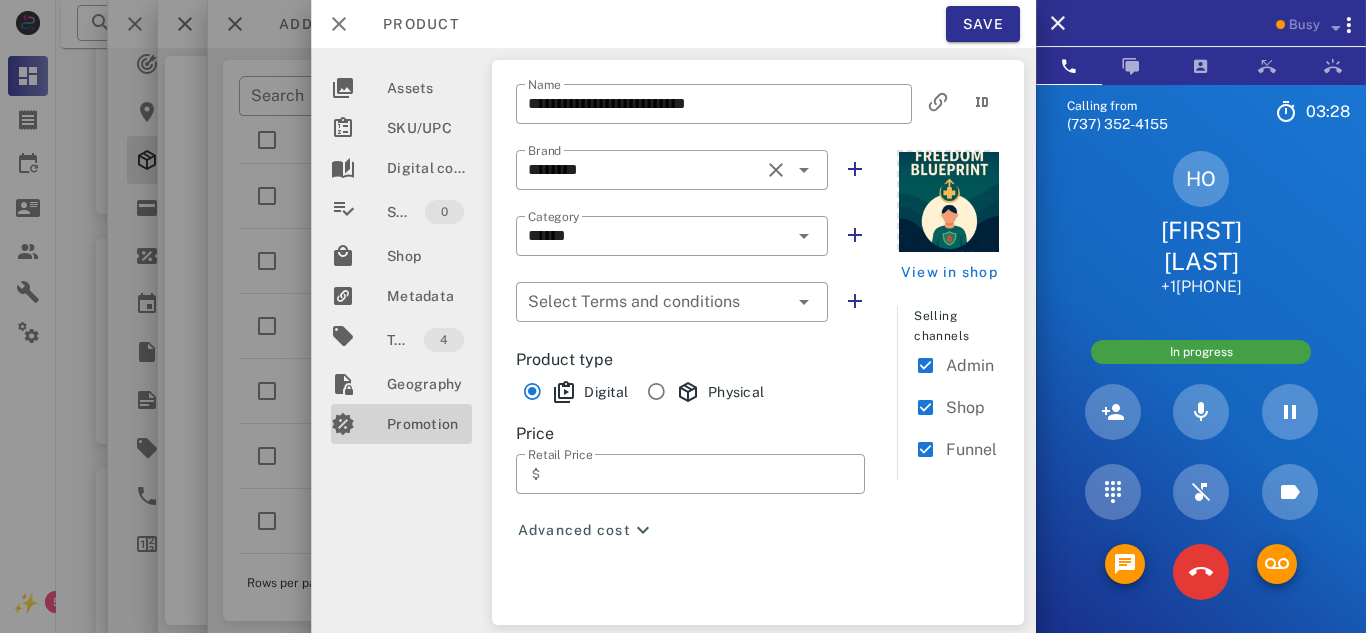 click on "Promotion" at bounding box center [429, 424] 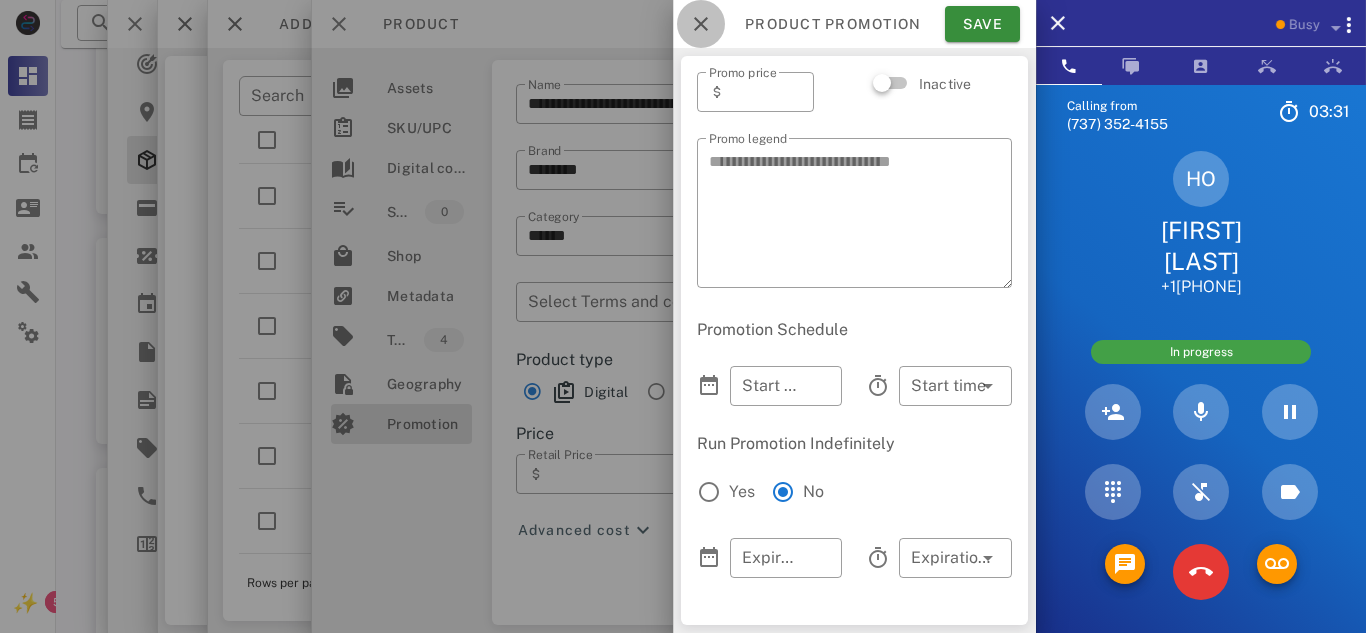 click at bounding box center (701, 24) 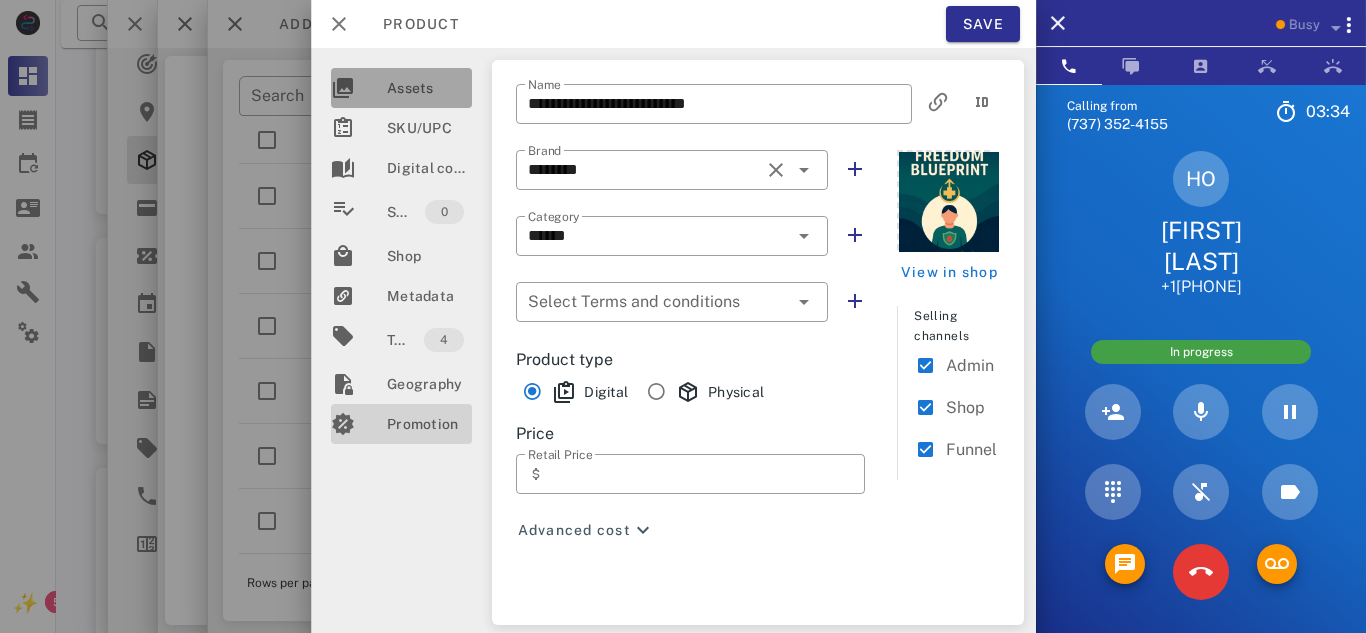 click on "Assets" at bounding box center (429, 88) 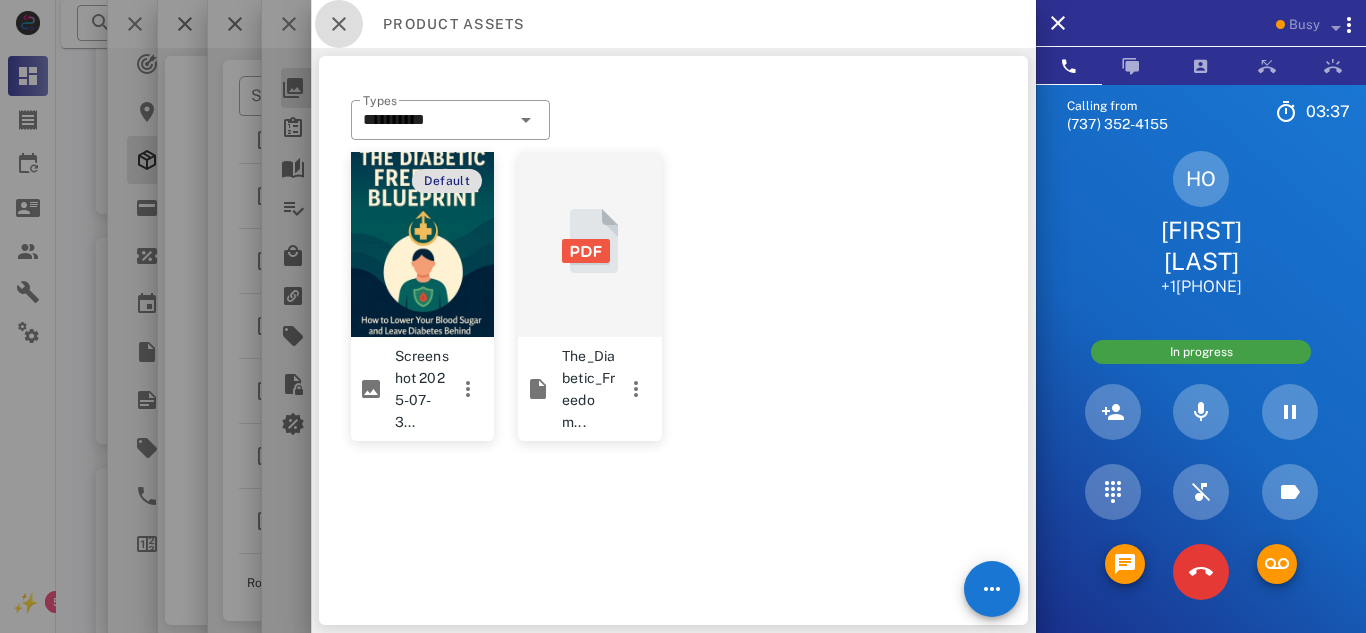 click at bounding box center (339, 24) 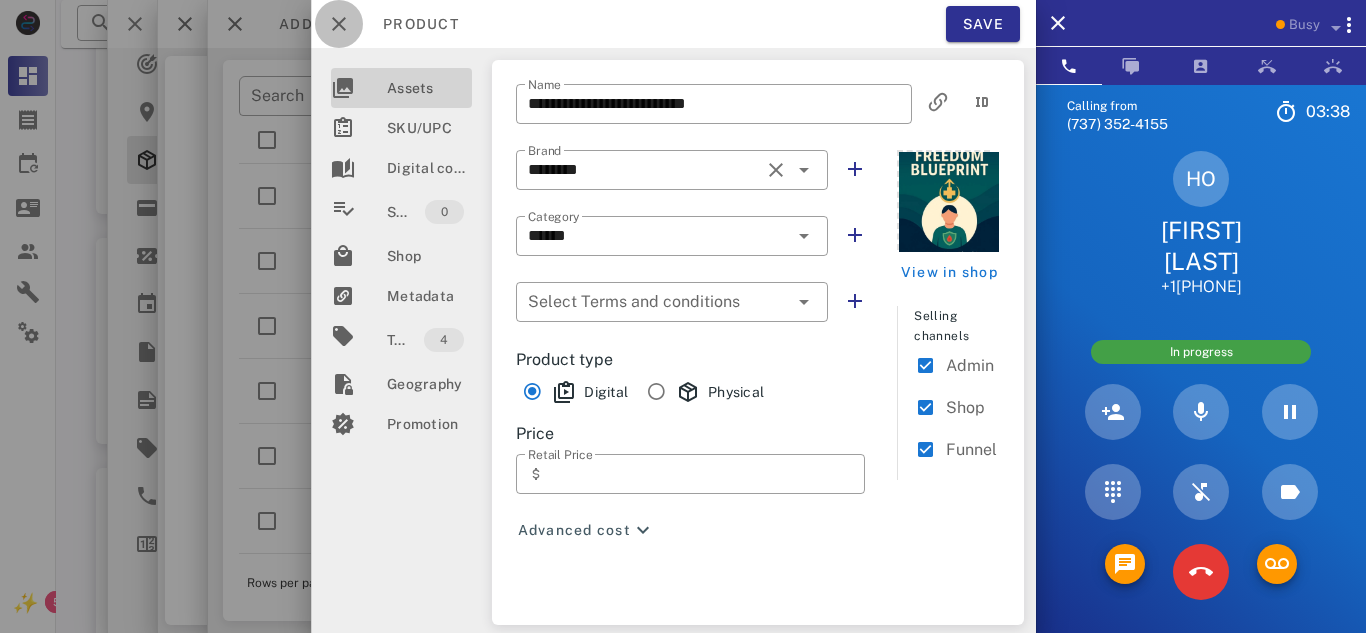 click at bounding box center (339, 24) 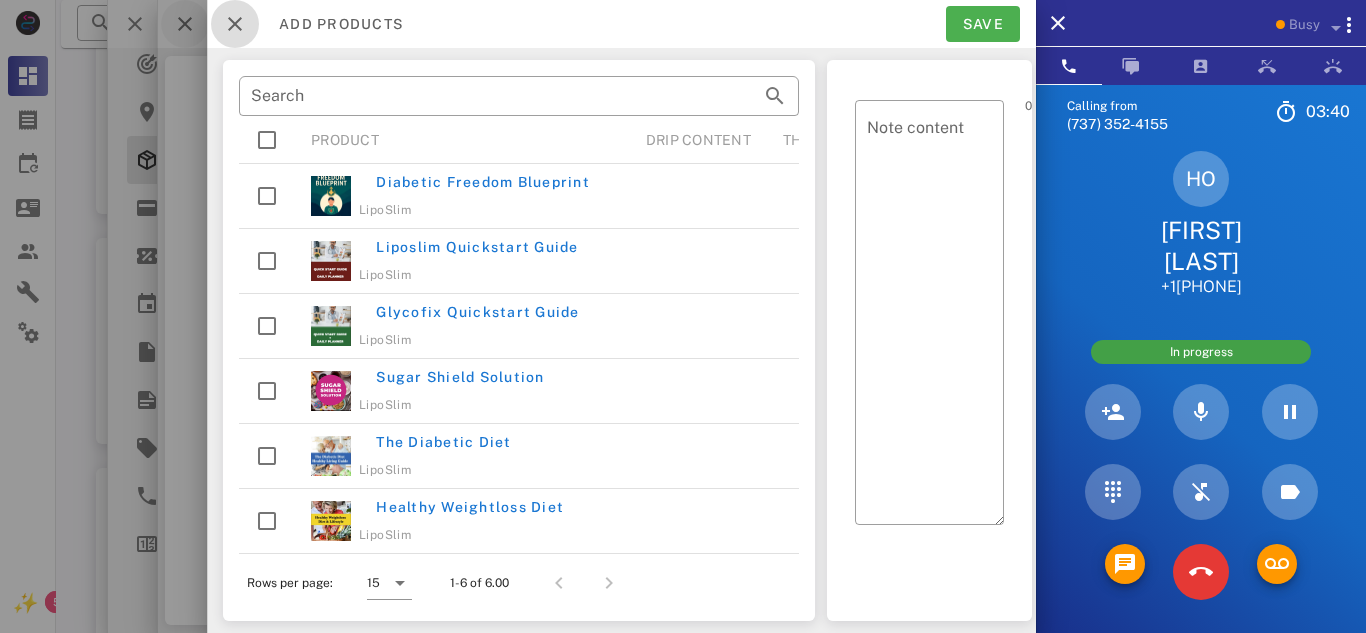 click at bounding box center (235, 24) 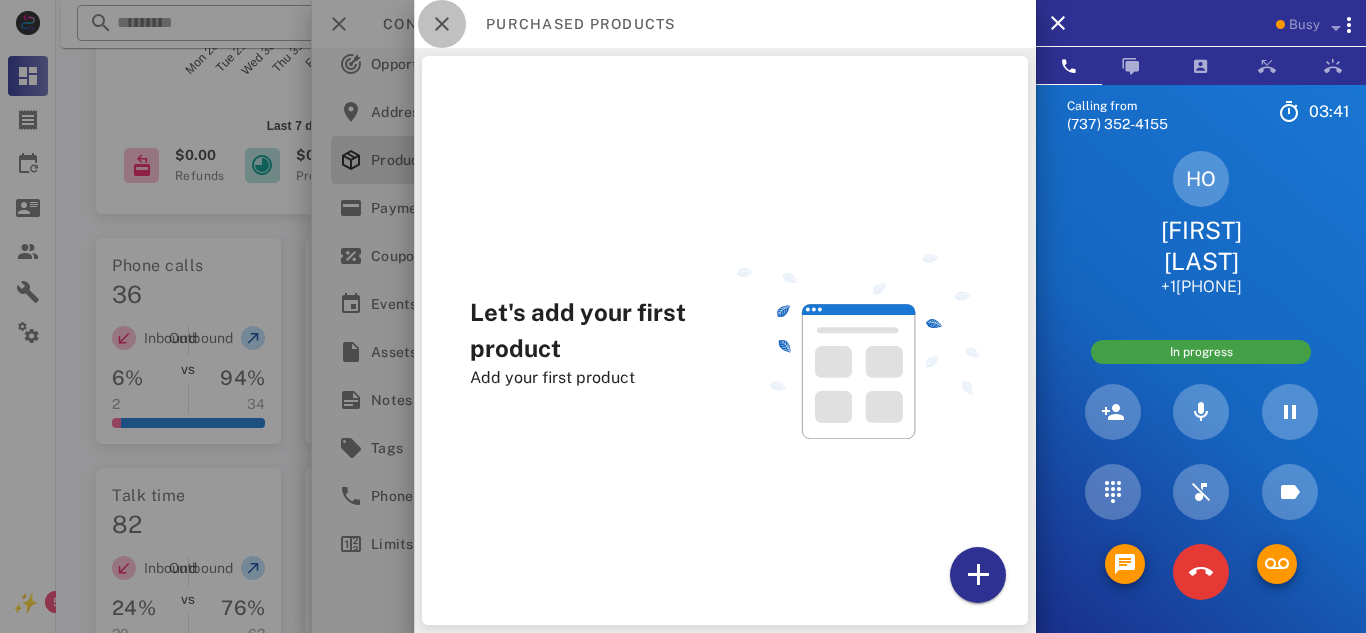 click at bounding box center [442, 24] 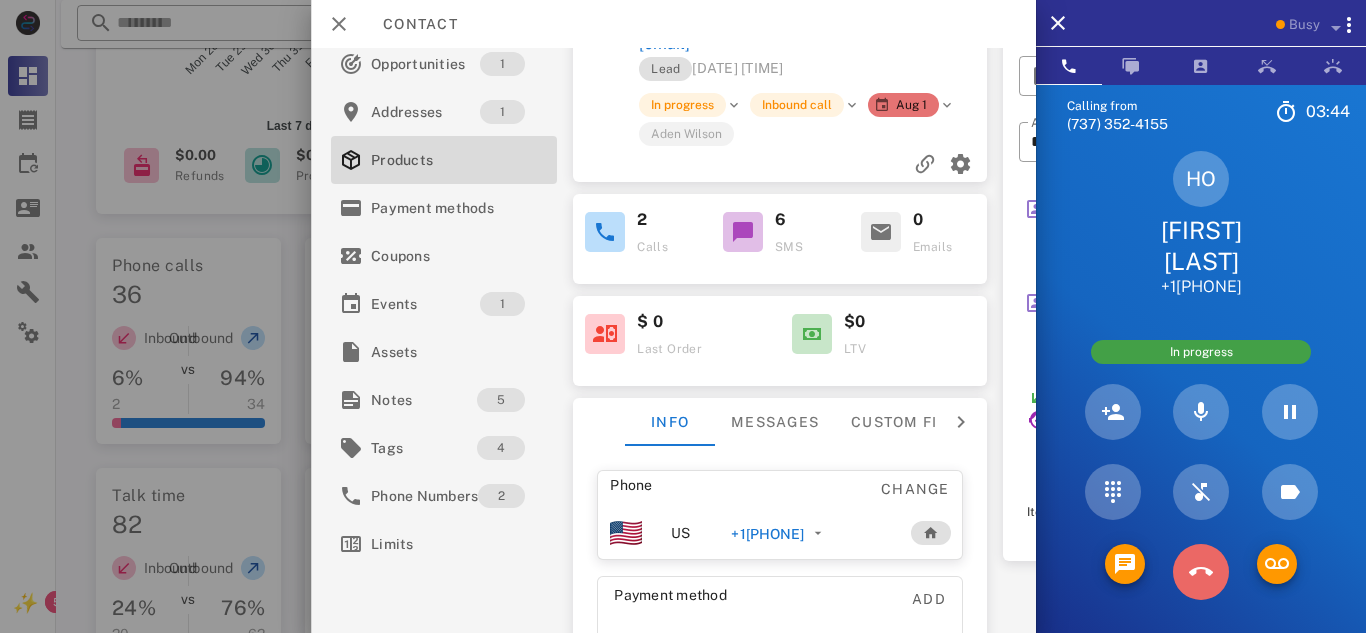 click at bounding box center [1201, 572] 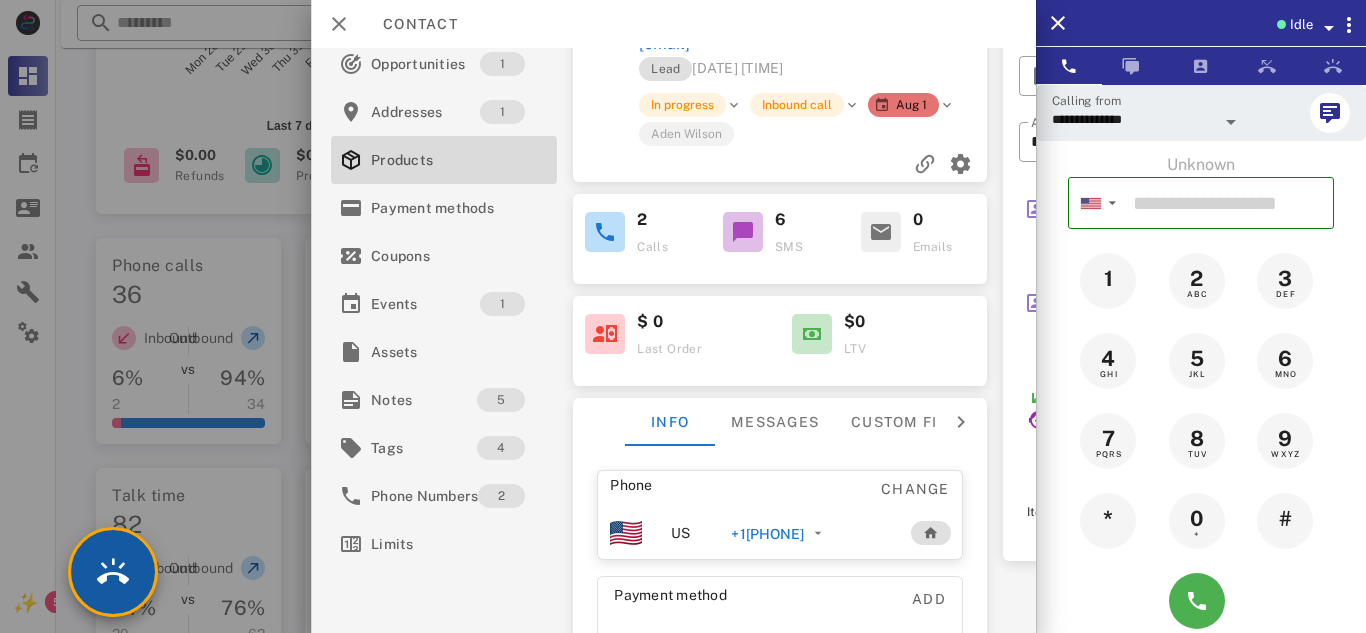 click at bounding box center (113, 572) 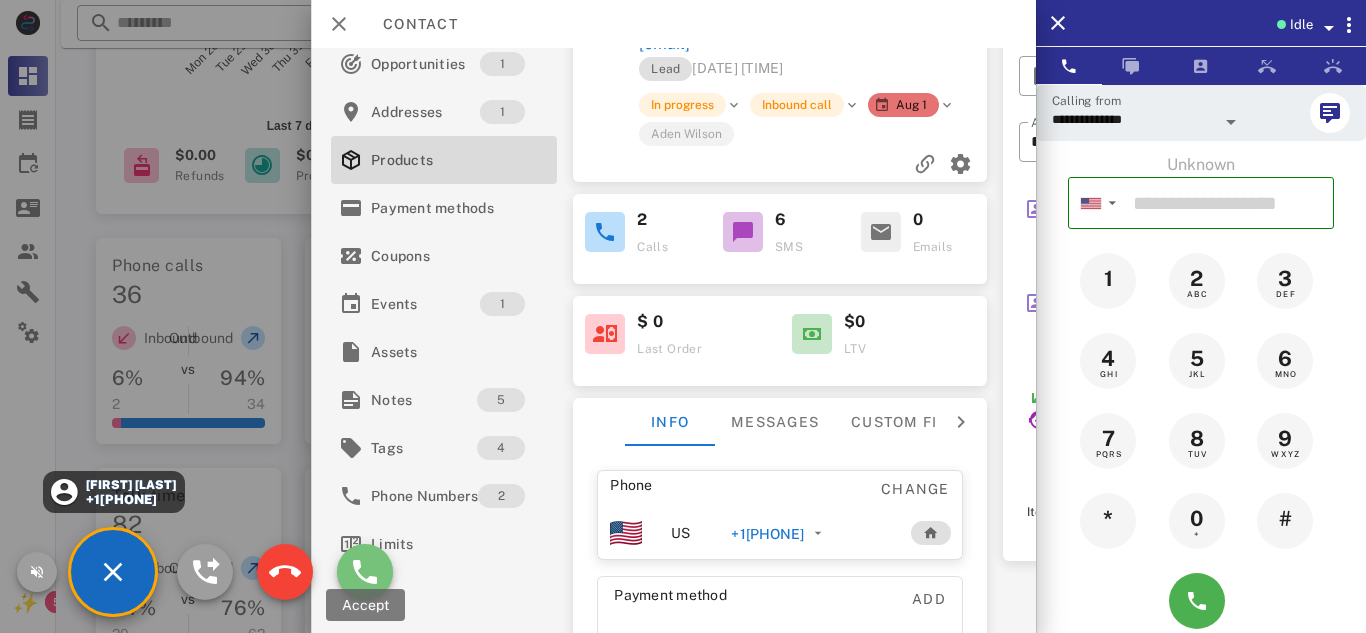 click at bounding box center [365, 572] 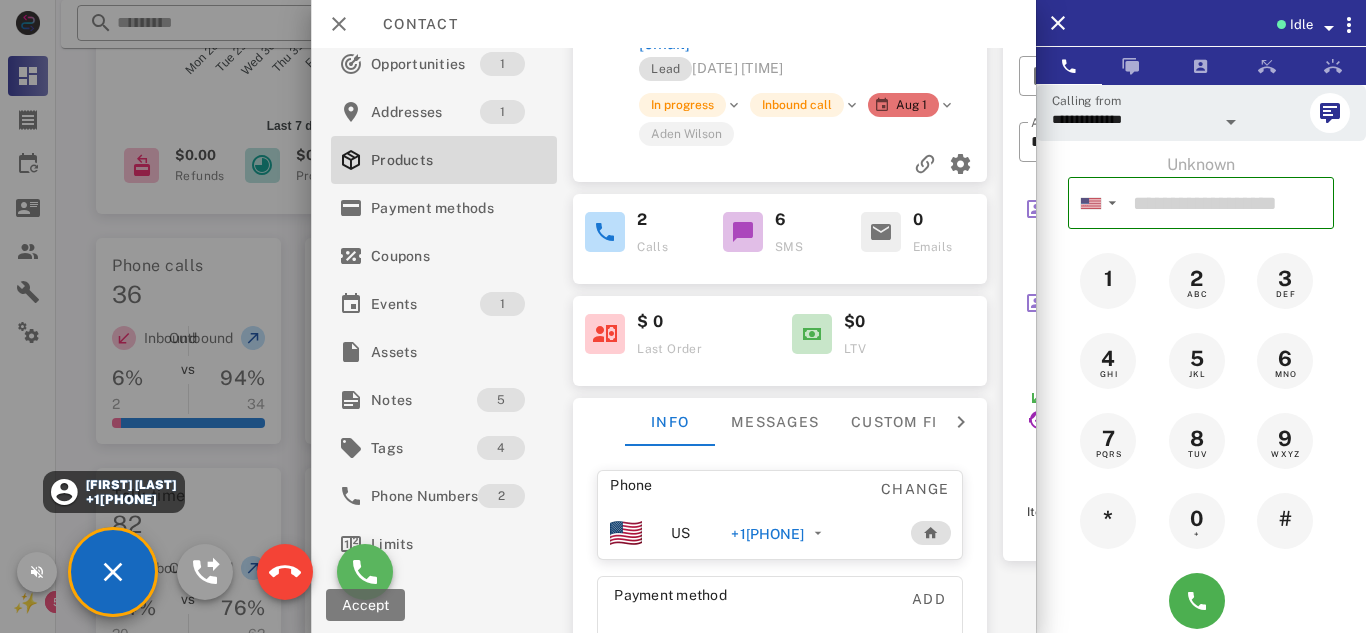 type on "**********" 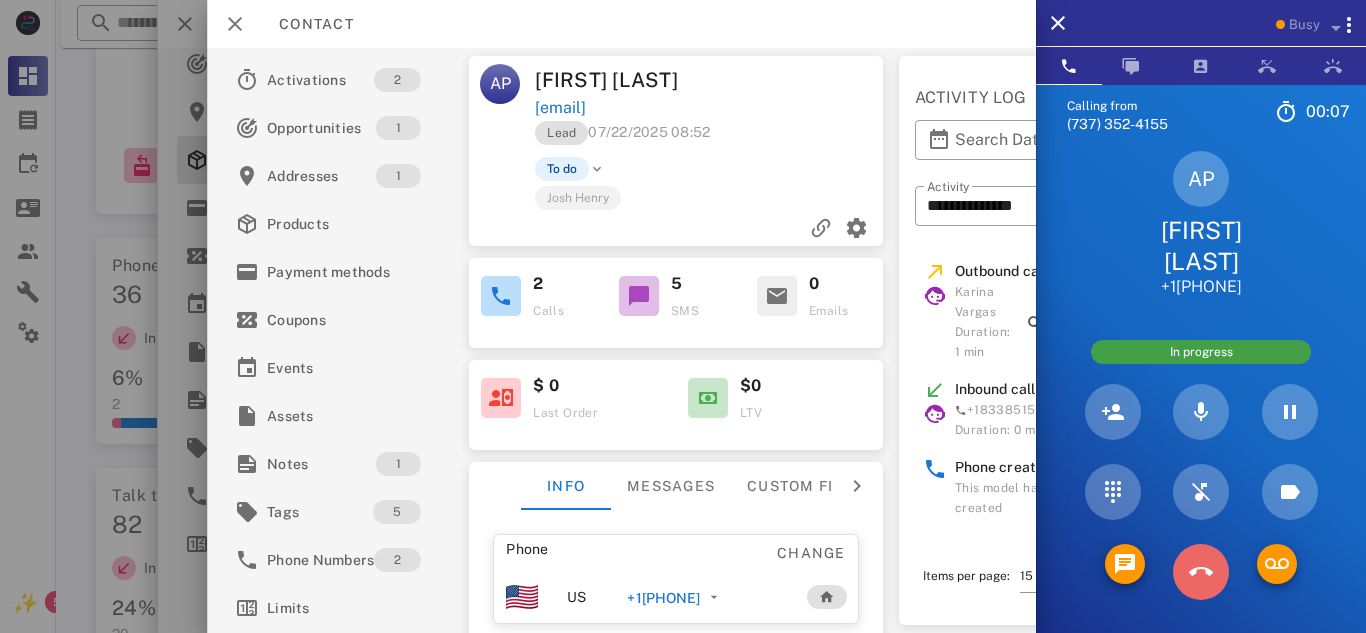 click at bounding box center (1201, 572) 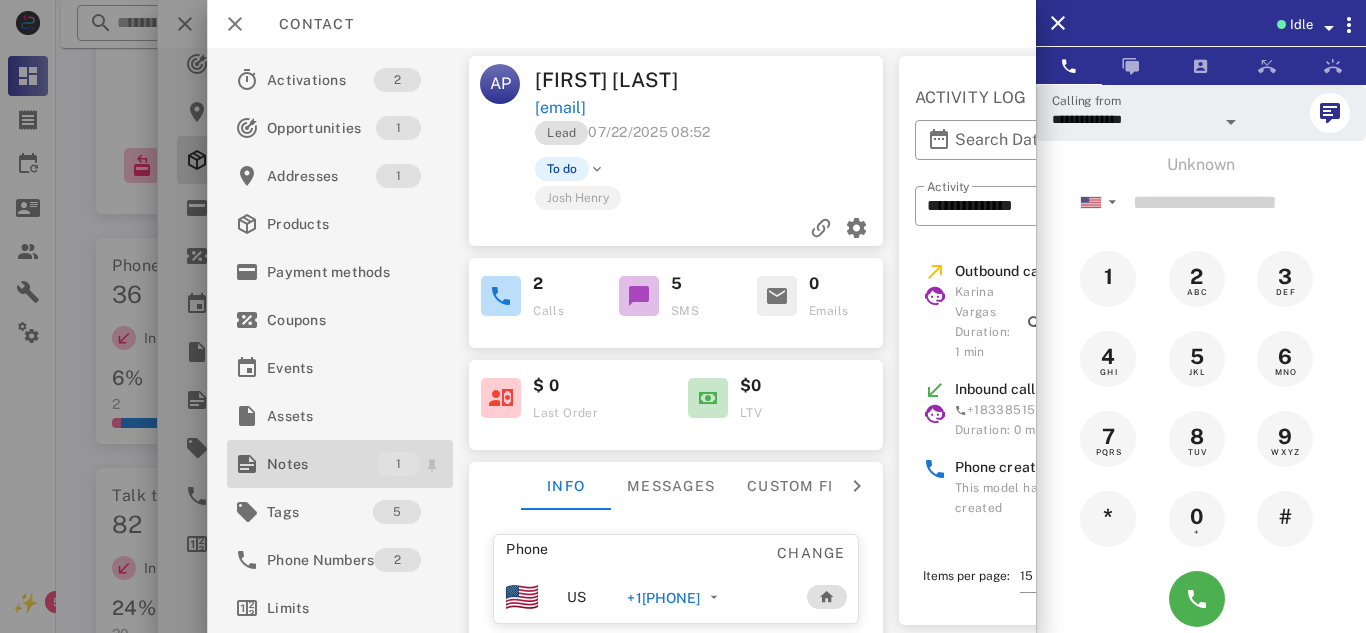 click on "Notes" at bounding box center [321, 464] 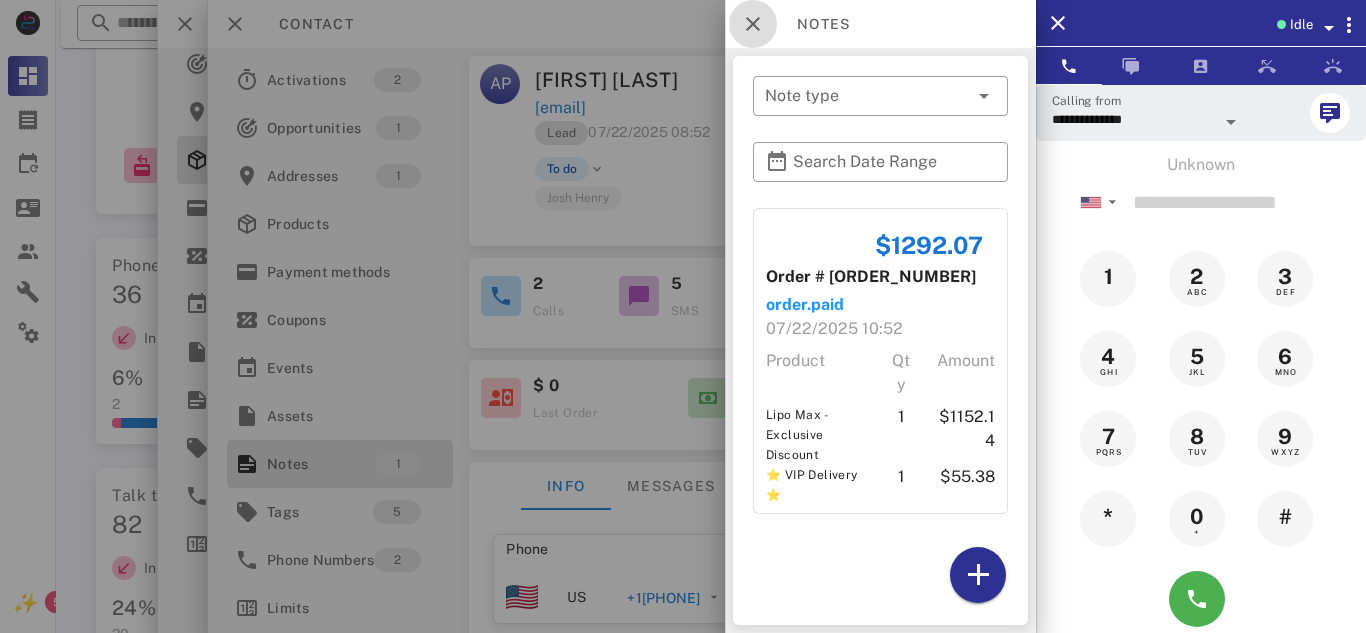 drag, startPoint x: 761, startPoint y: 30, endPoint x: 746, endPoint y: 30, distance: 15 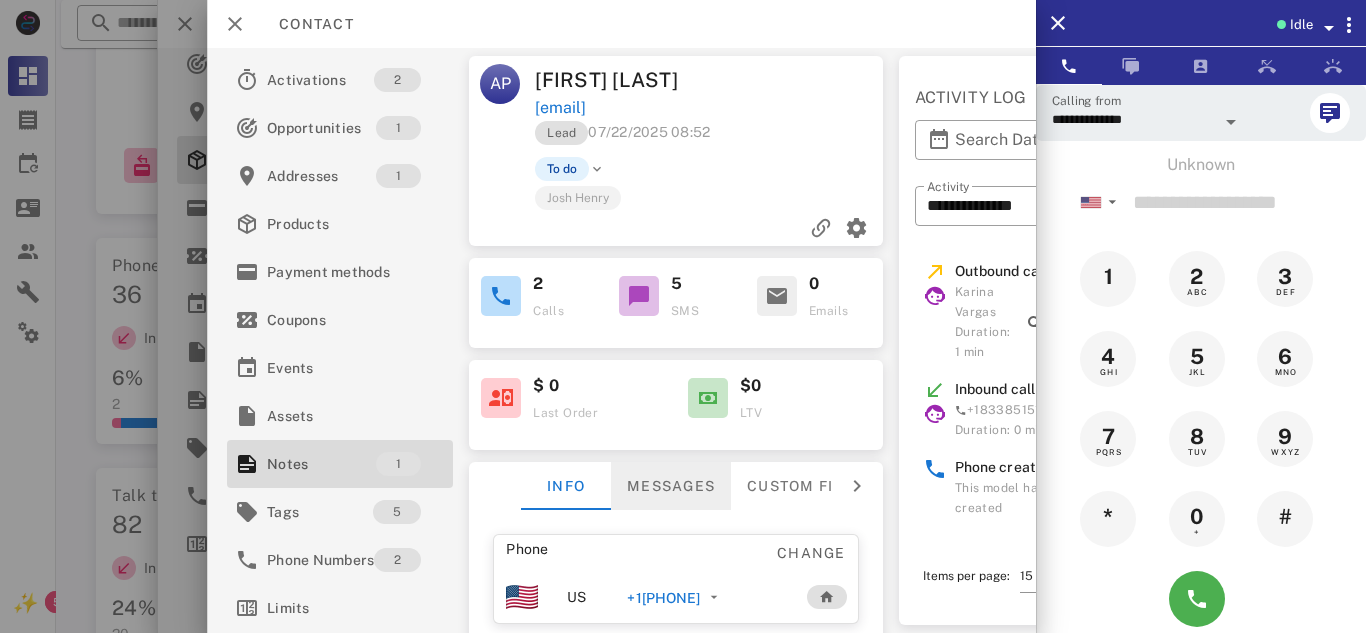 click on "Messages" at bounding box center [671, 486] 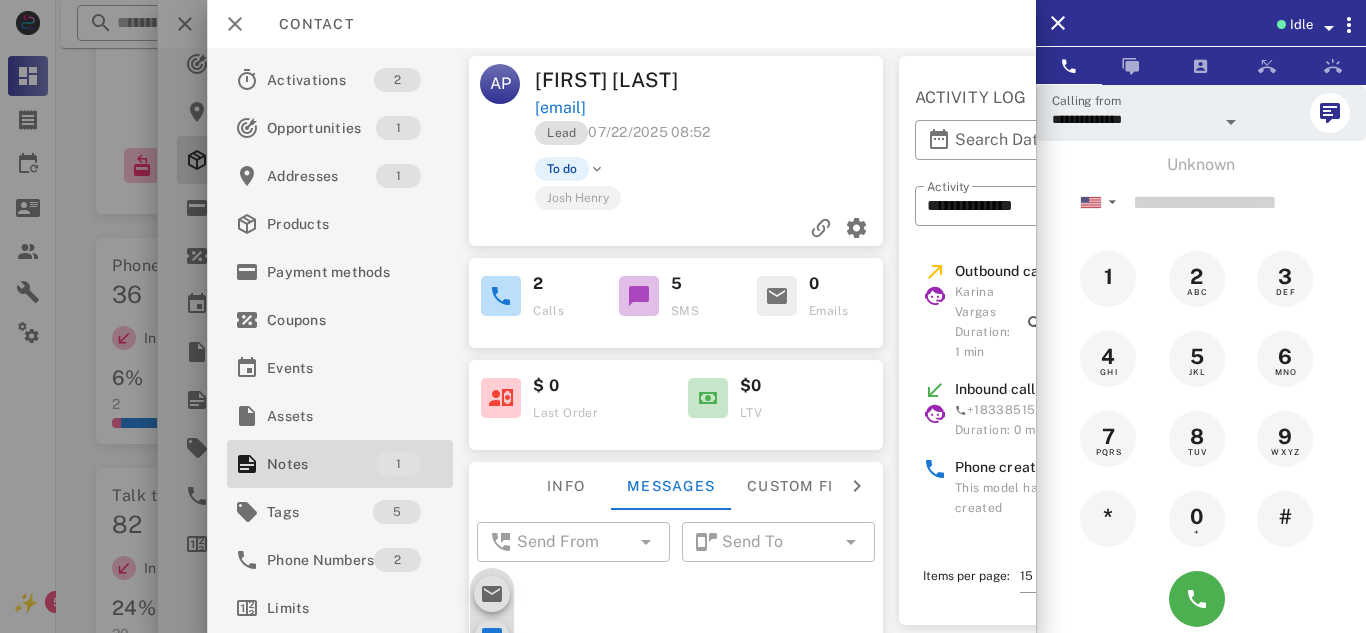 scroll, scrollTop: 35, scrollLeft: 0, axis: vertical 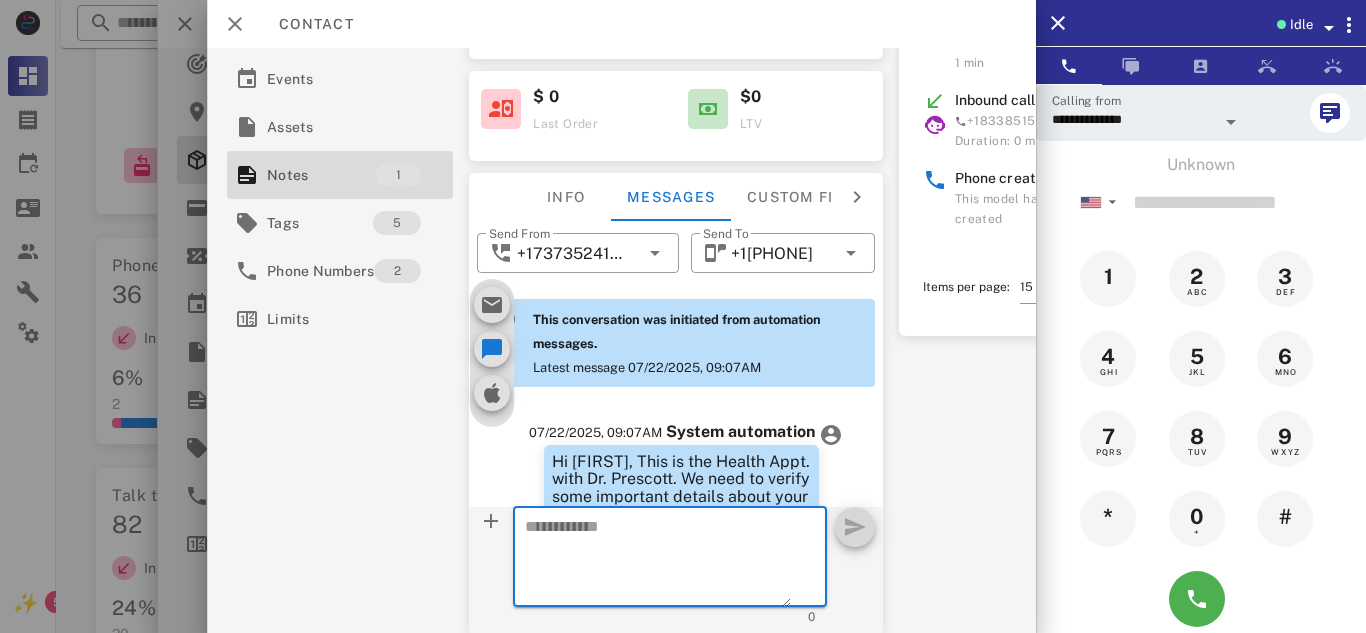 paste on "**********" 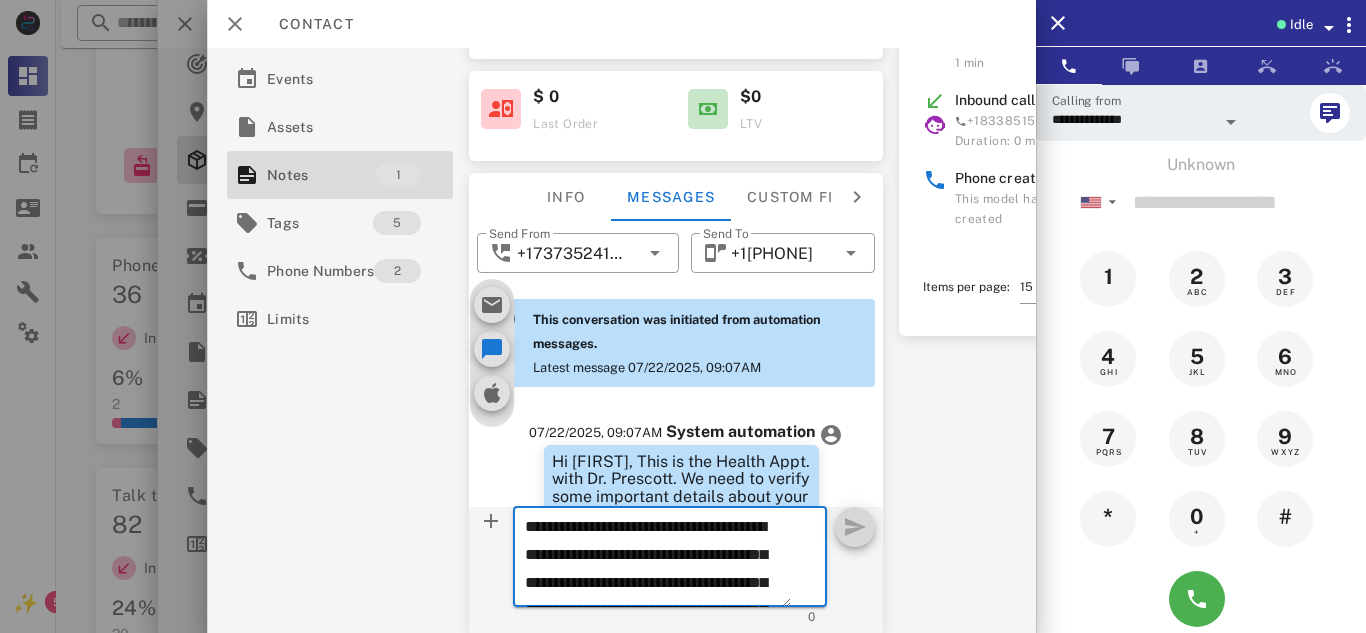 scroll, scrollTop: 153, scrollLeft: 0, axis: vertical 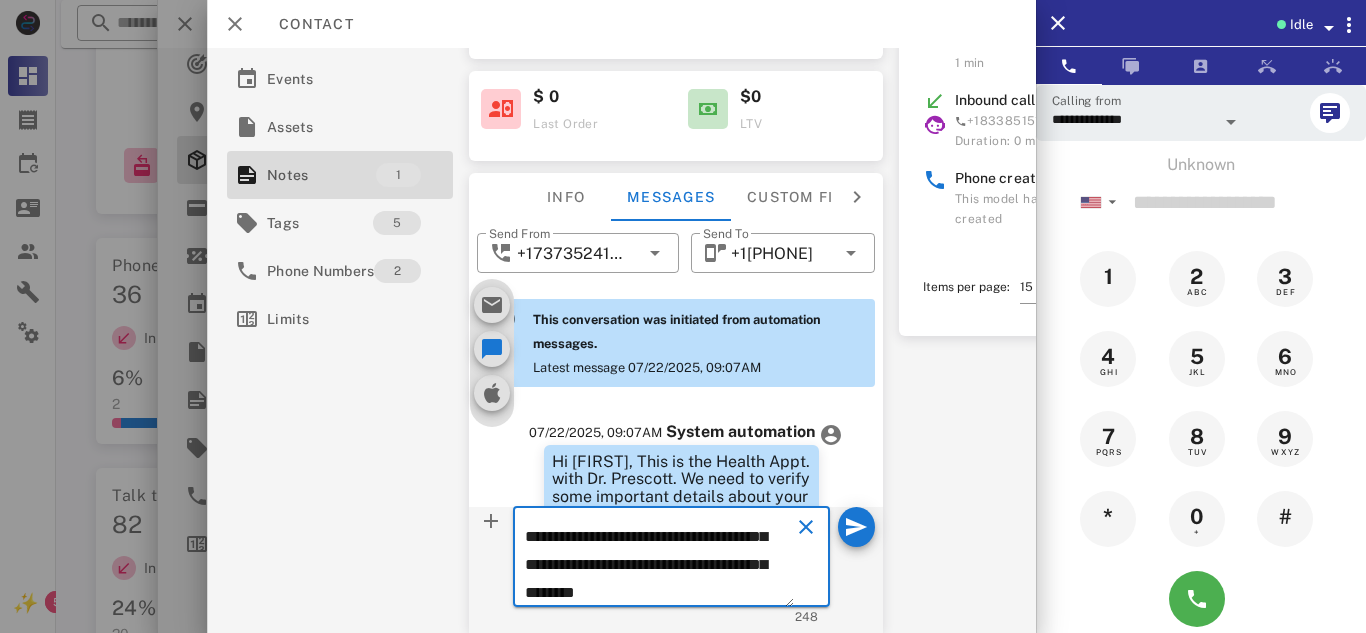 click on "**********" at bounding box center (659, 560) 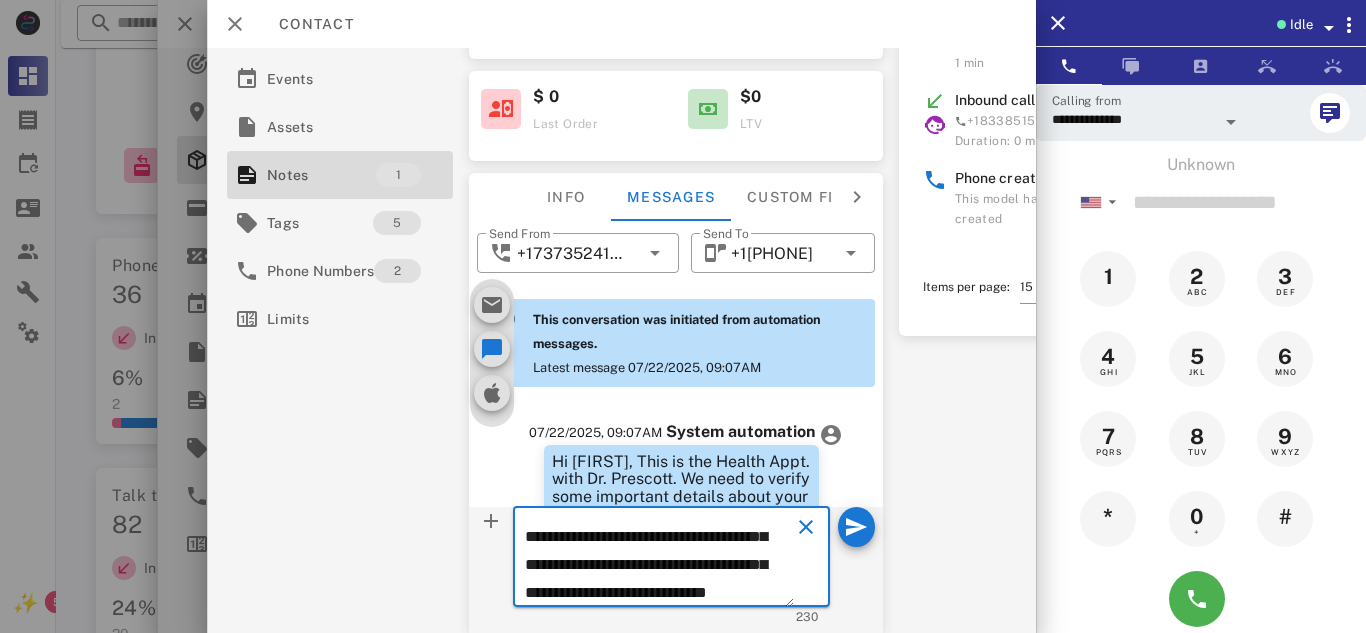 scroll, scrollTop: 130, scrollLeft: 0, axis: vertical 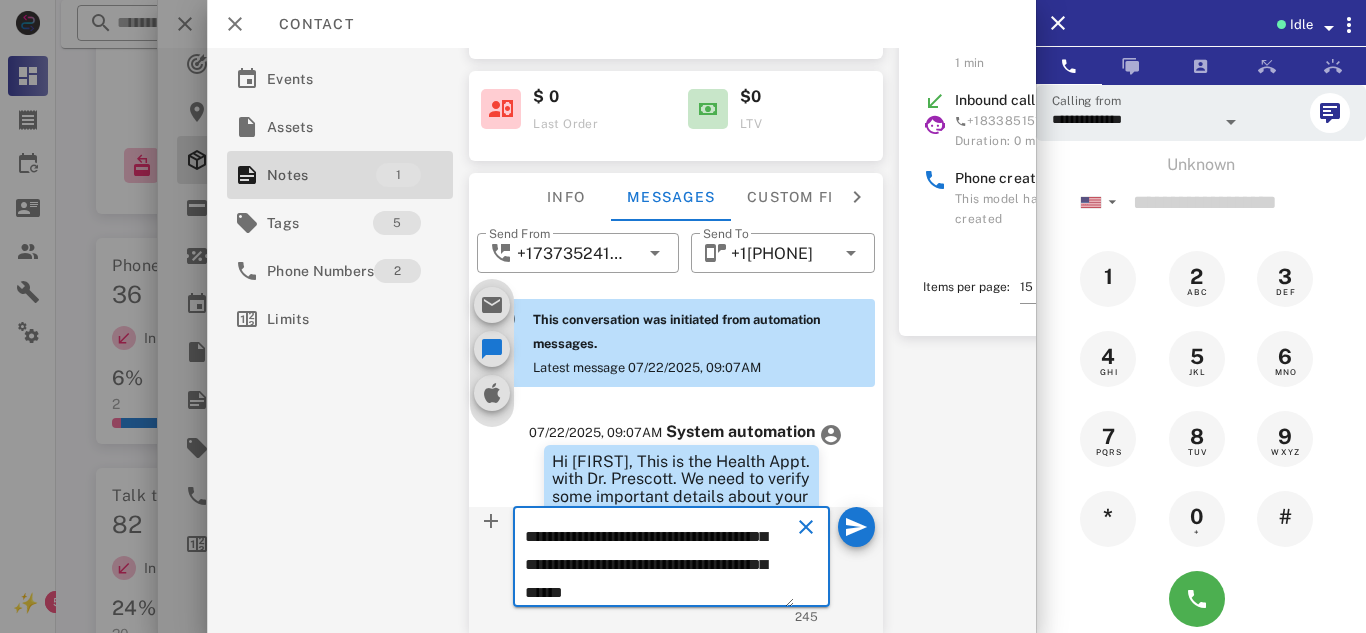 type on "**********" 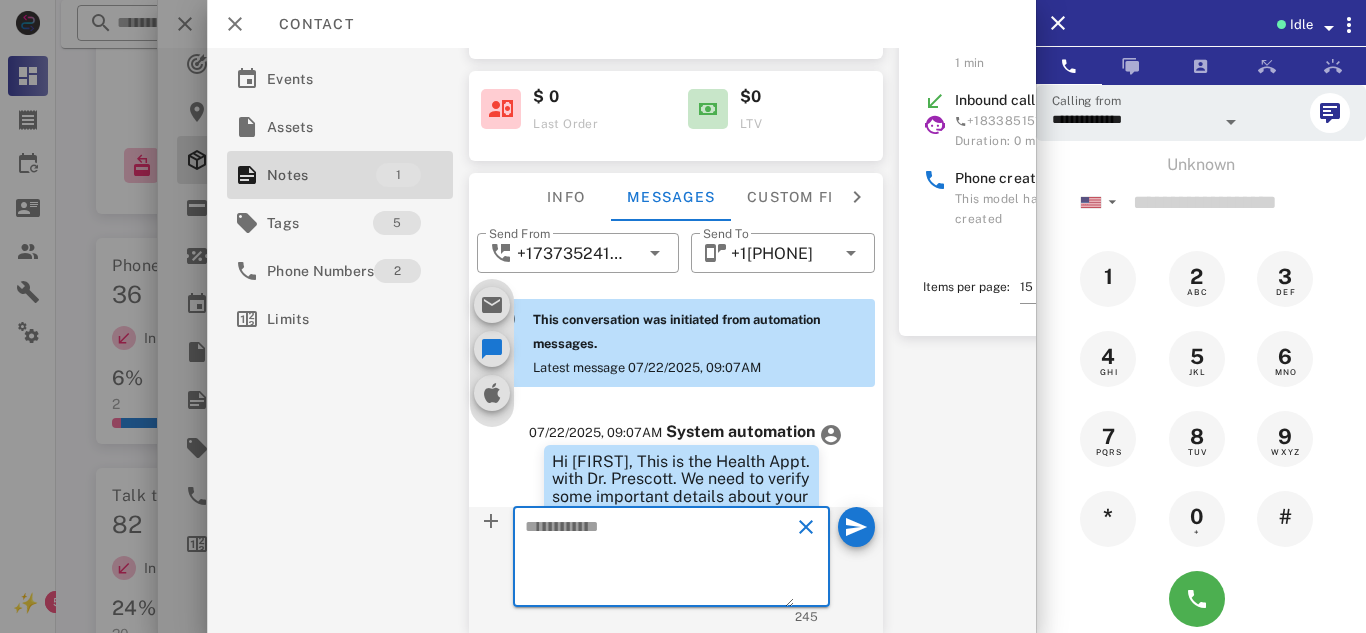 scroll, scrollTop: 0, scrollLeft: 0, axis: both 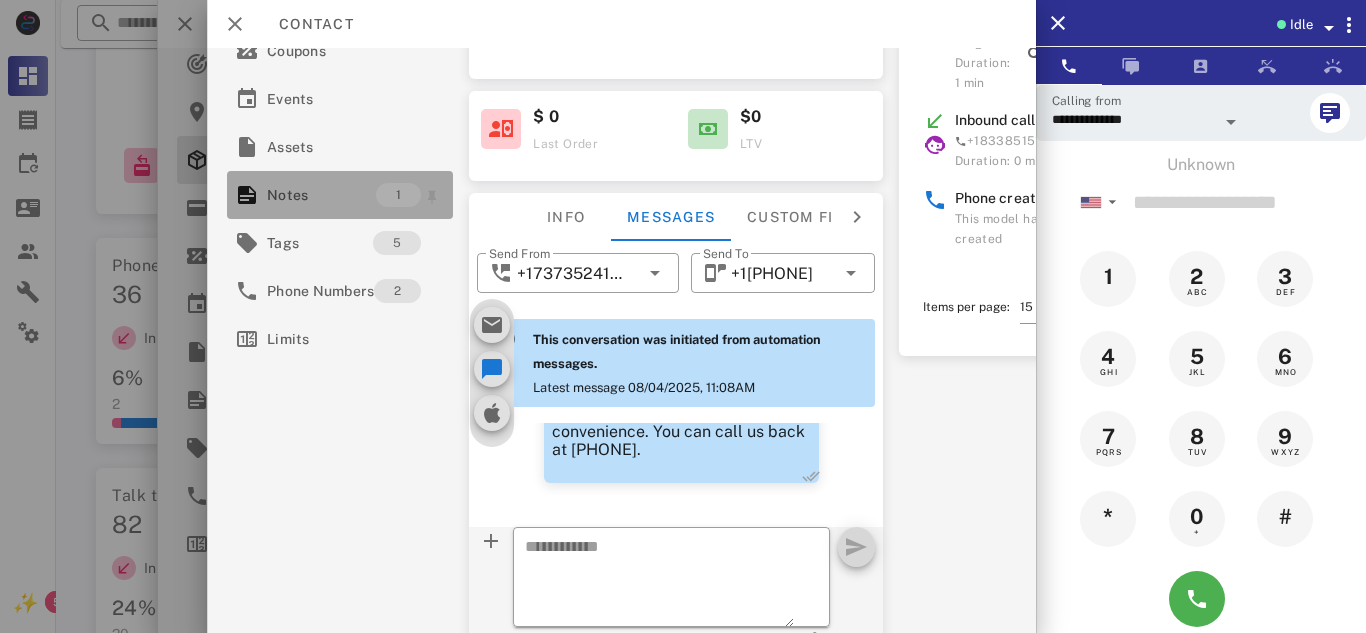 click on "Notes" at bounding box center [321, 195] 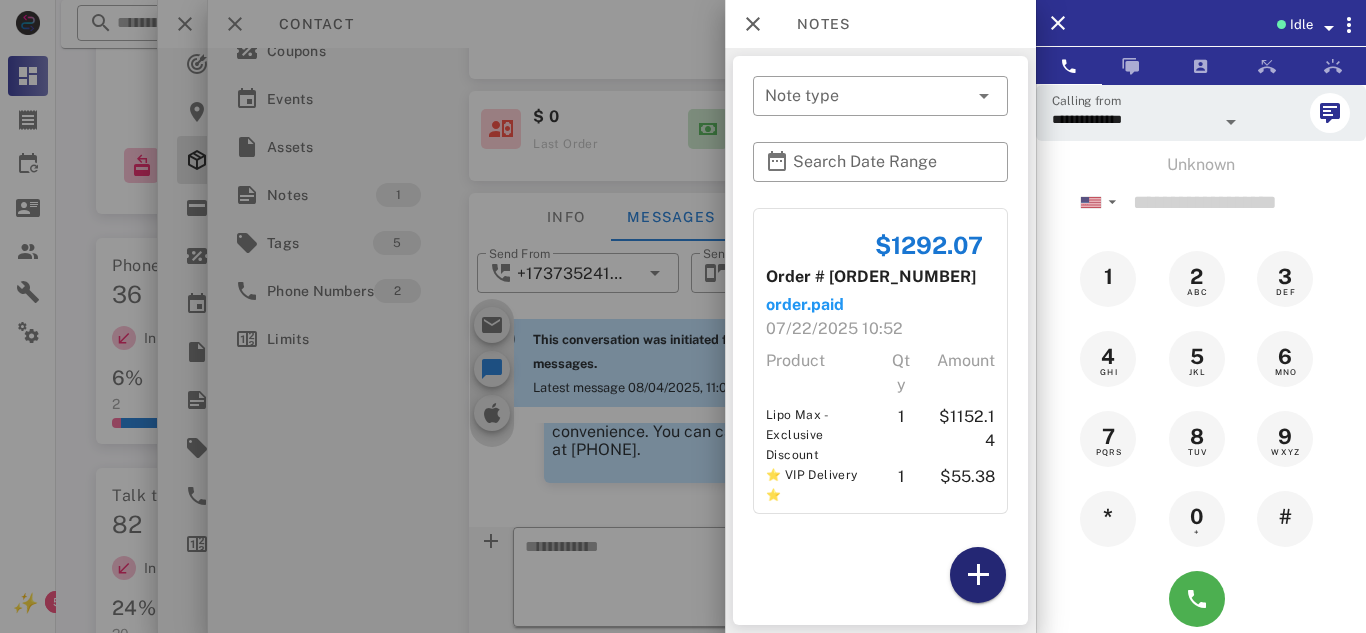 click at bounding box center (978, 575) 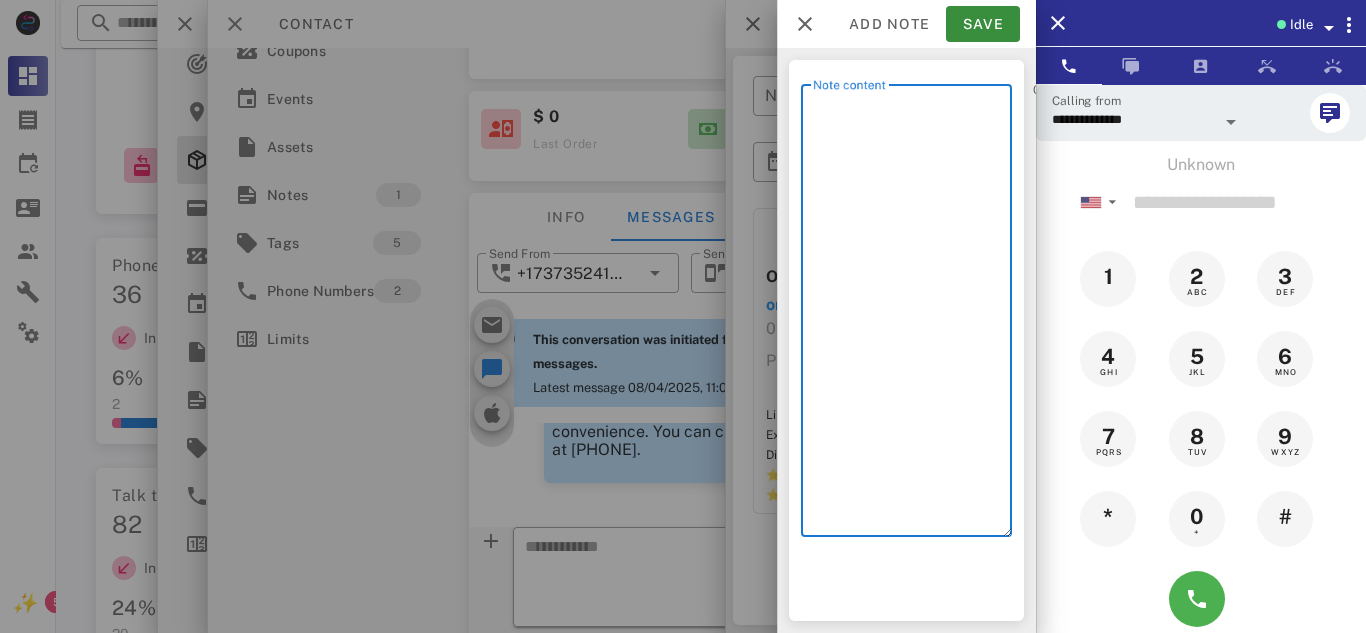 click on "Note content" at bounding box center [912, 315] 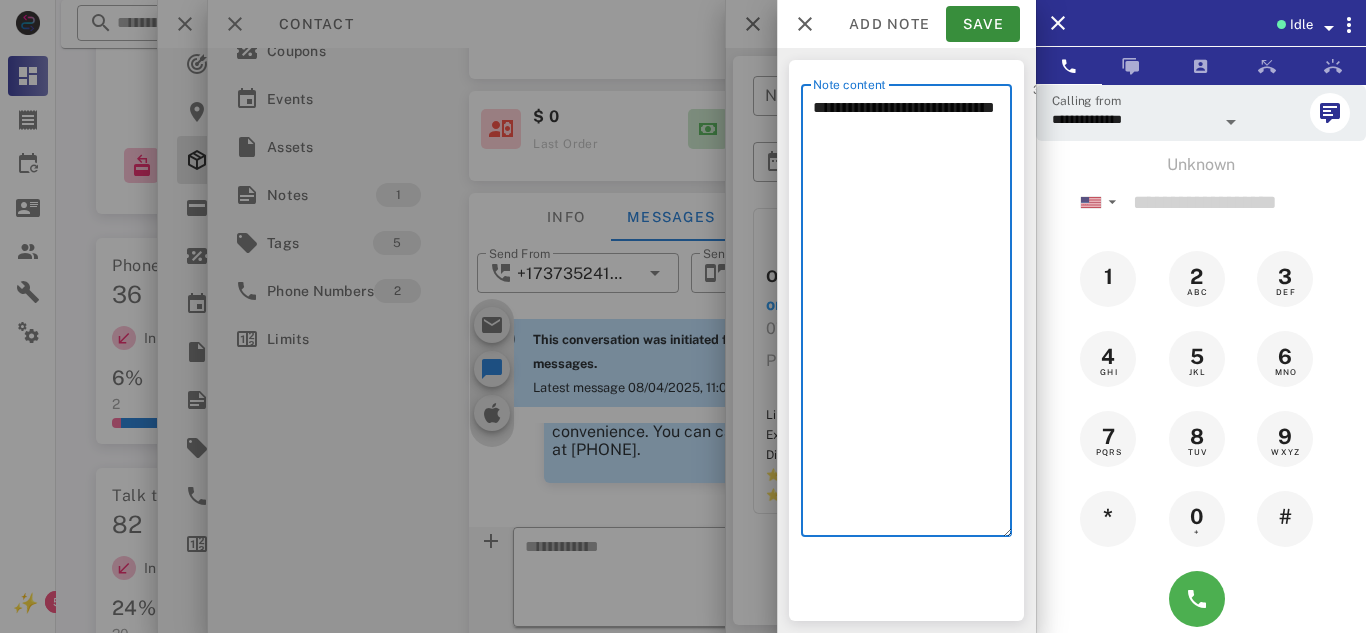 type on "**********" 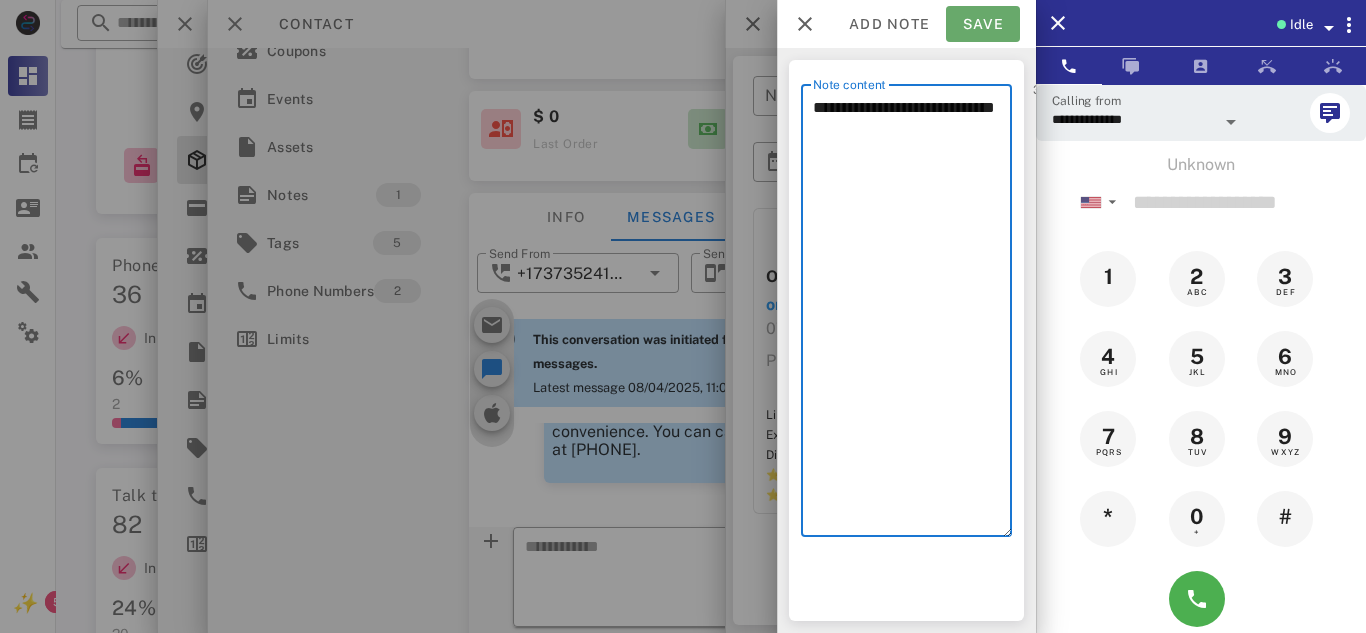 click on "Save" at bounding box center (983, 24) 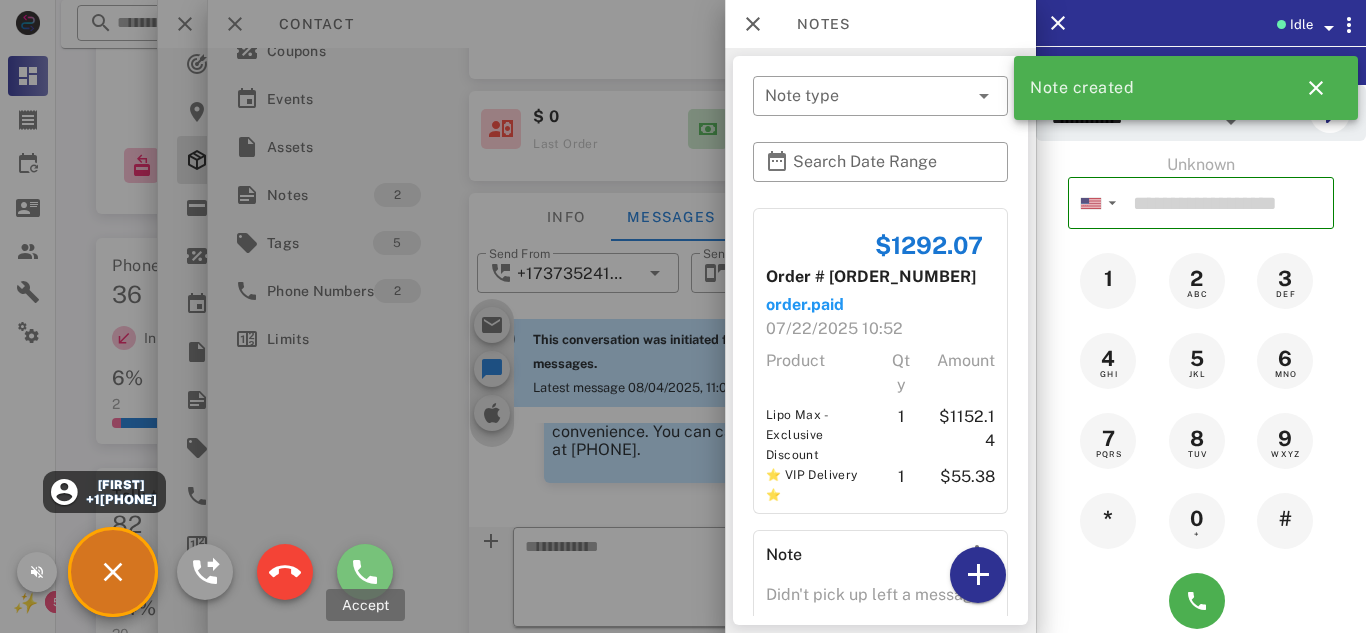 click at bounding box center (365, 572) 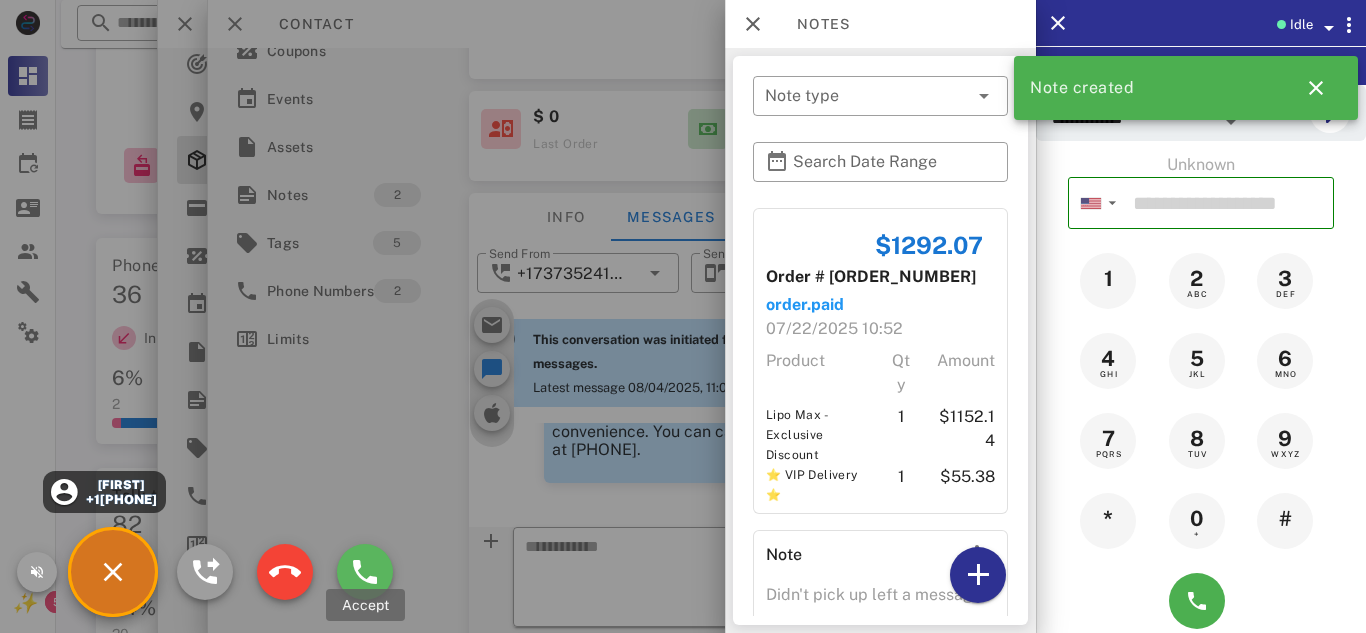type on "**********" 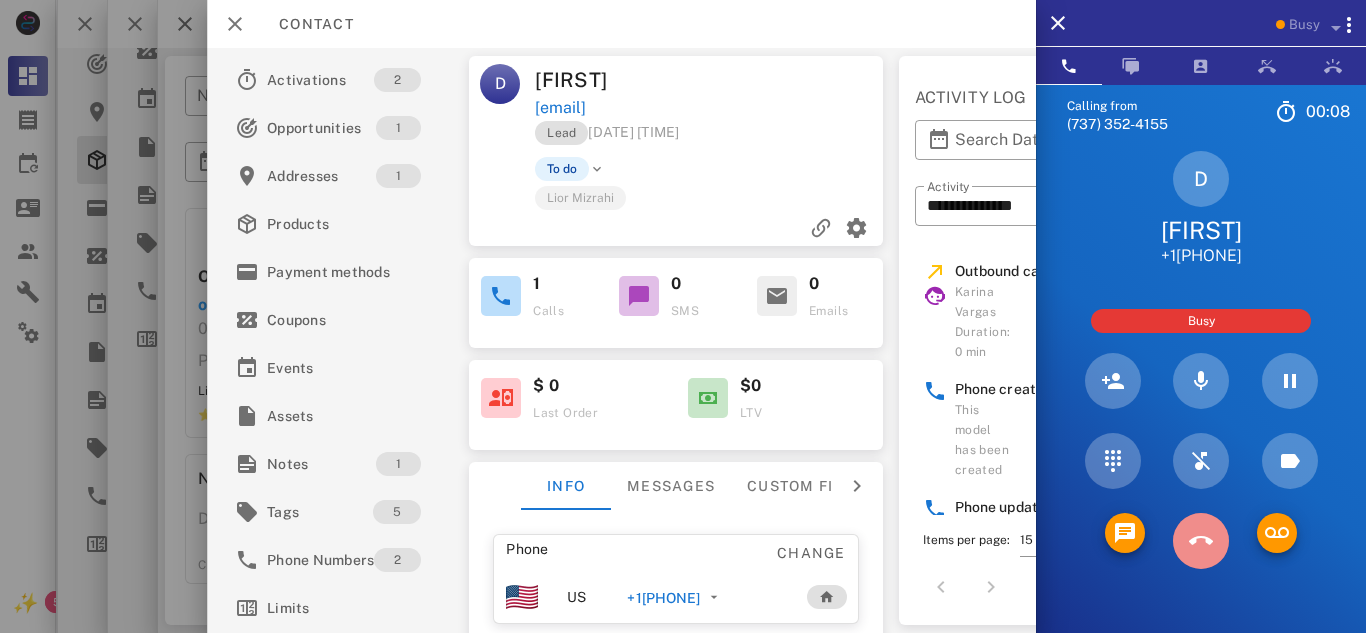 click at bounding box center (1201, 541) 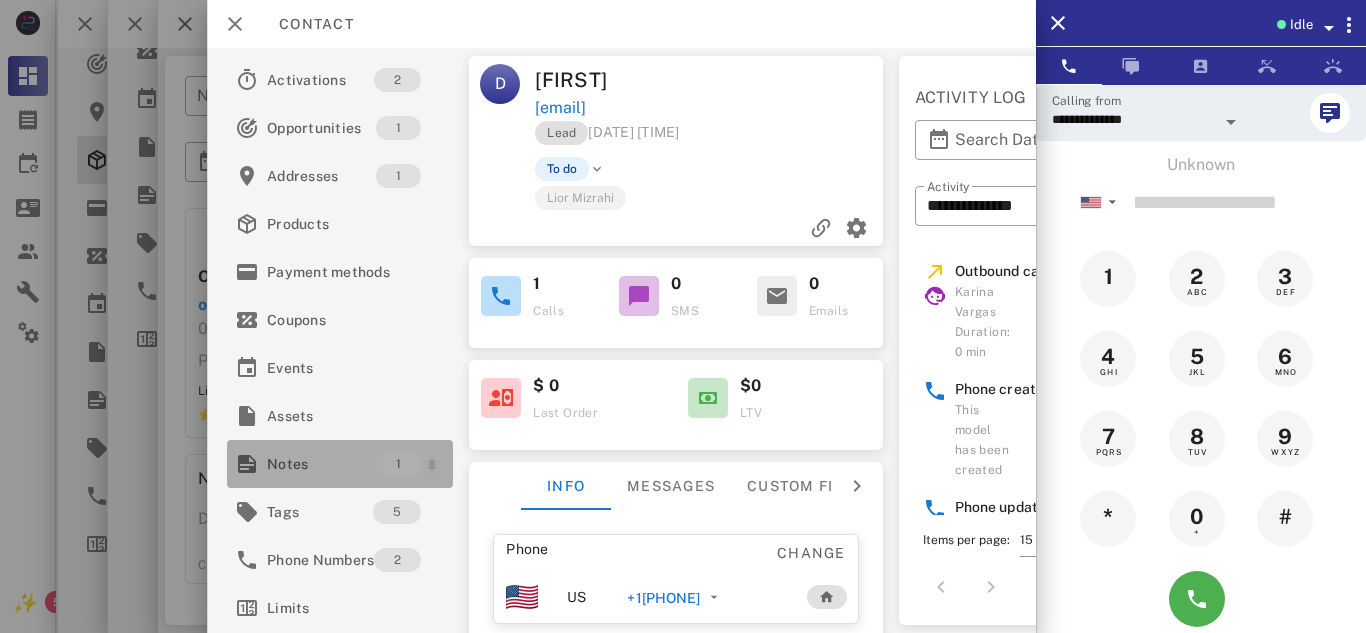 click on "Notes" at bounding box center (321, 464) 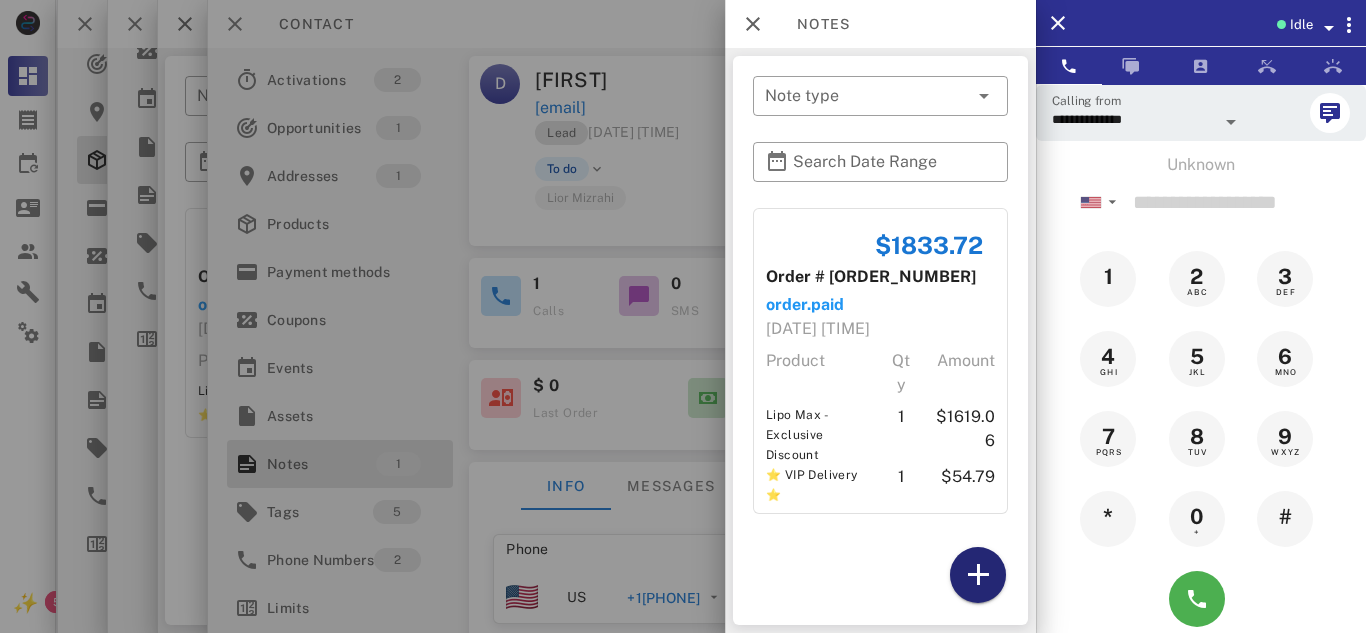 click at bounding box center (978, 575) 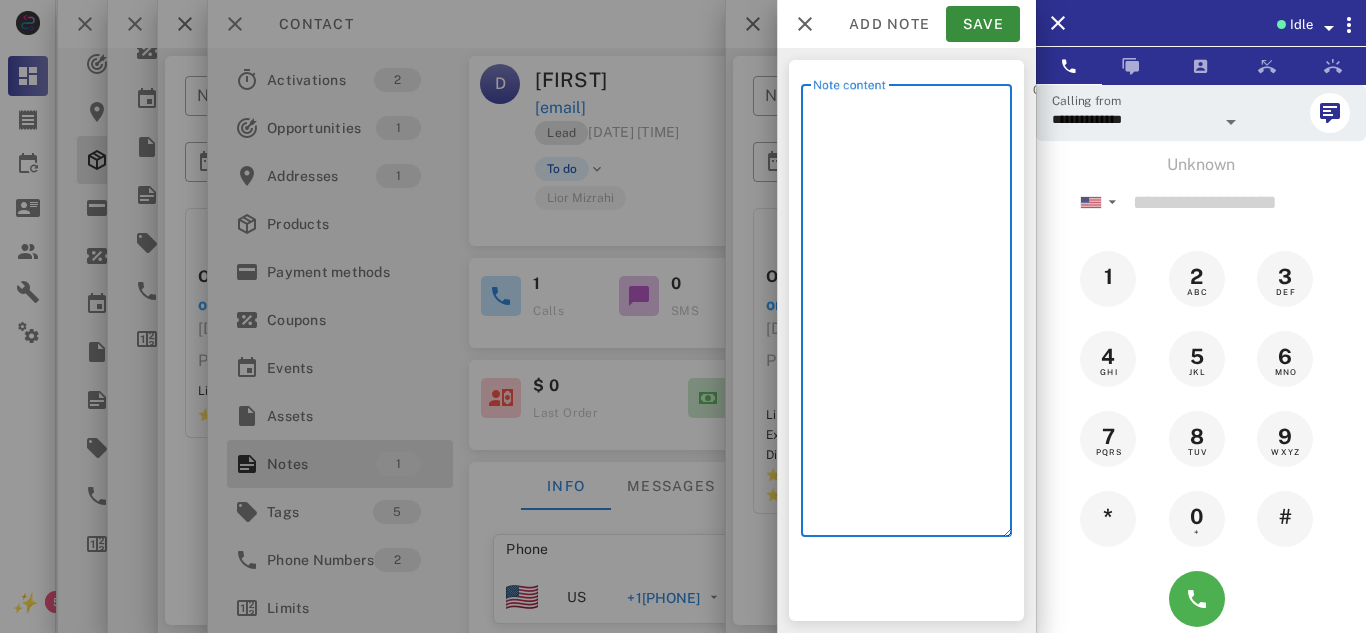 click on "Note content" at bounding box center [912, 315] 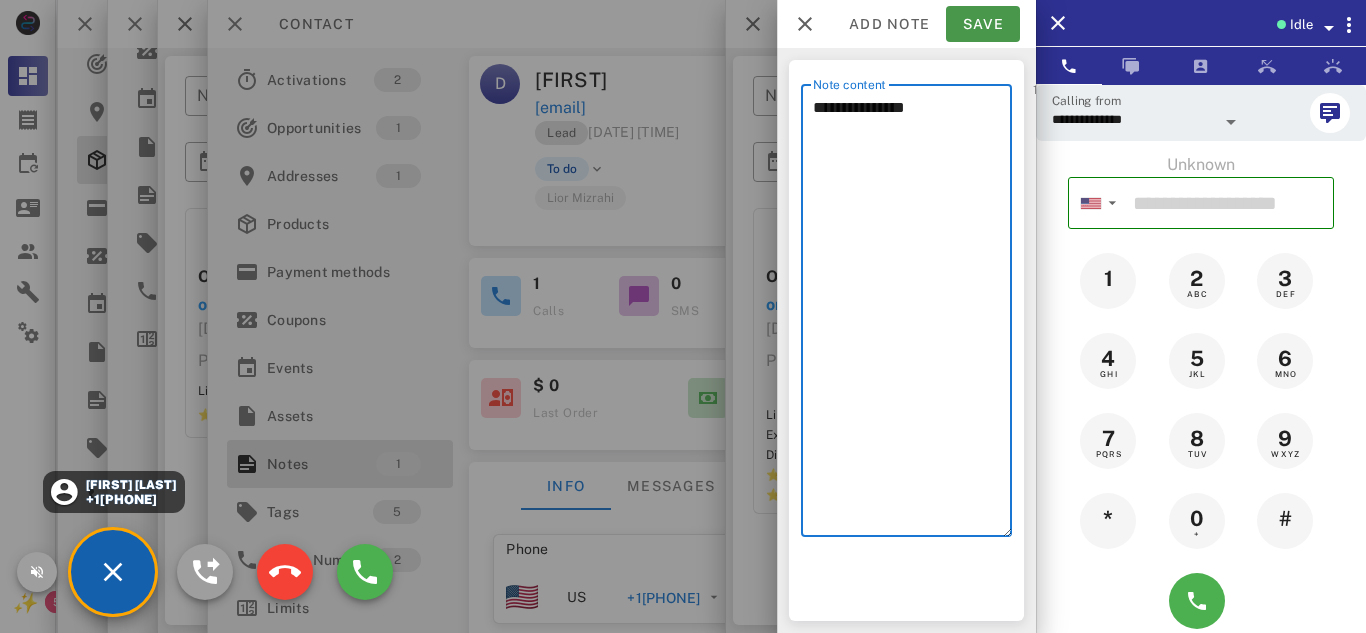 type on "**********" 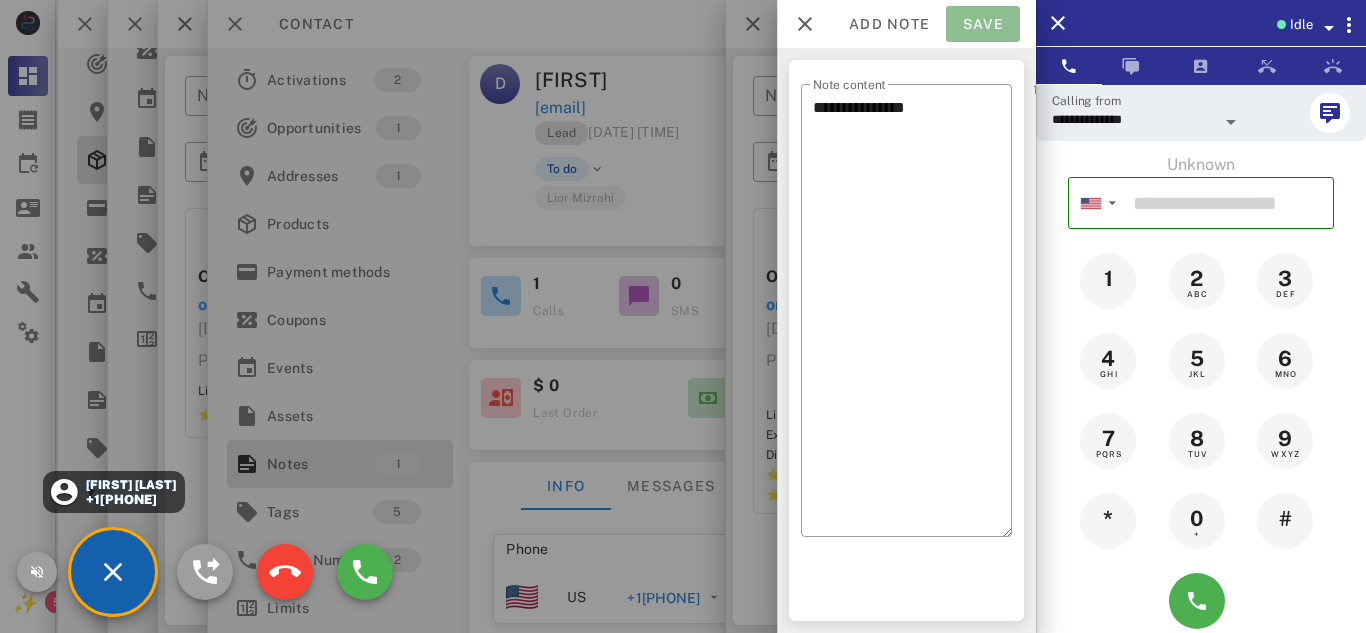 drag, startPoint x: 1001, startPoint y: 22, endPoint x: 976, endPoint y: 46, distance: 34.655445 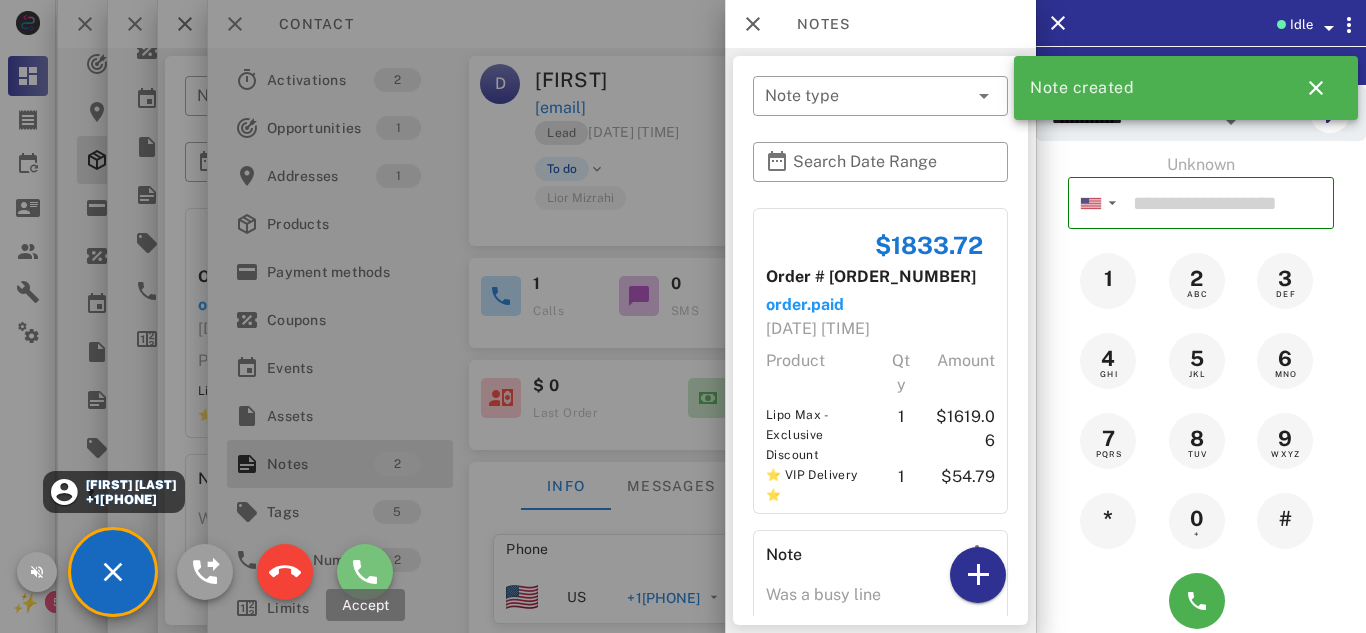 click at bounding box center [365, 572] 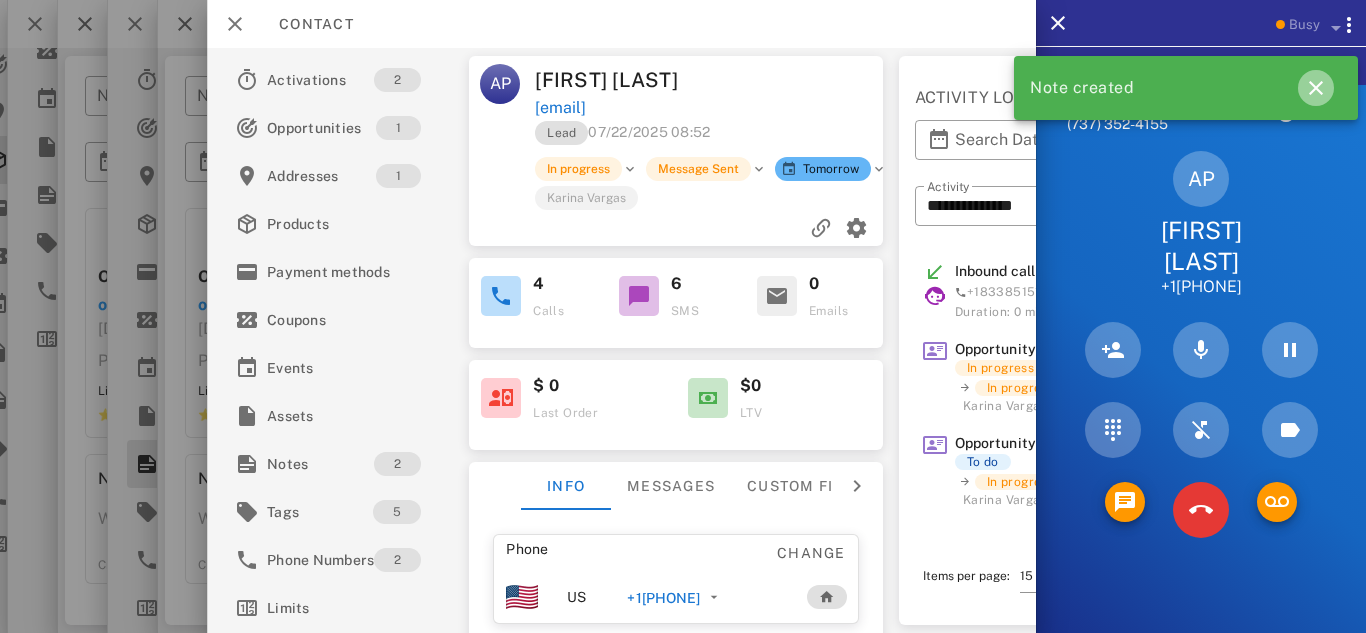 click at bounding box center [1316, 88] 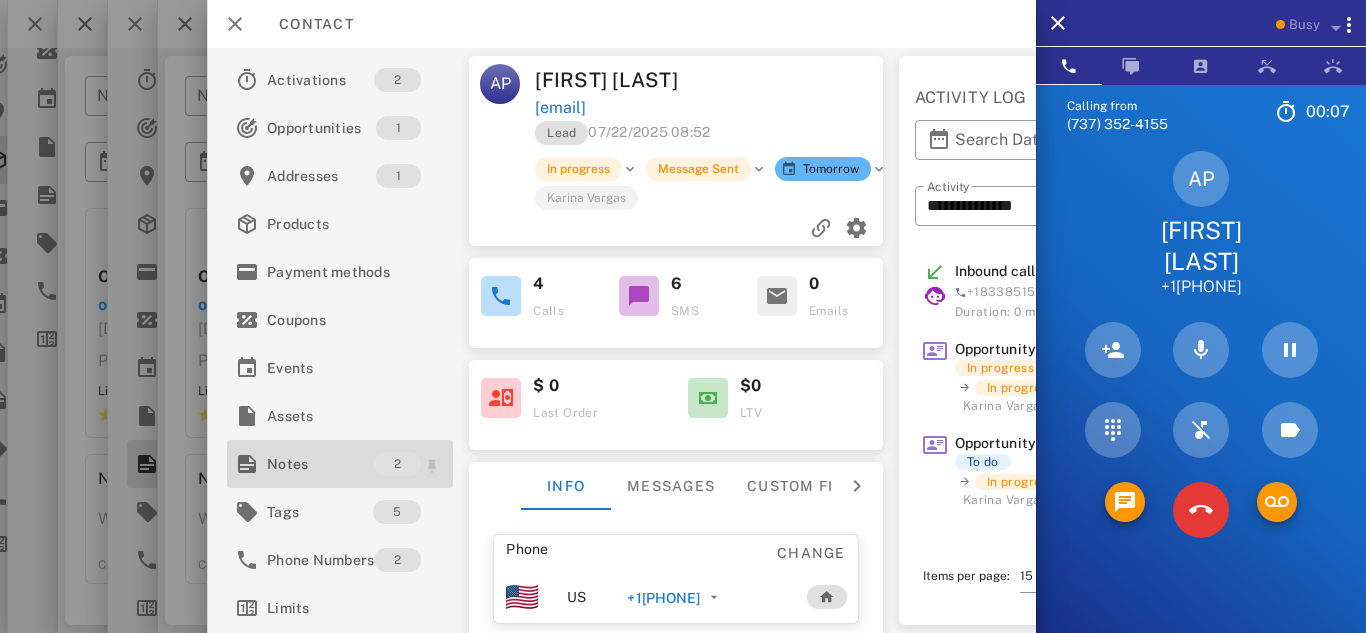 click on "Notes" at bounding box center [320, 464] 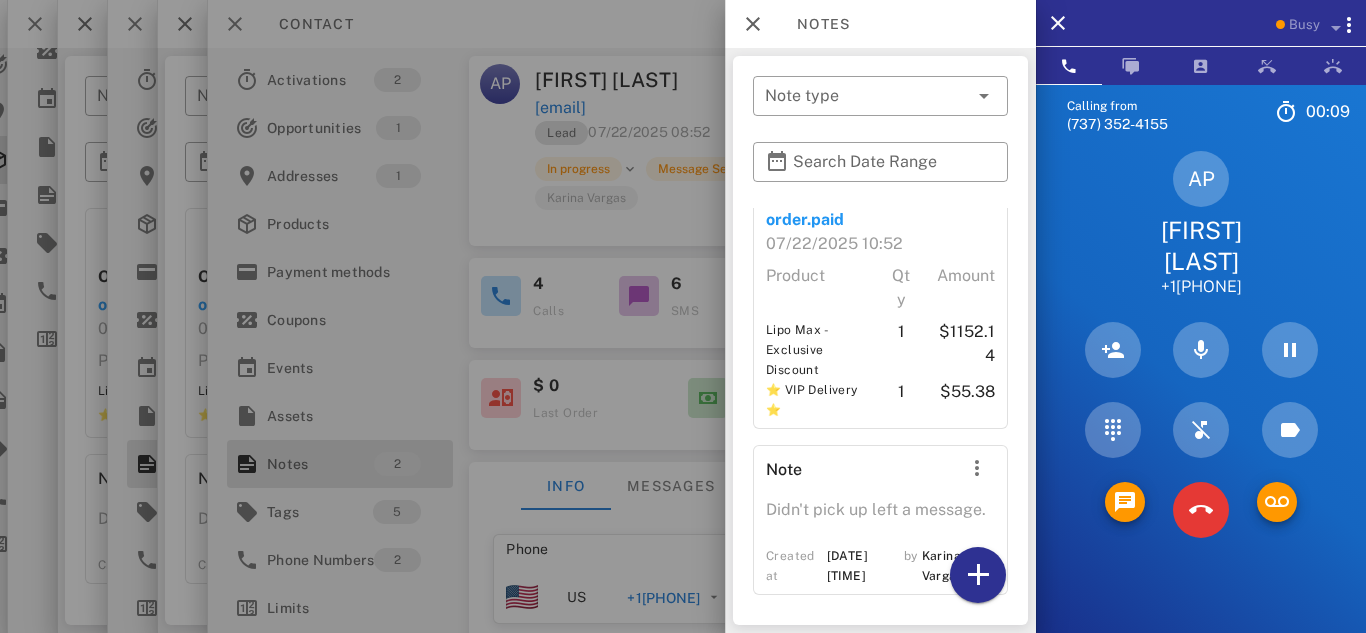 scroll, scrollTop: 92, scrollLeft: 0, axis: vertical 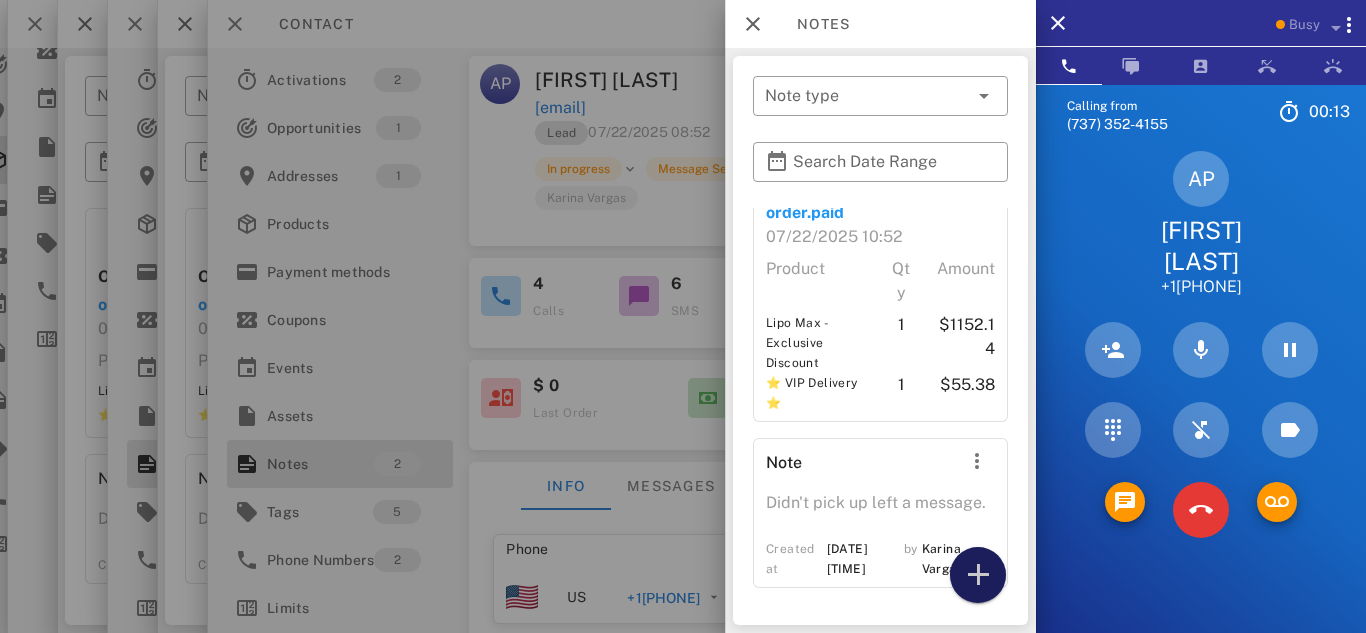 click at bounding box center [978, 575] 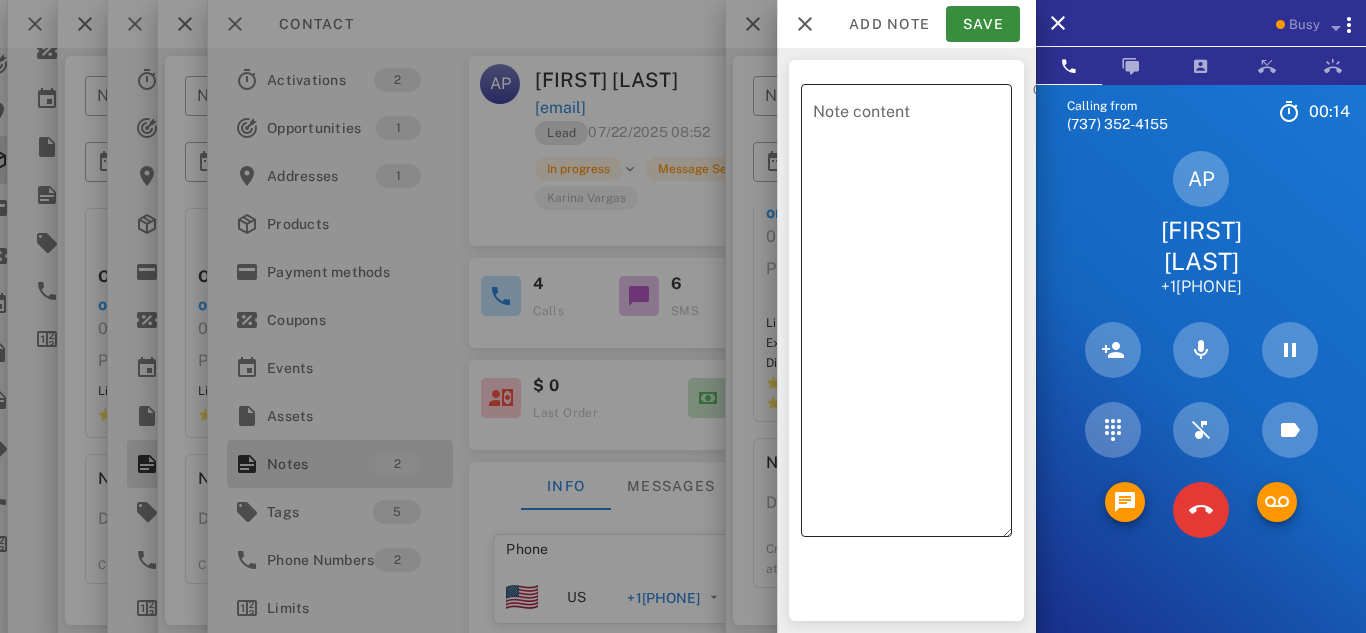 click on "Note content" at bounding box center (912, 315) 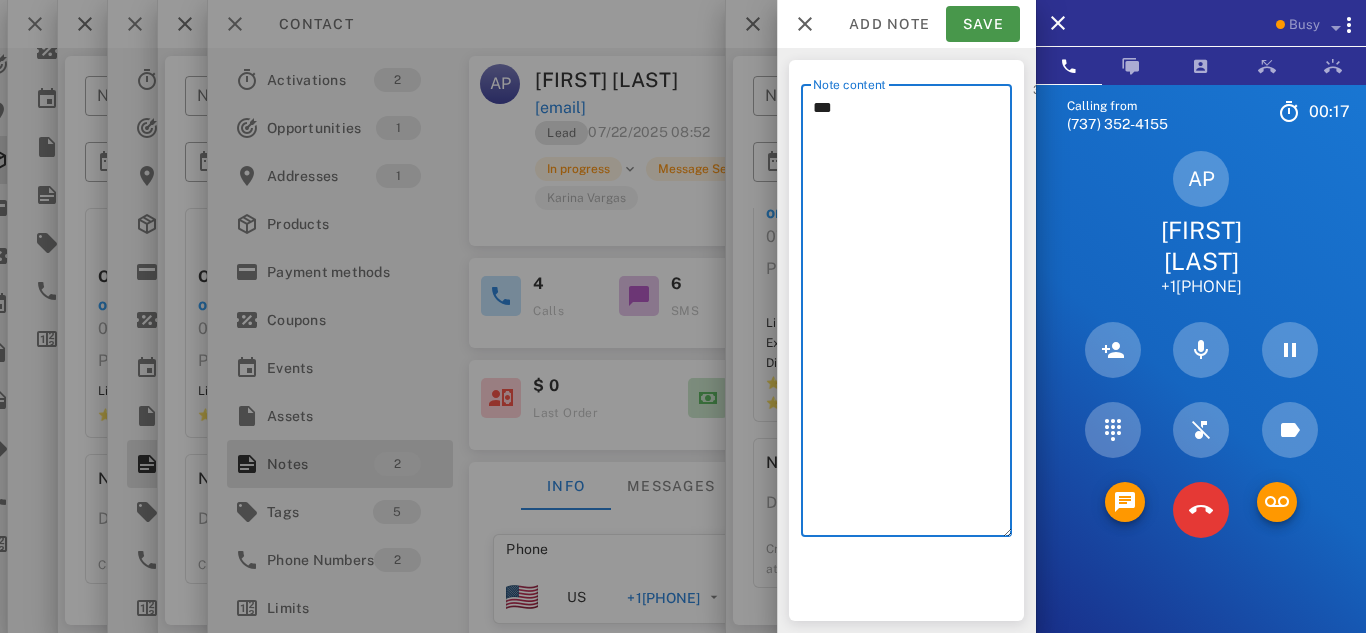 type on "***" 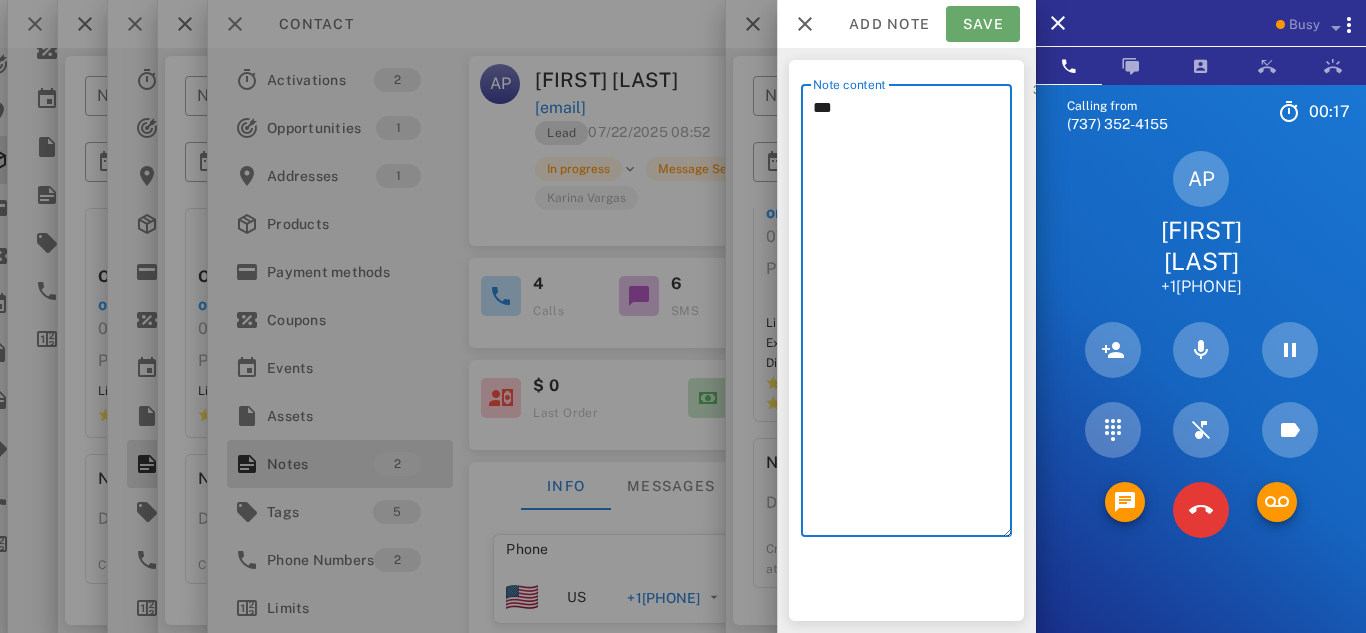 click on "Save" at bounding box center [983, 24] 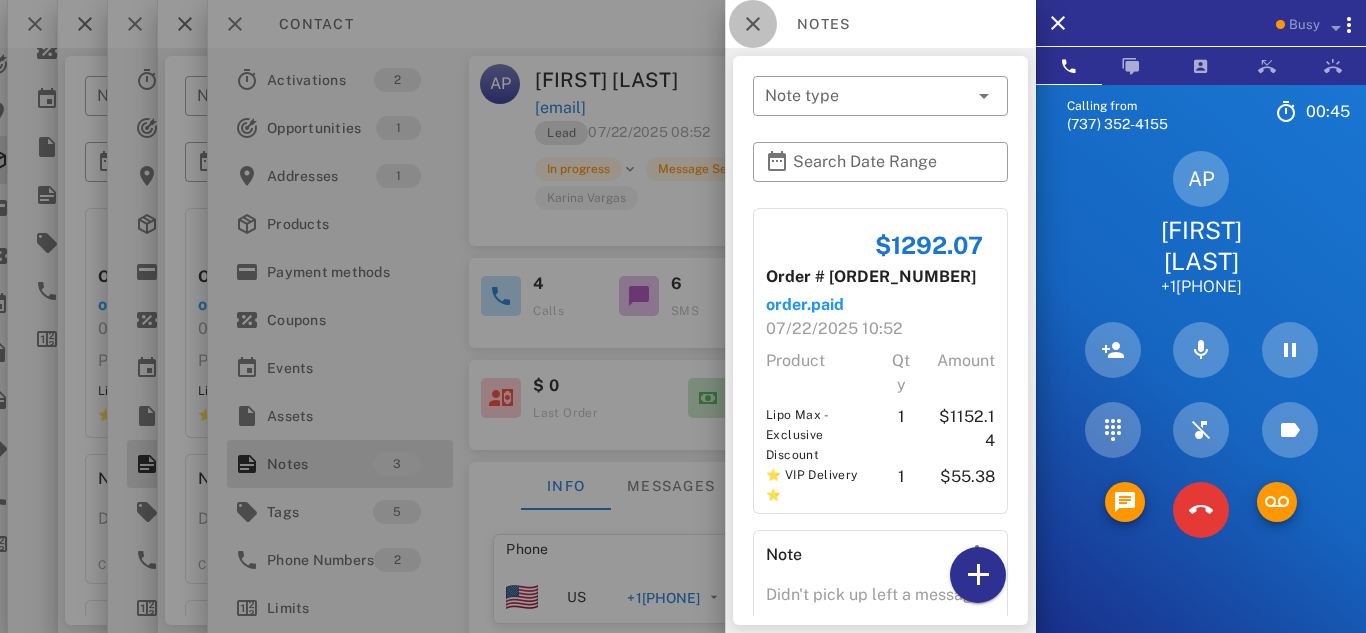 click at bounding box center [753, 24] 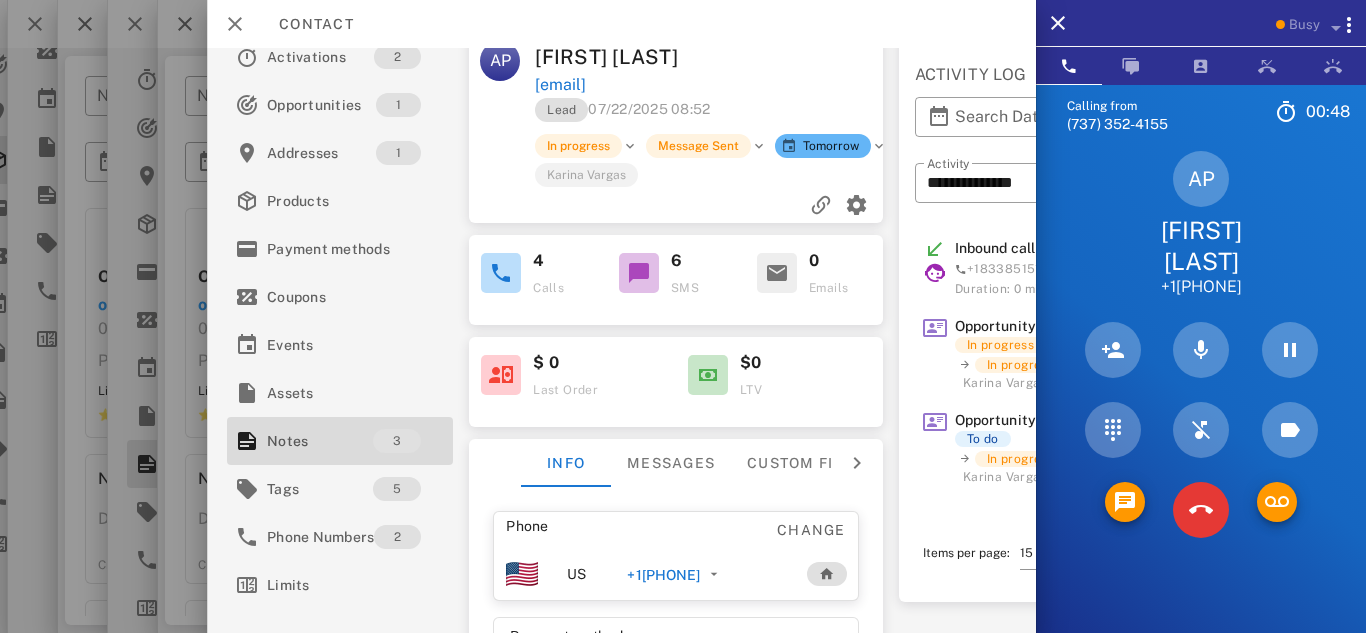 scroll, scrollTop: 11, scrollLeft: 0, axis: vertical 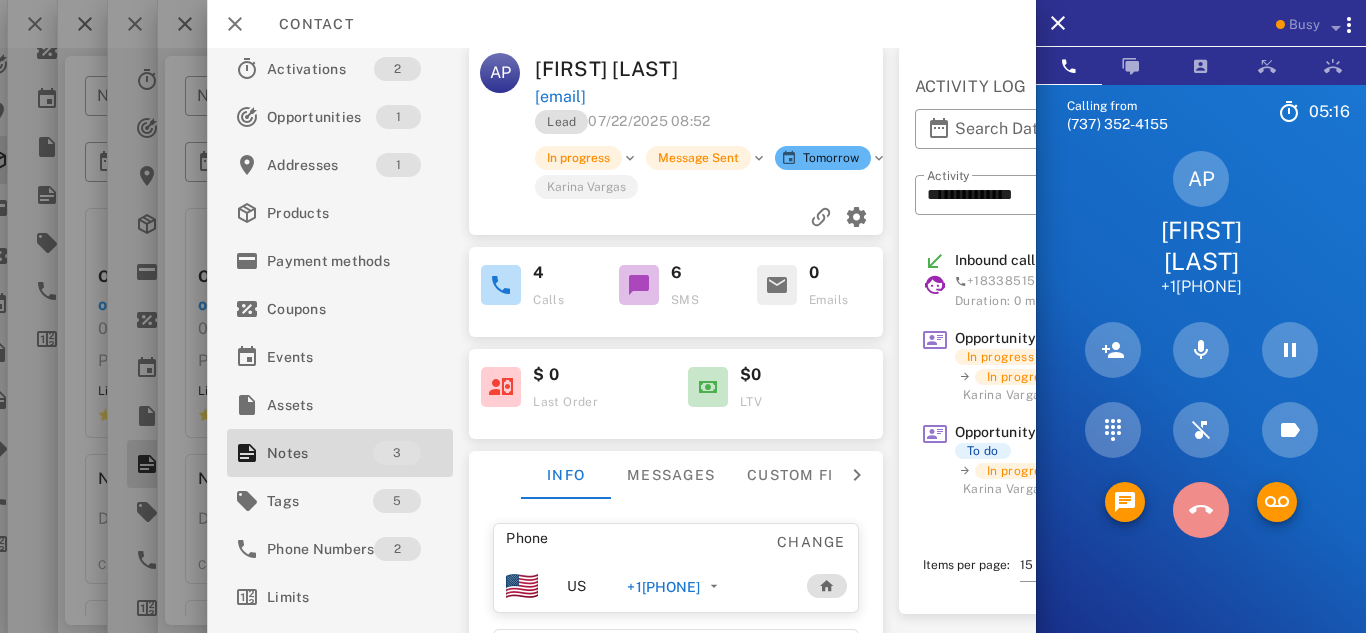 click at bounding box center [1201, 510] 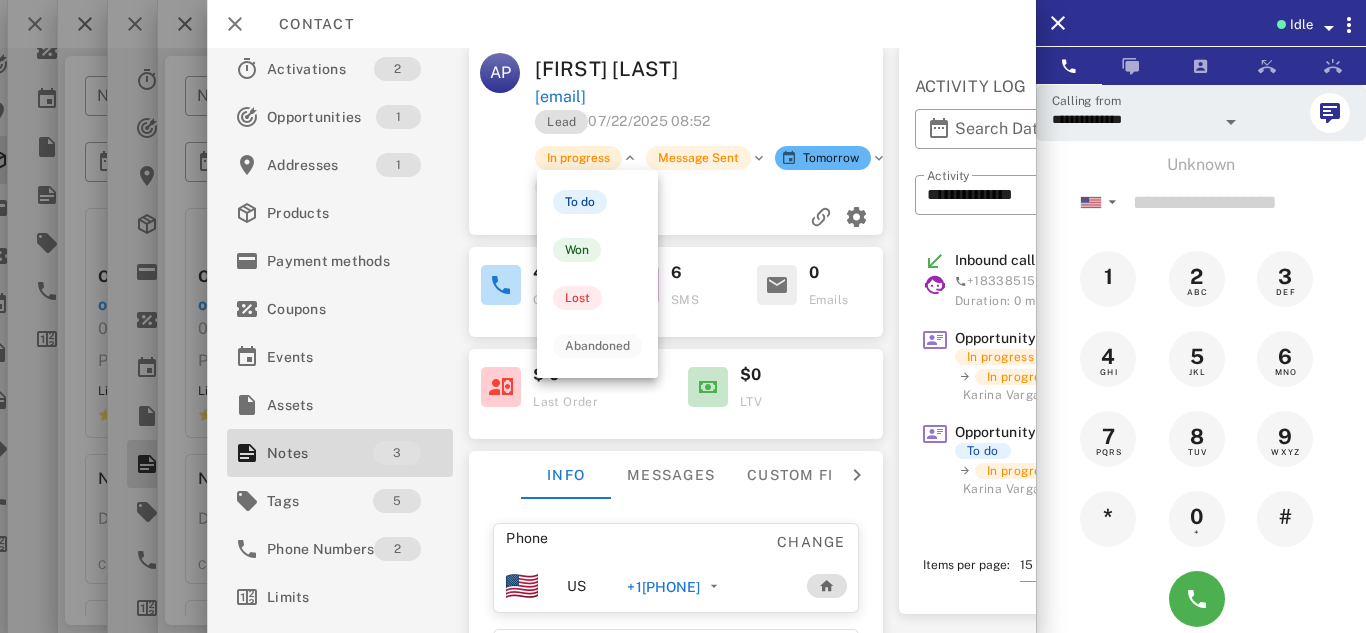 click on "In progress" at bounding box center (579, 158) 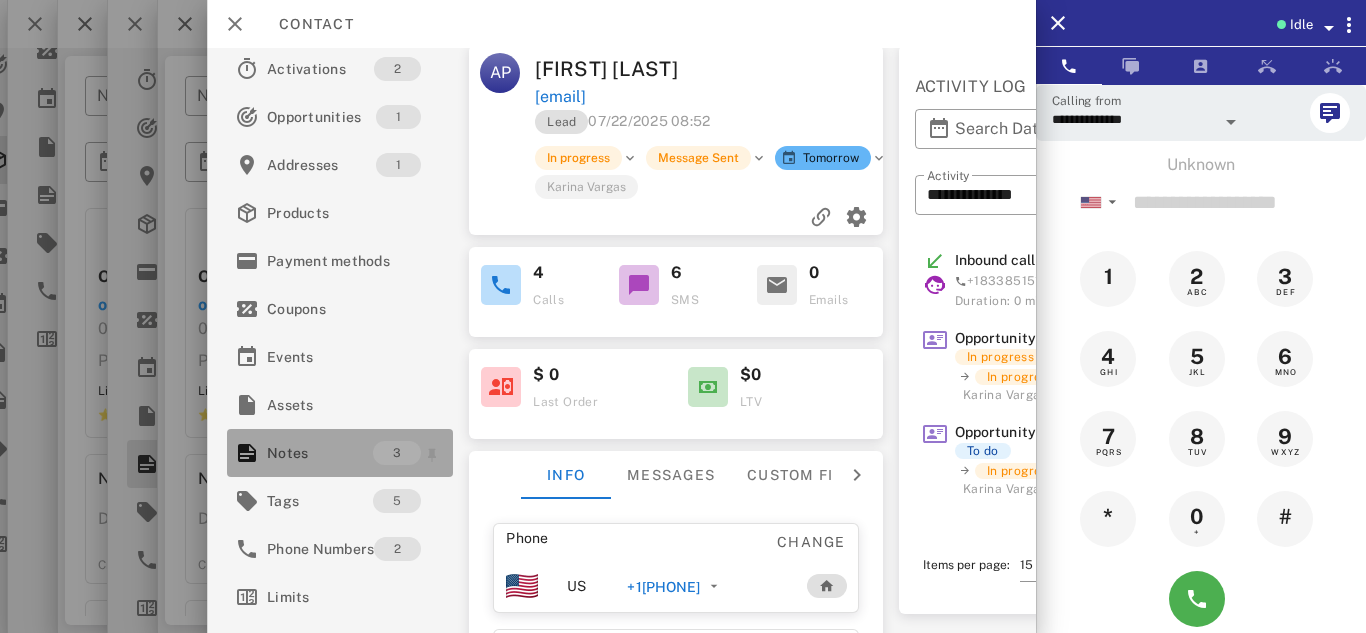 click on "Notes" at bounding box center (320, 453) 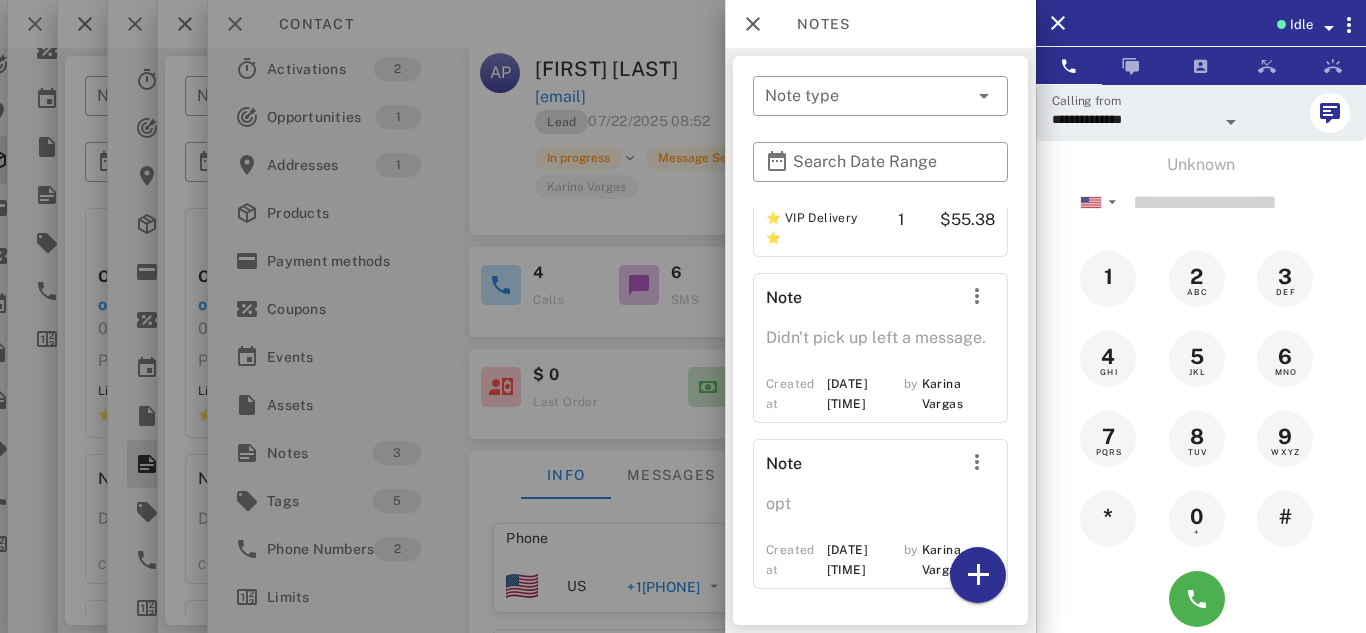 scroll, scrollTop: 258, scrollLeft: 0, axis: vertical 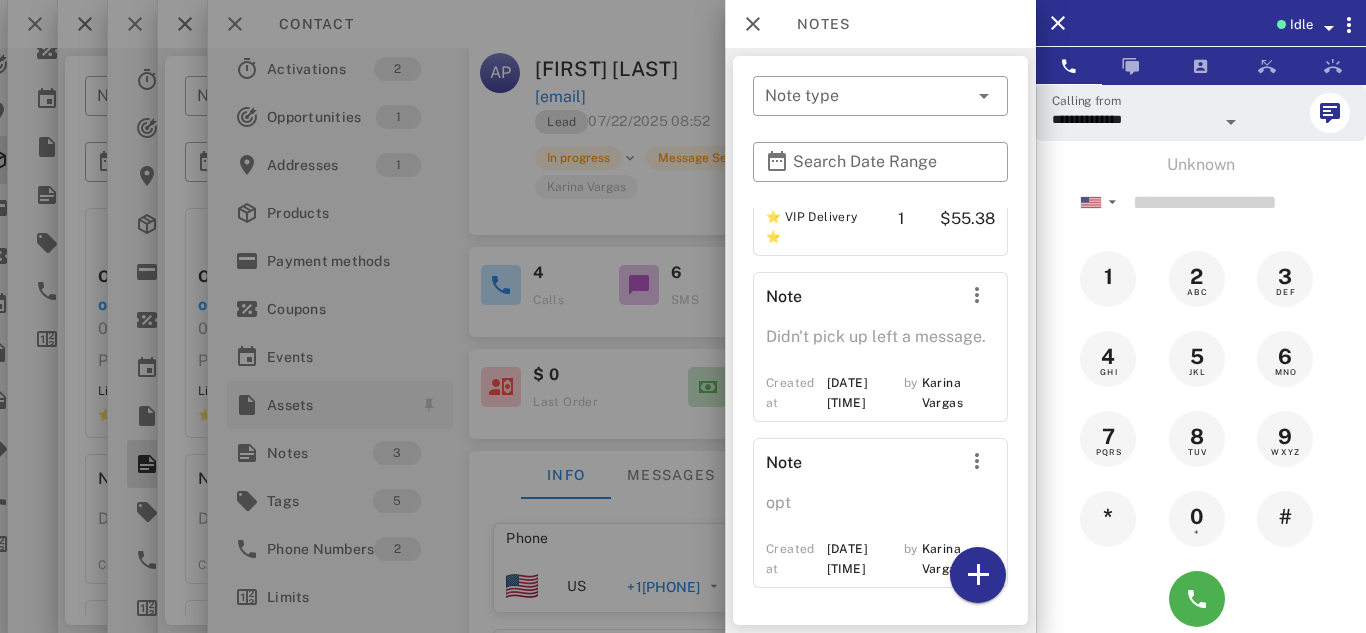 click at bounding box center [683, 316] 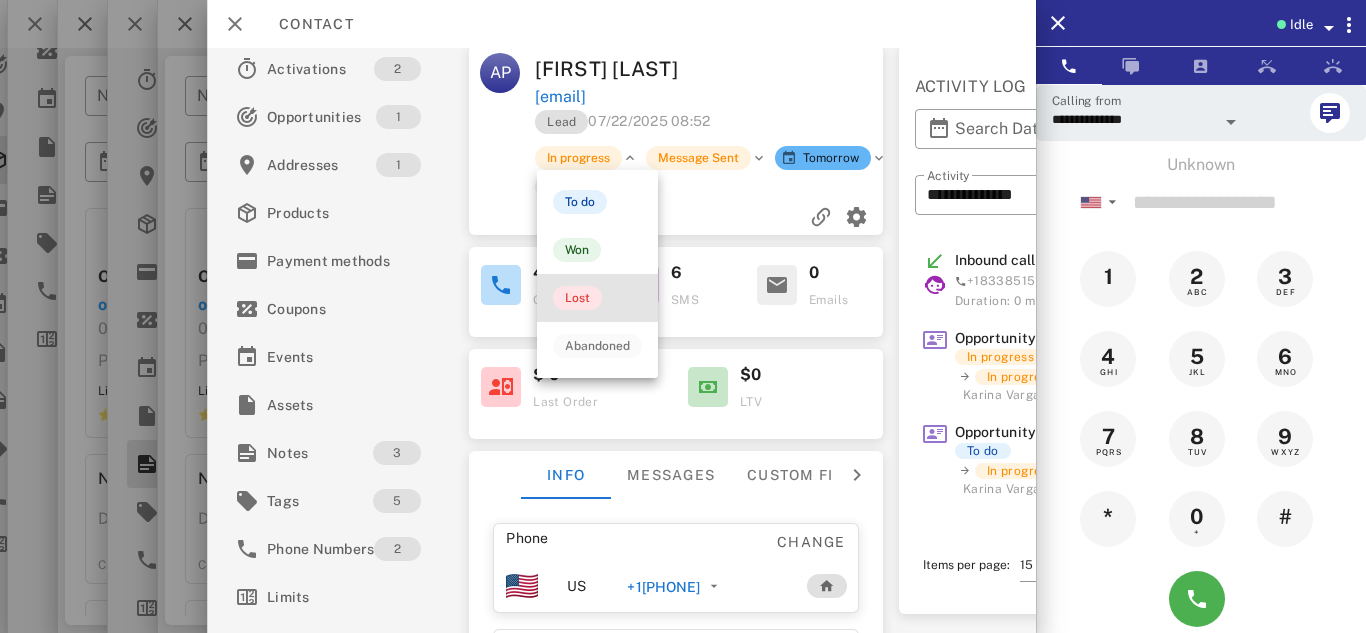 click on "Lost" at bounding box center (577, 298) 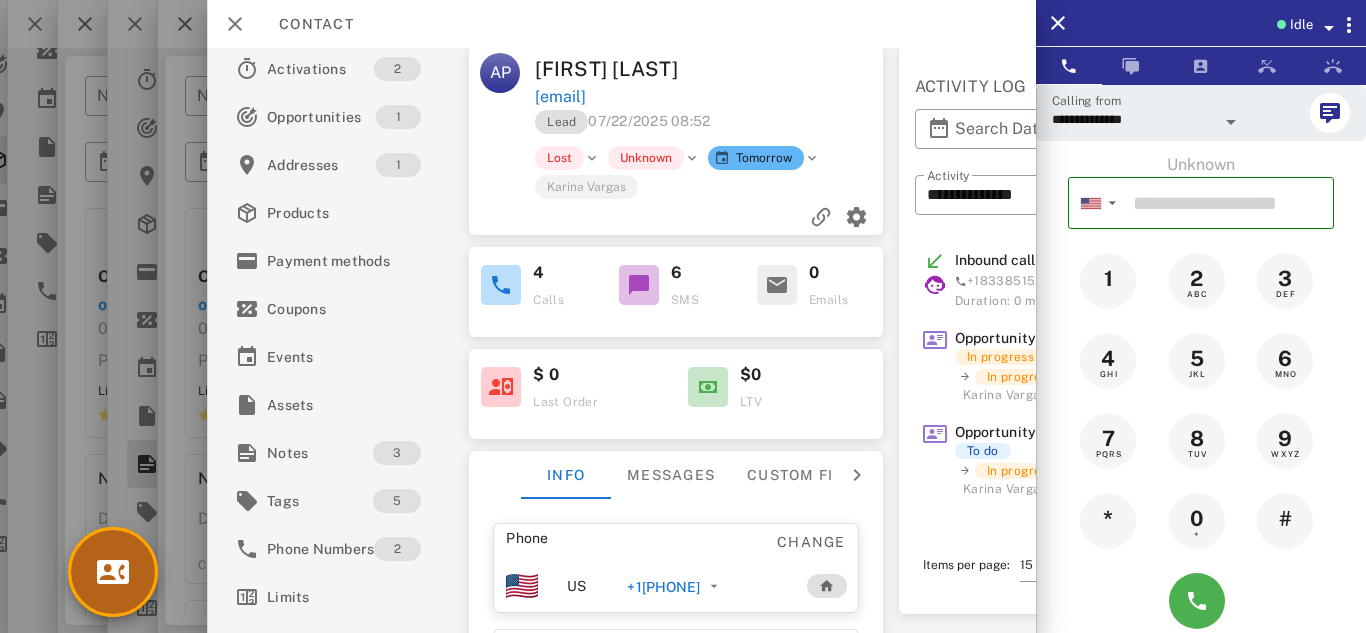 click at bounding box center [113, 572] 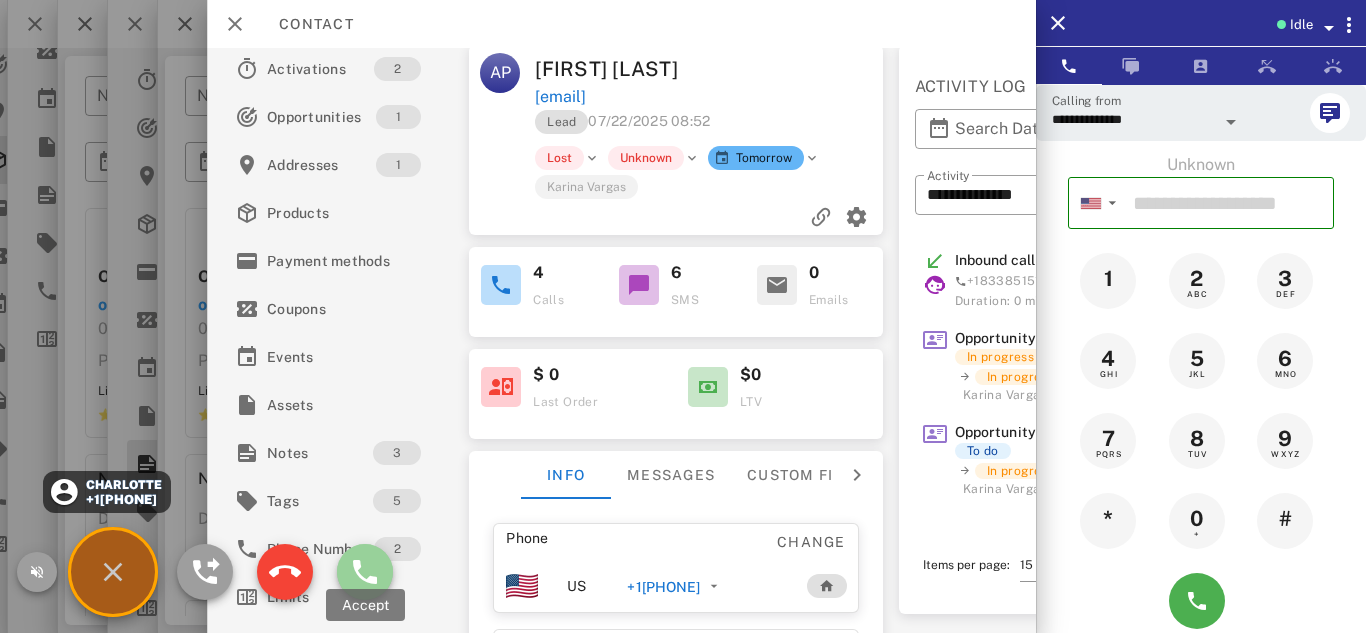 click at bounding box center (365, 572) 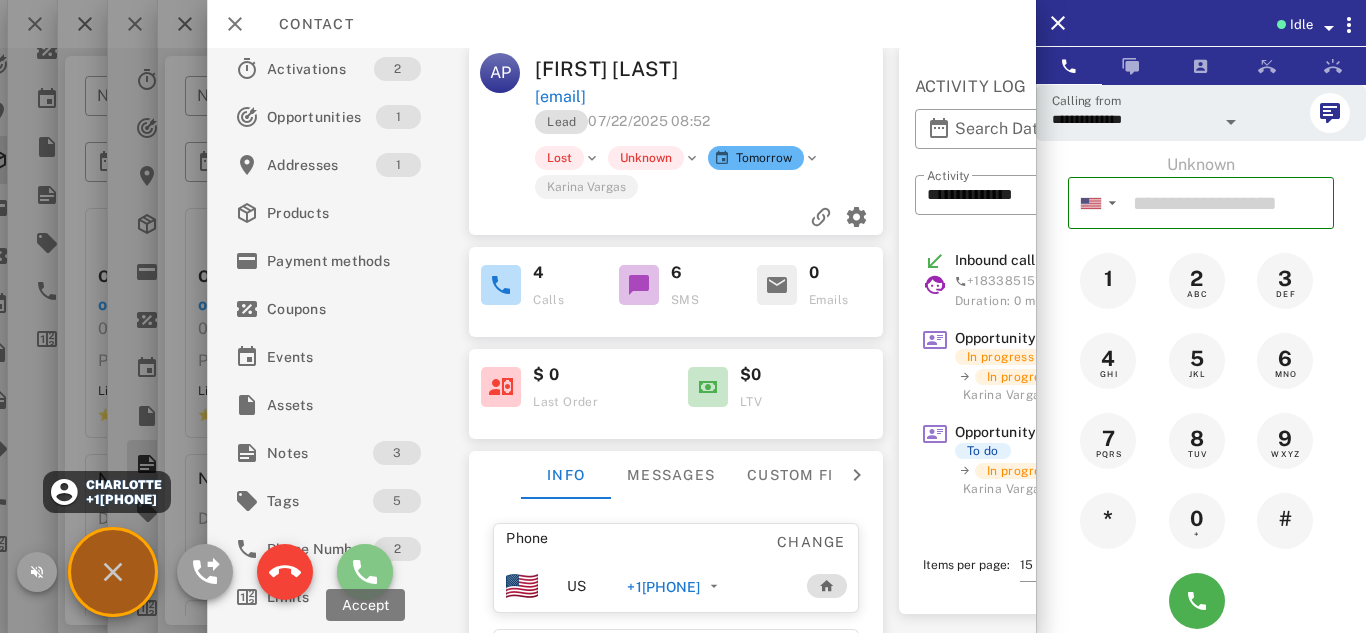 type on "**********" 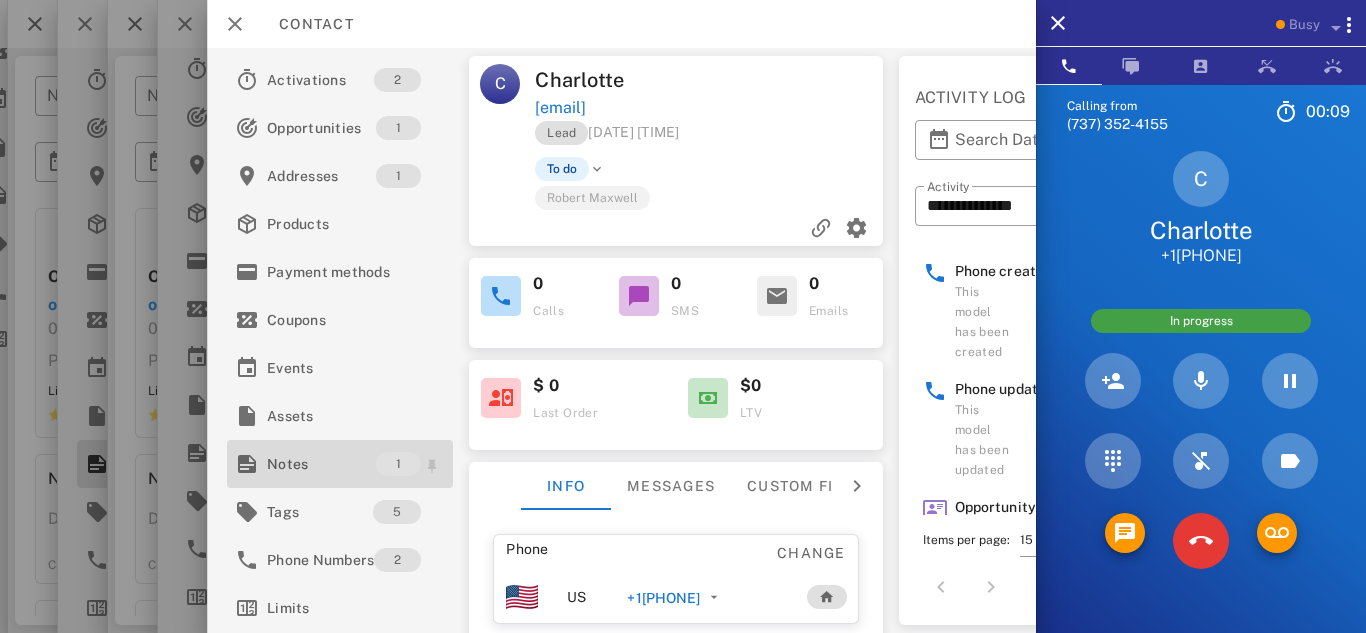 click on "Notes" at bounding box center [321, 464] 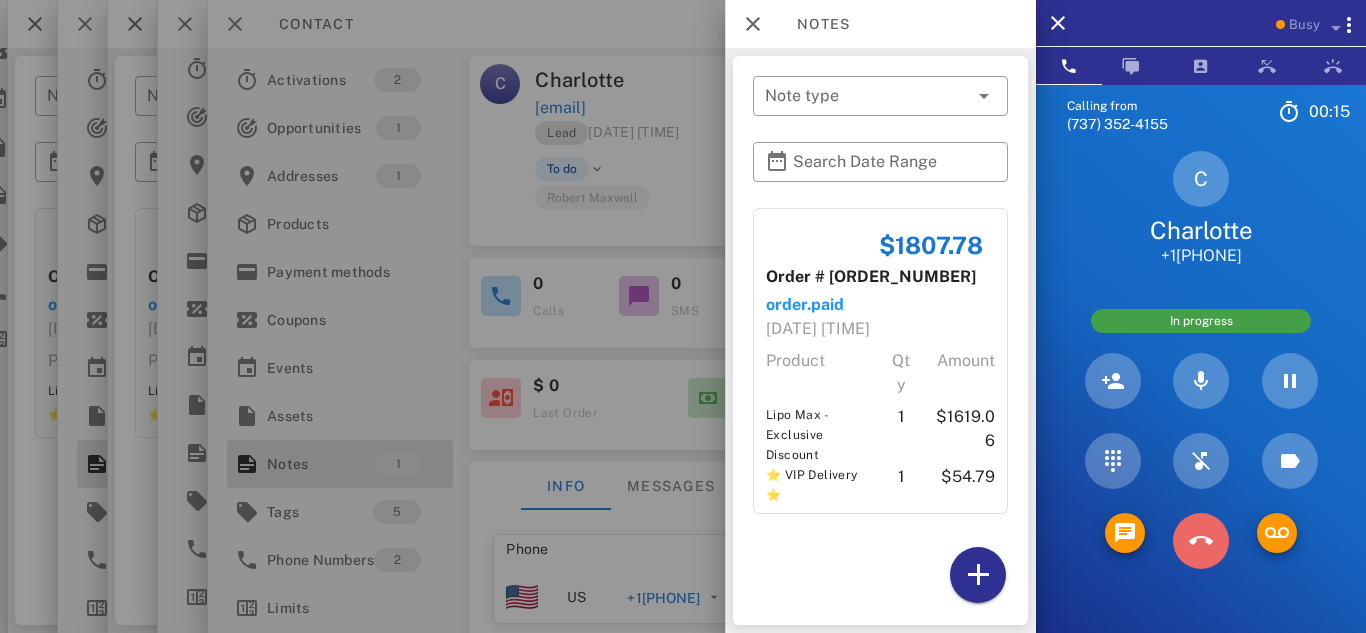 click at bounding box center (1201, 541) 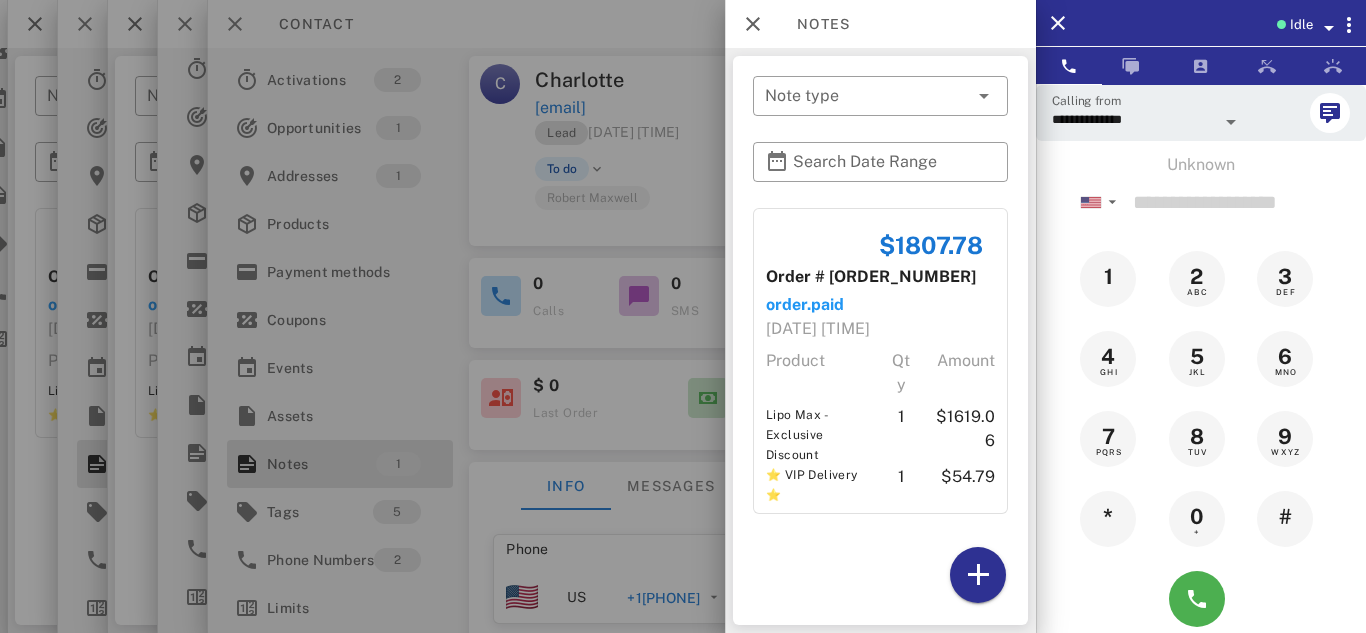 click at bounding box center (683, 316) 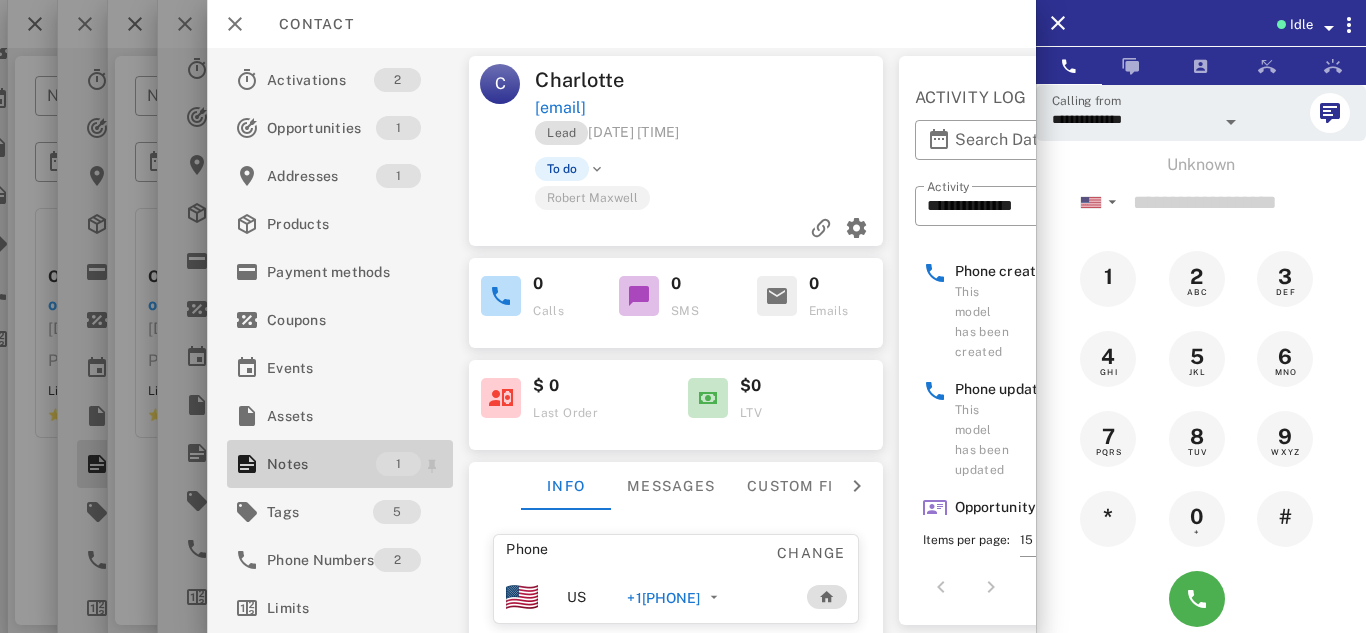 click on "1" at bounding box center [398, 464] 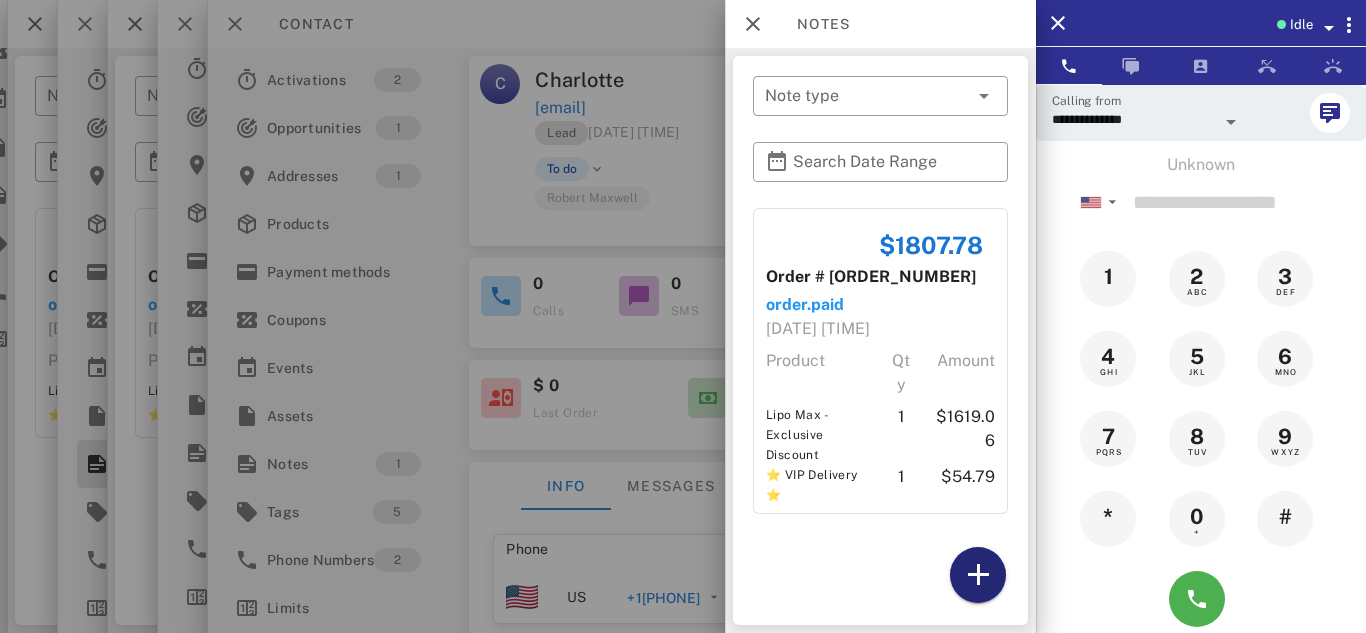 click at bounding box center (978, 575) 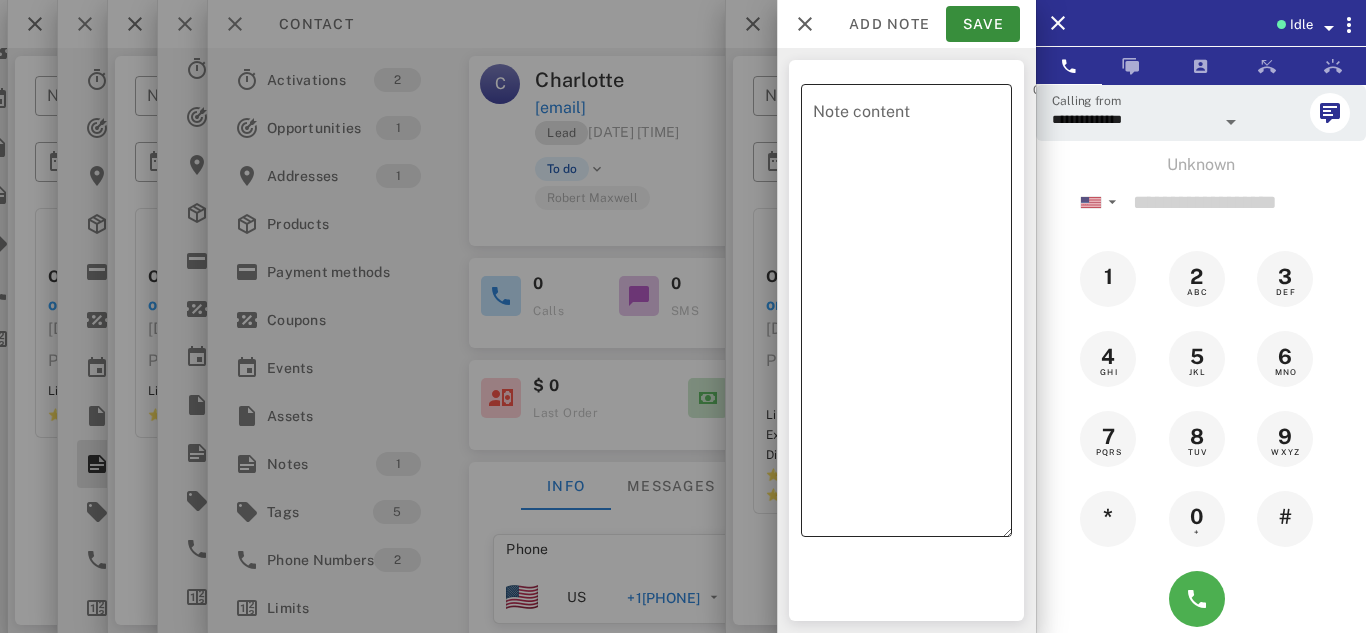 click on "Note content" at bounding box center (912, 315) 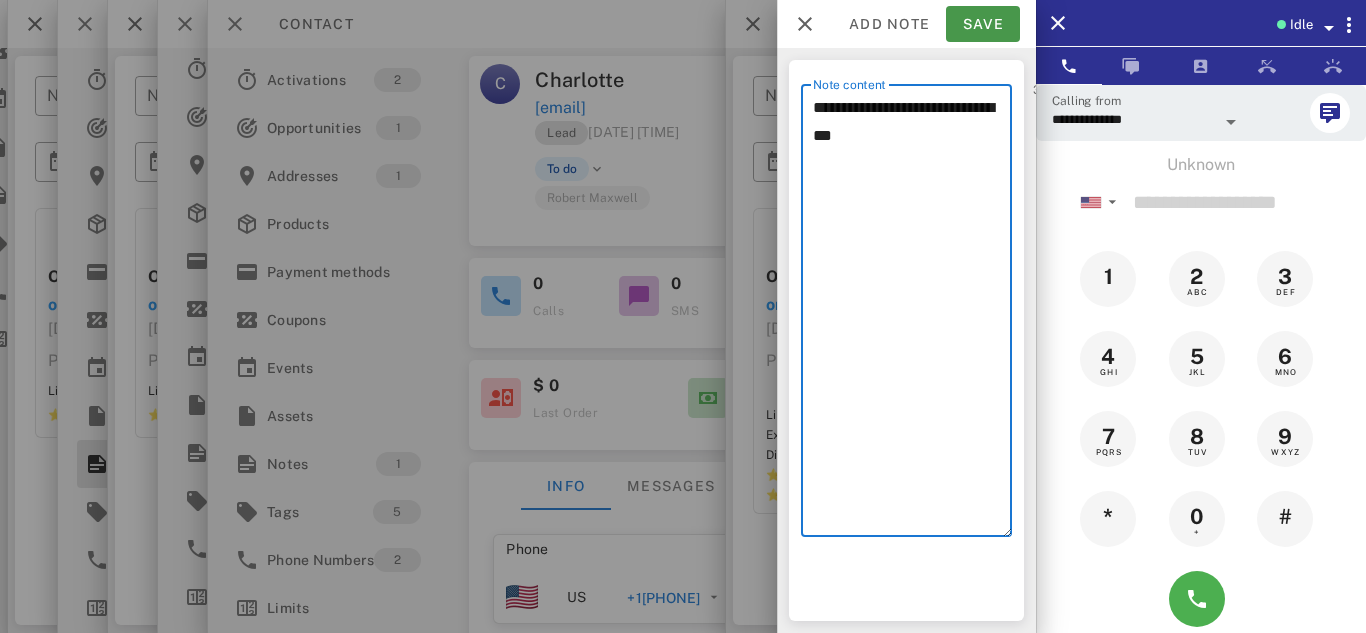 type on "**********" 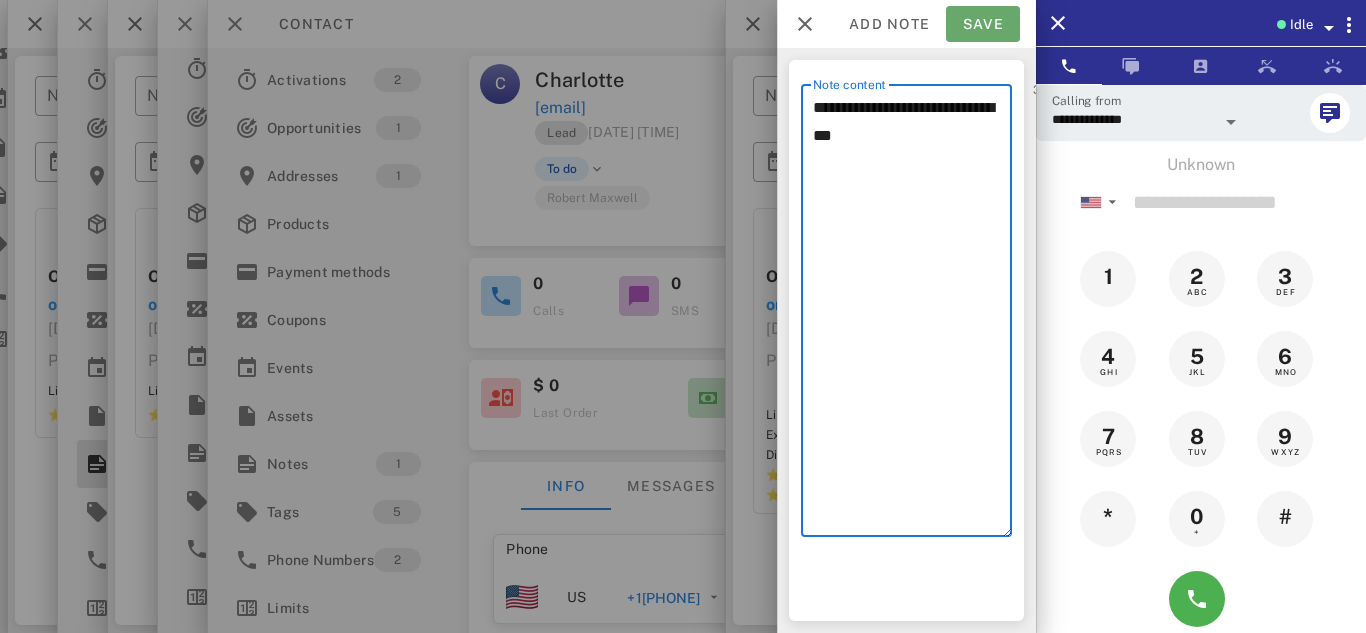click on "Save" at bounding box center [983, 24] 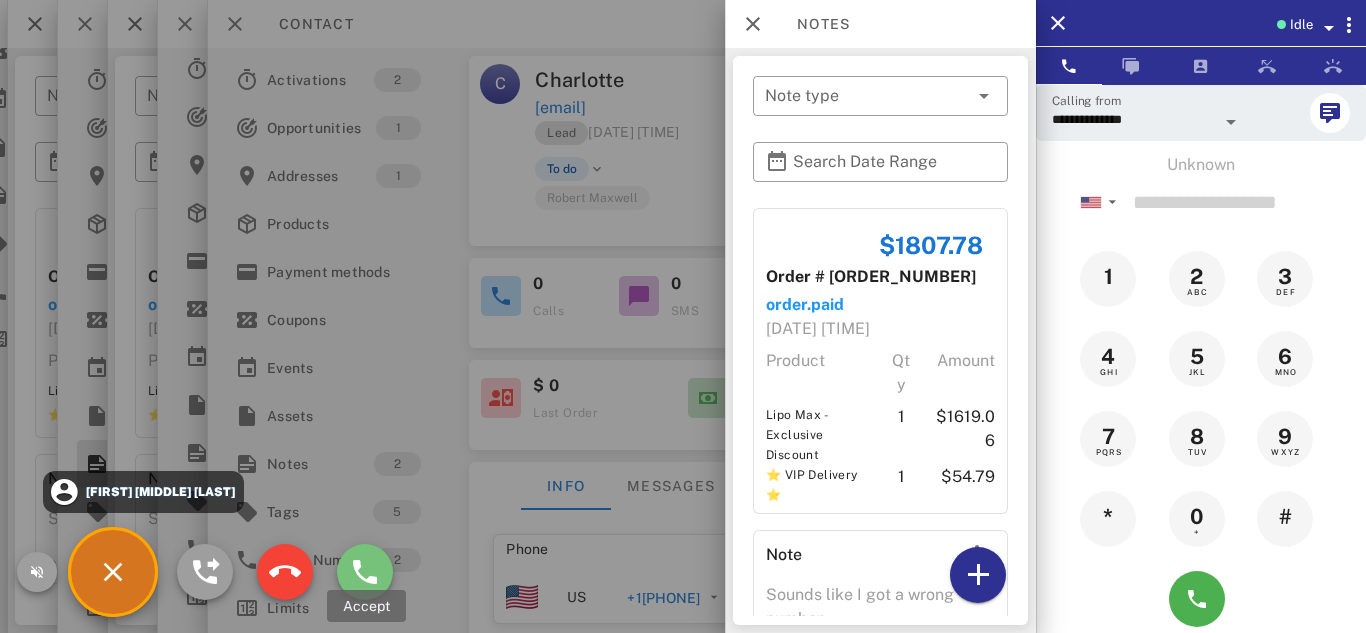 click at bounding box center [365, 572] 